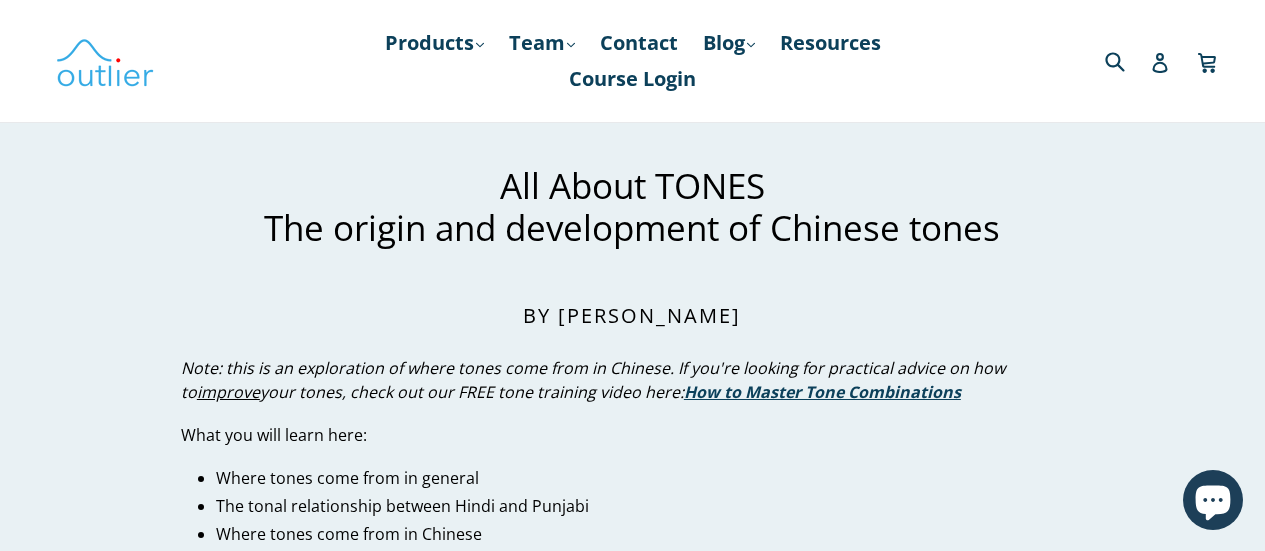 scroll, scrollTop: 0, scrollLeft: 0, axis: both 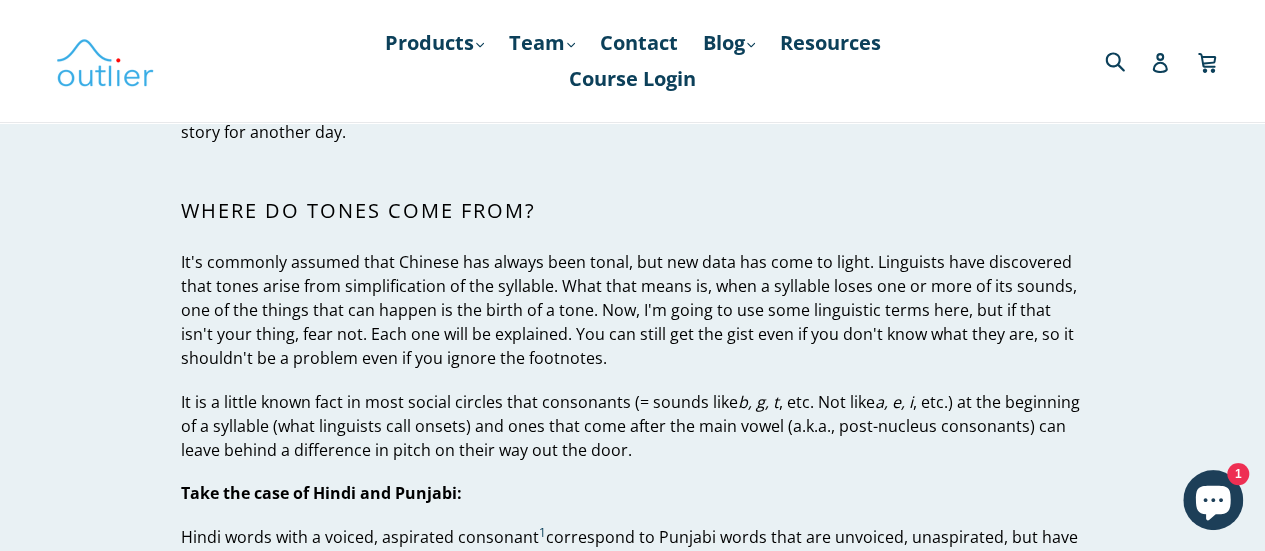 click on "Where do tones come from?" at bounding box center [632, 211] 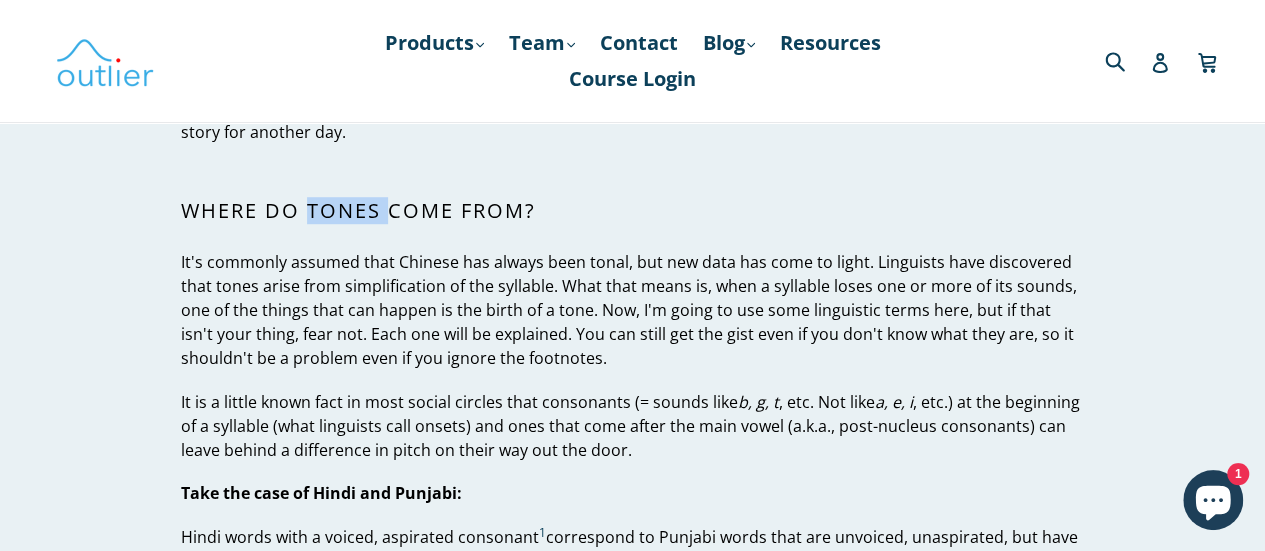 click on "Where do tones come from?" at bounding box center (632, 211) 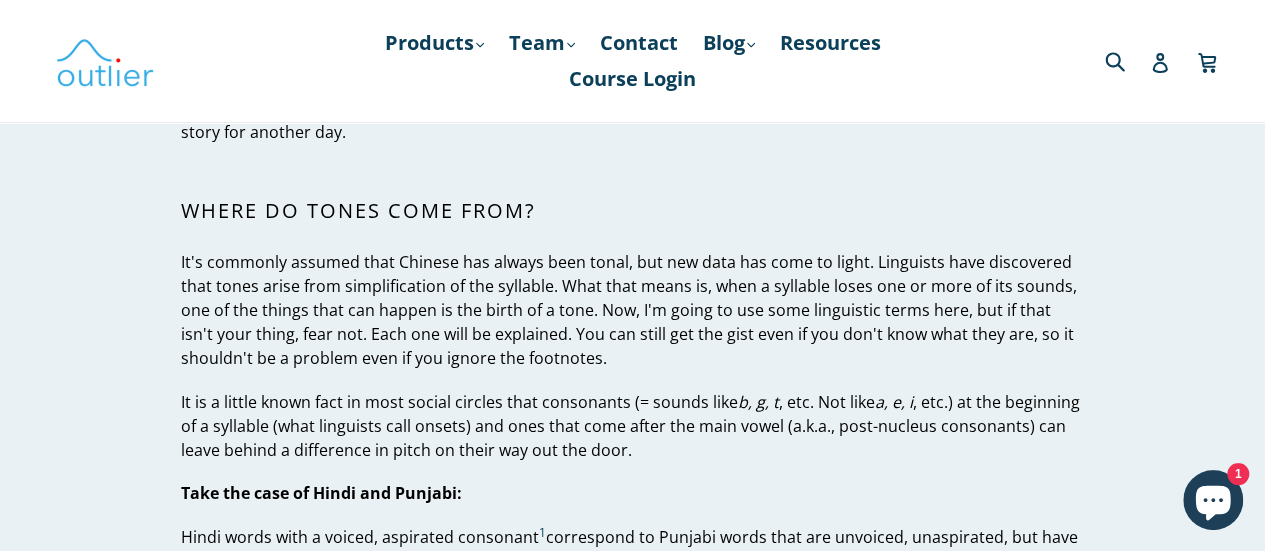click on "It's commonly assumed that Chinese has always been tonal, but new data has come to light. Linguists have discovered that tones arise from simplification of the syllable. What that means is, when a syllable loses one or more of its sounds, one of the things that can happen is the birth of a tone. Now, I'm going to use some linguistic terms here, but if that isn't your thing, fear not. Each one will be explained. You can still get the gist even if you don't know what they are, so it shouldn't be a problem even if you ignore the footnotes." at bounding box center (632, 310) 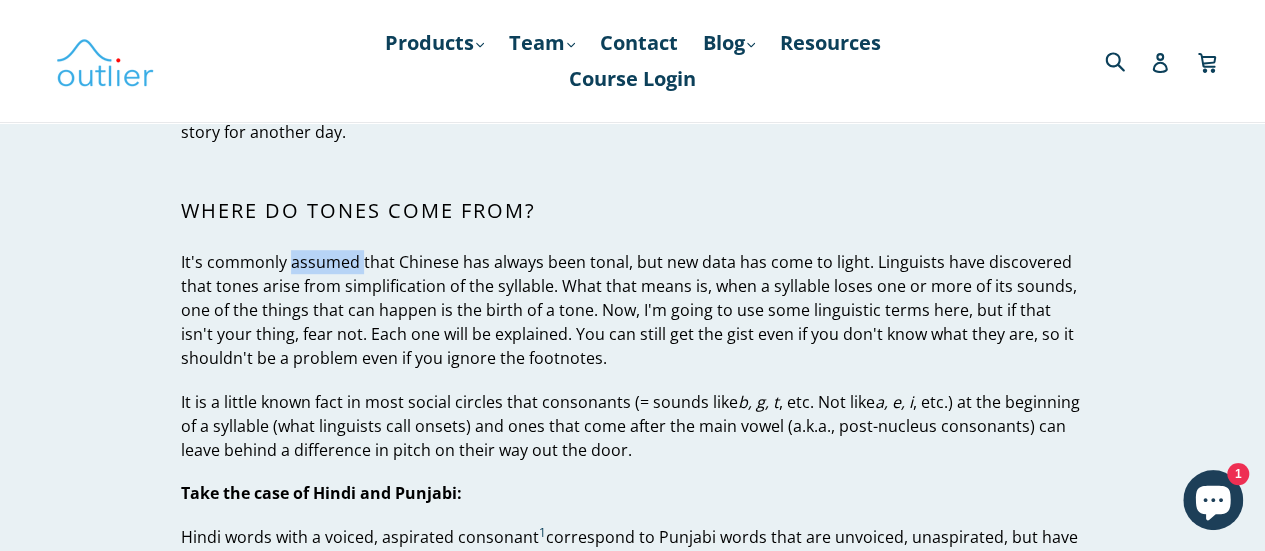 click on "It's commonly assumed that Chinese has always been tonal, but new data has come to light. Linguists have discovered that tones arise from simplification of the syllable. What that means is, when a syllable loses one or more of its sounds, one of the things that can happen is the birth of a tone. Now, I'm going to use some linguistic terms here, but if that isn't your thing, fear not. Each one will be explained. You can still get the gist even if you don't know what they are, so it shouldn't be a problem even if you ignore the footnotes." at bounding box center [632, 310] 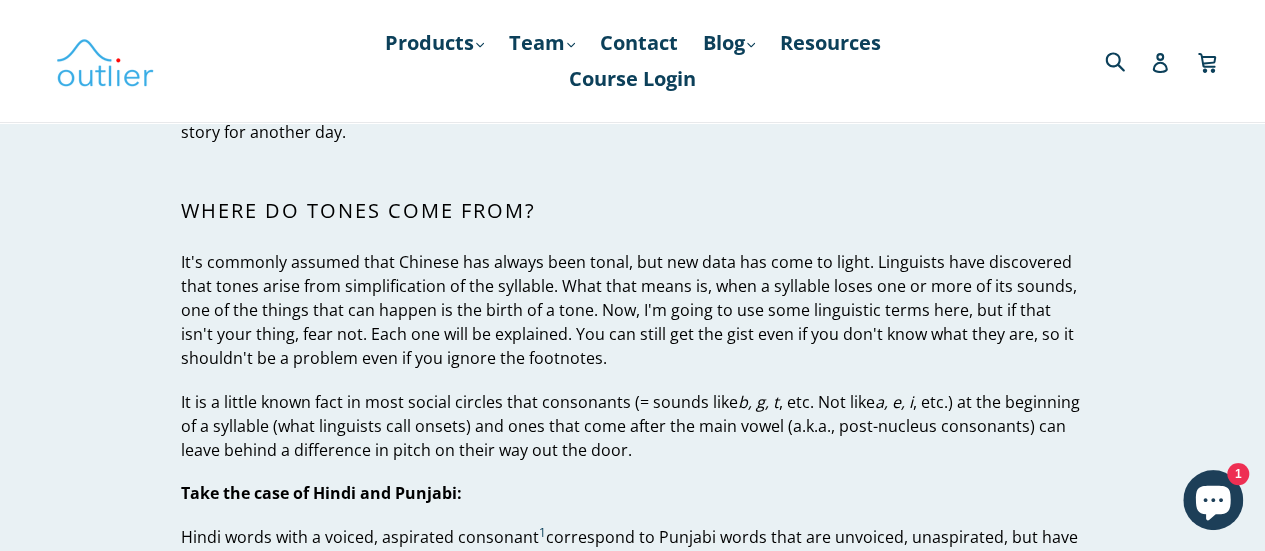 click on "It's commonly assumed that Chinese has always been tonal, but new data has come to light. Linguists have discovered that tones arise from simplification of the syllable. What that means is, when a syllable loses one or more of its sounds, one of the things that can happen is the birth of a tone. Now, I'm going to use some linguistic terms here, but if that isn't your thing, fear not. Each one will be explained. You can still get the gist even if you don't know what they are, so it shouldn't be a problem even if you ignore the footnotes." at bounding box center [632, 310] 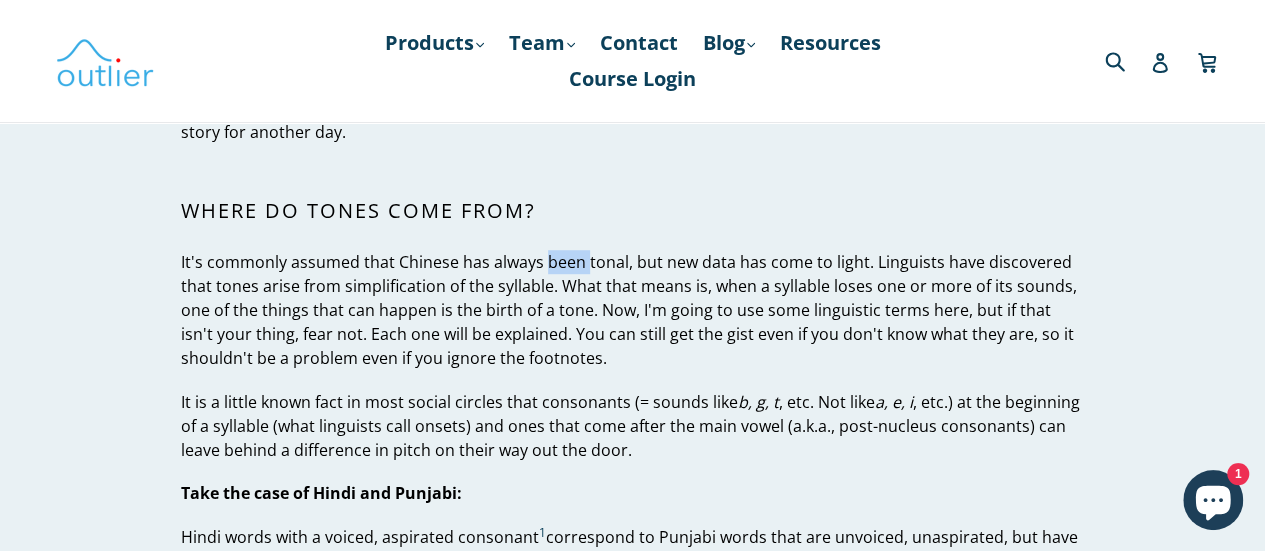click on "It's commonly assumed that Chinese has always been tonal, but new data has come to light. Linguists have discovered that tones arise from simplification of the syllable. What that means is, when a syllable loses one or more of its sounds, one of the things that can happen is the birth of a tone. Now, I'm going to use some linguistic terms here, but if that isn't your thing, fear not. Each one will be explained. You can still get the gist even if you don't know what they are, so it shouldn't be a problem even if you ignore the footnotes." at bounding box center [632, 310] 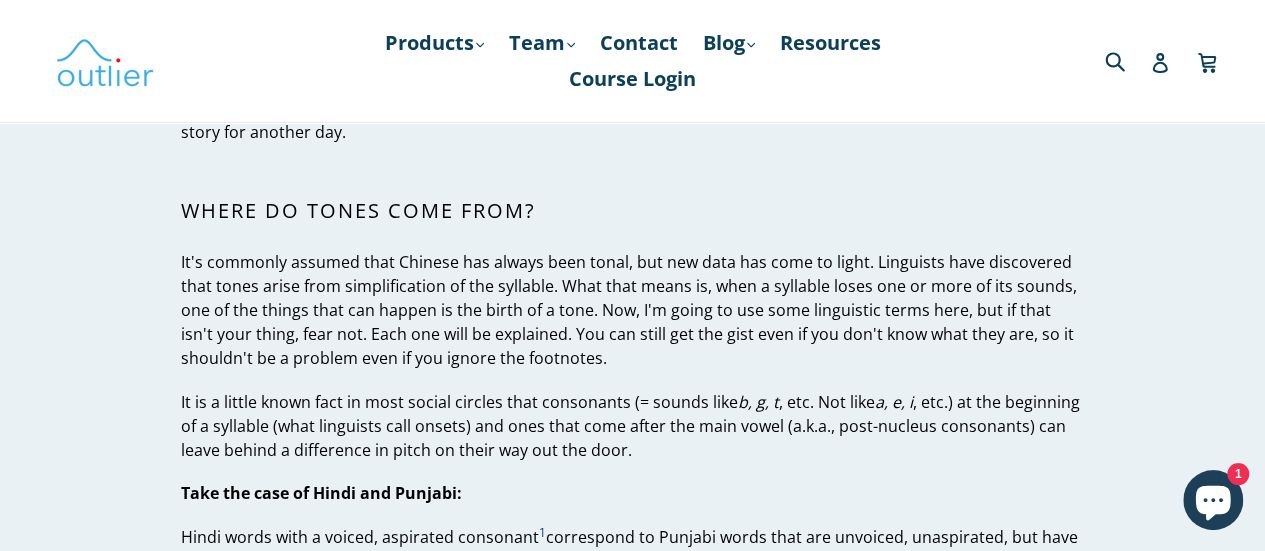 click on "It's commonly assumed that Chinese has always been tonal, but new data has come to light. Linguists have discovered that tones arise from simplification of the syllable. What that means is, when a syllable loses one or more of its sounds, one of the things that can happen is the birth of a tone. Now, I'm going to use some linguistic terms here, but if that isn't your thing, fear not. Each one will be explained. You can still get the gist even if you don't know what they are, so it shouldn't be a problem even if you ignore the footnotes." at bounding box center [632, 310] 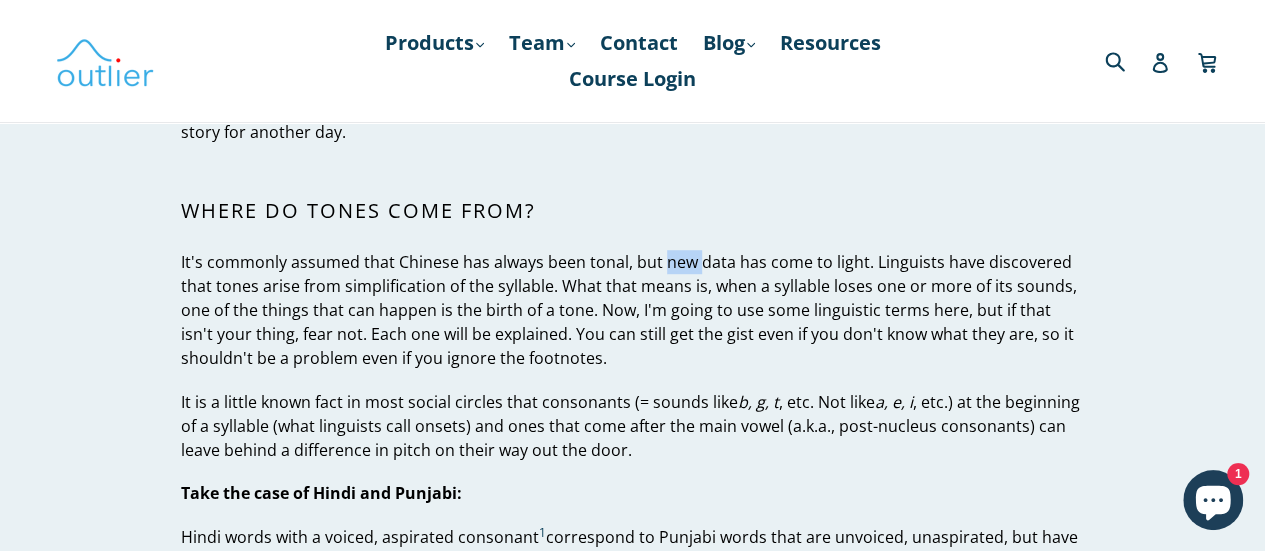 click on "It's commonly assumed that Chinese has always been tonal, but new data has come to light. Linguists have discovered that tones arise from simplification of the syllable. What that means is, when a syllable loses one or more of its sounds, one of the things that can happen is the birth of a tone. Now, I'm going to use some linguistic terms here, but if that isn't your thing, fear not. Each one will be explained. You can still get the gist even if you don't know what they are, so it shouldn't be a problem even if you ignore the footnotes." at bounding box center (632, 310) 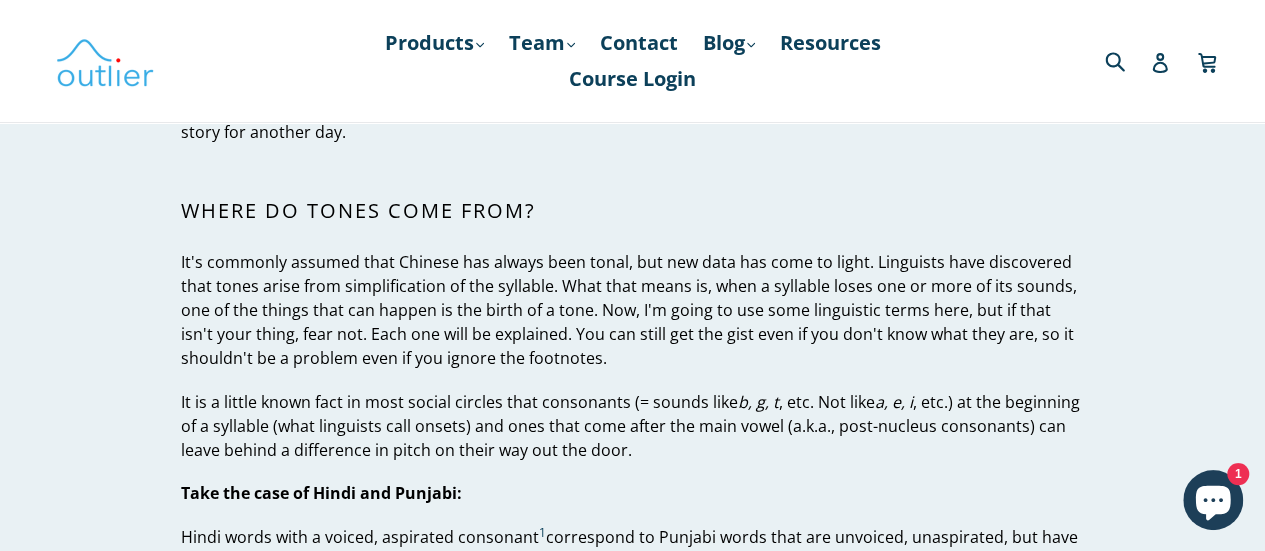 click on "It's commonly assumed that Chinese has always been tonal, but new data has come to light. Linguists have discovered that tones arise from simplification of the syllable. What that means is, when a syllable loses one or more of its sounds, one of the things that can happen is the birth of a tone. Now, I'm going to use some linguistic terms here, but if that isn't your thing, fear not. Each one will be explained. You can still get the gist even if you don't know what they are, so it shouldn't be a problem even if you ignore the footnotes." at bounding box center [632, 310] 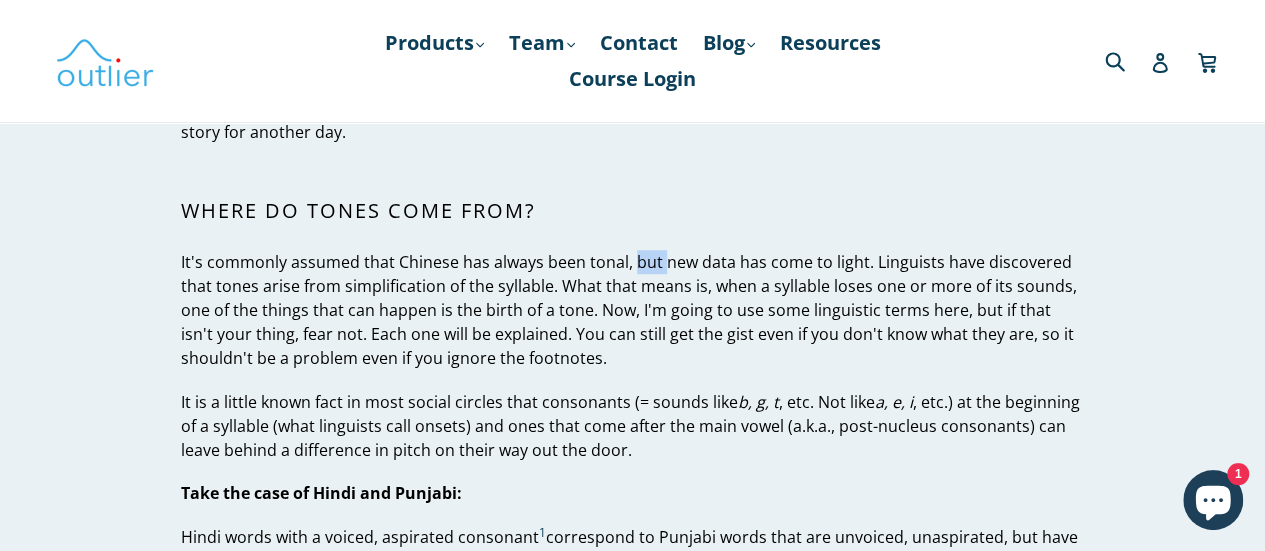 click on "It's commonly assumed that Chinese has always been tonal, but new data has come to light. Linguists have discovered that tones arise from simplification of the syllable. What that means is, when a syllable loses one or more of its sounds, one of the things that can happen is the birth of a tone. Now, I'm going to use some linguistic terms here, but if that isn't your thing, fear not. Each one will be explained. You can still get the gist even if you don't know what they are, so it shouldn't be a problem even if you ignore the footnotes." at bounding box center (632, 310) 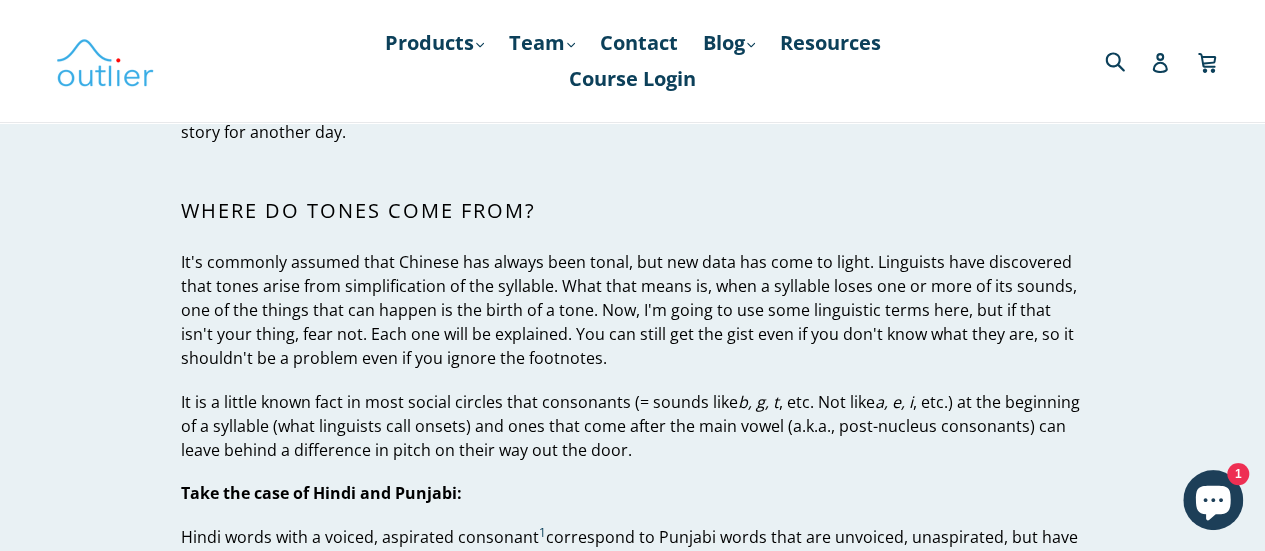 click on "It's commonly assumed that Chinese has always been tonal, but new data has come to light. Linguists have discovered that tones arise from simplification of the syllable. What that means is, when a syllable loses one or more of its sounds, one of the things that can happen is the birth of a tone. Now, I'm going to use some linguistic terms here, but if that isn't your thing, fear not. Each one will be explained. You can still get the gist even if you don't know what they are, so it shouldn't be a problem even if you ignore the footnotes." at bounding box center [632, 310] 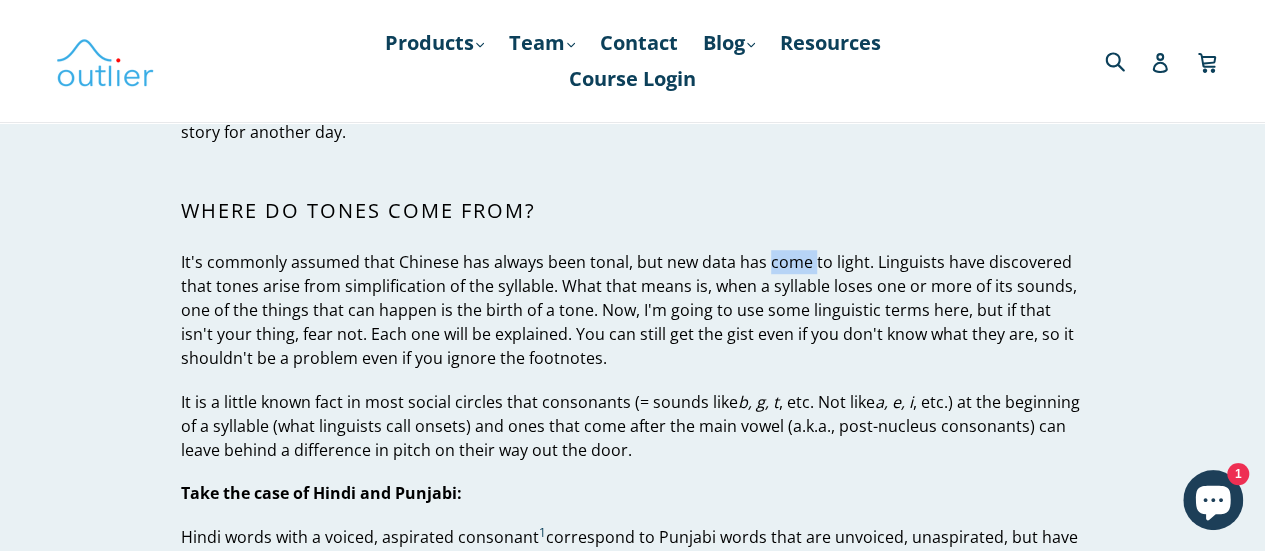 click on "It's commonly assumed that Chinese has always been tonal, but new data has come to light. Linguists have discovered that tones arise from simplification of the syllable. What that means is, when a syllable loses one or more of its sounds, one of the things that can happen is the birth of a tone. Now, I'm going to use some linguistic terms here, but if that isn't your thing, fear not. Each one will be explained. You can still get the gist even if you don't know what they are, so it shouldn't be a problem even if you ignore the footnotes." at bounding box center [632, 310] 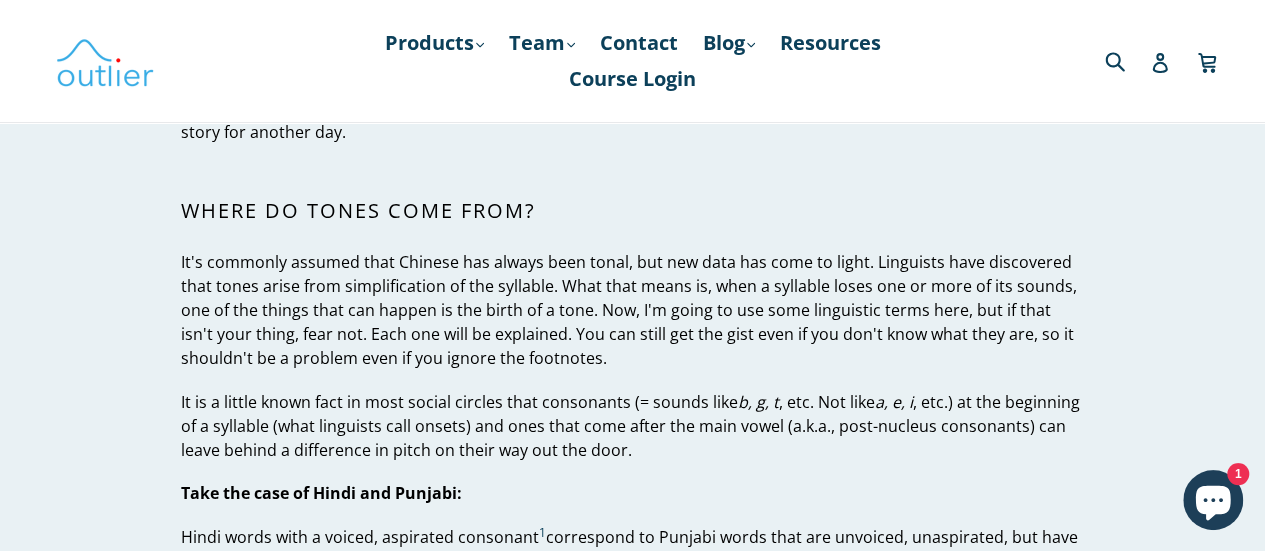 click on "It's commonly assumed that Chinese has always been tonal, but new data has come to light. Linguists have discovered that tones arise from simplification of the syllable. What that means is, when a syllable loses one or more of its sounds, one of the things that can happen is the birth of a tone. Now, I'm going to use some linguistic terms here, but if that isn't your thing, fear not. Each one will be explained. You can still get the gist even if you don't know what they are, so it shouldn't be a problem even if you ignore the footnotes." at bounding box center (632, 310) 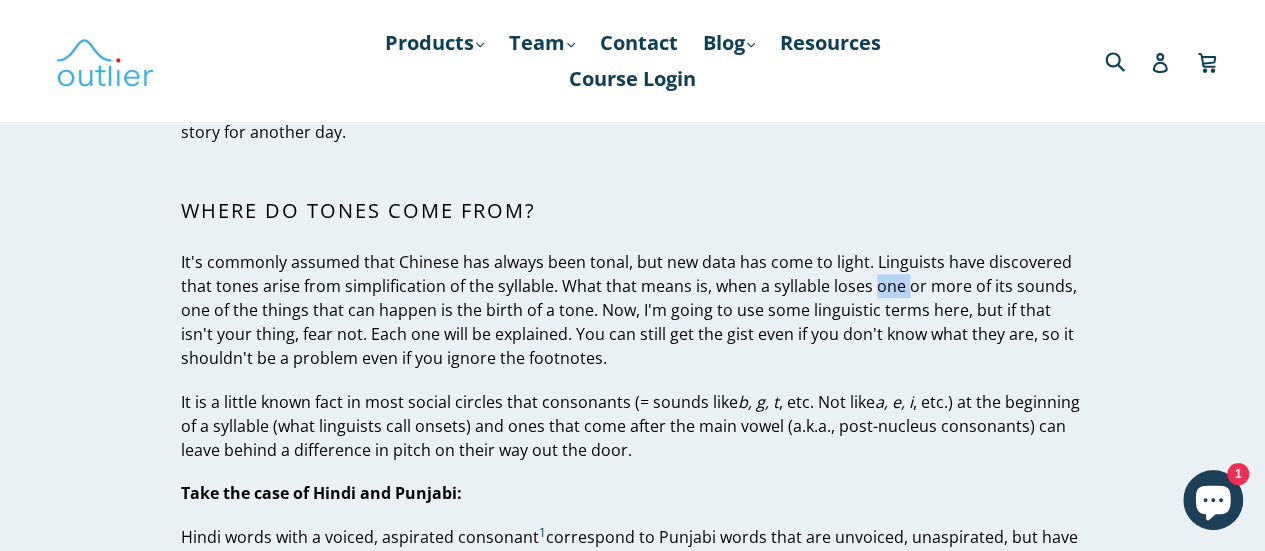 click on "It's commonly assumed that Chinese has always been tonal, but new data has come to light. Linguists have discovered that tones arise from simplification of the syllable. What that means is, when a syllable loses one or more of its sounds, one of the things that can happen is the birth of a tone. Now, I'm going to use some linguistic terms here, but if that isn't your thing, fear not. Each one will be explained. You can still get the gist even if you don't know what they are, so it shouldn't be a problem even if you ignore the footnotes." at bounding box center (632, 310) 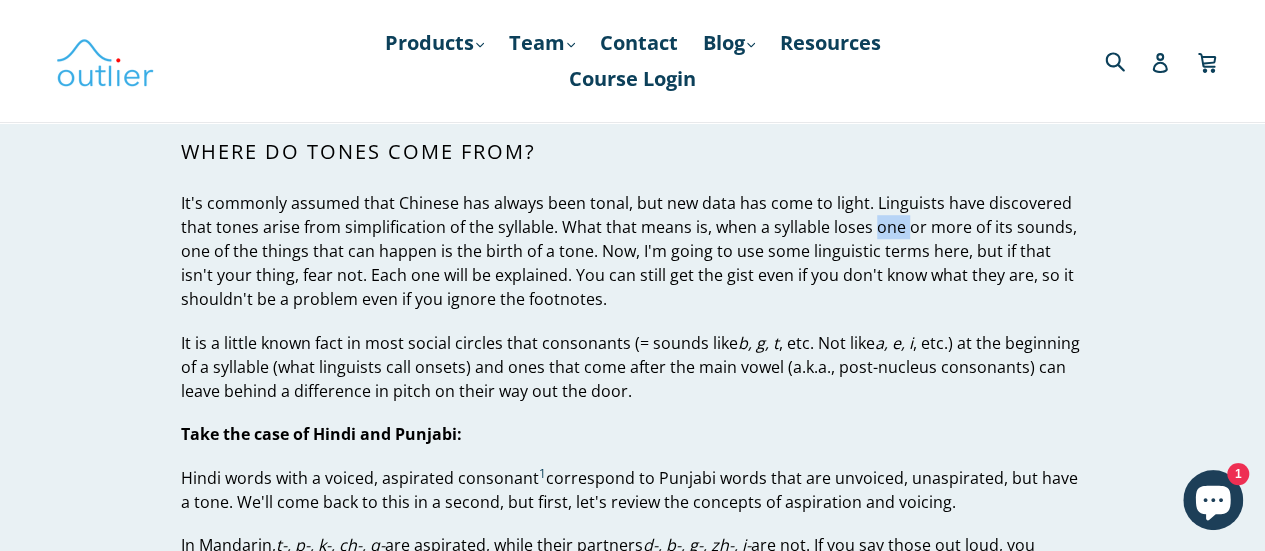 scroll, scrollTop: 700, scrollLeft: 0, axis: vertical 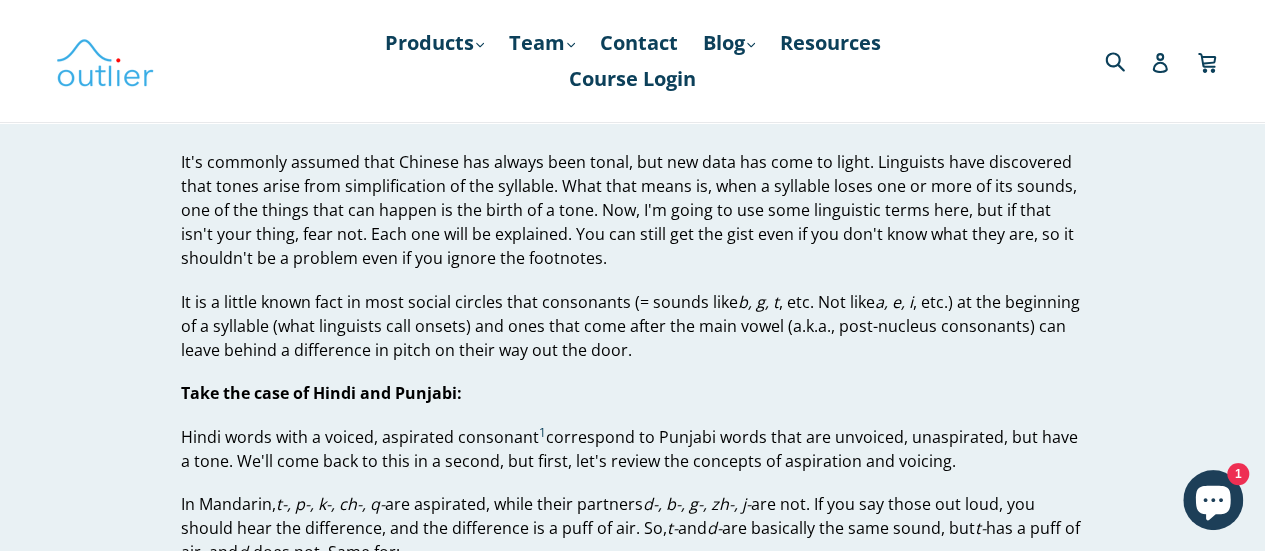 click on "It's commonly assumed that Chinese has always been tonal, but new data has come to light. Linguists have discovered that tones arise from simplification of the syllable. What that means is, when a syllable loses one or more of its sounds, one of the things that can happen is the birth of a tone. Now, I'm going to use some linguistic terms here, but if that isn't your thing, fear not. Each one will be explained. You can still get the gist even if you don't know what they are, so it shouldn't be a problem even if you ignore the footnotes." at bounding box center [632, 210] 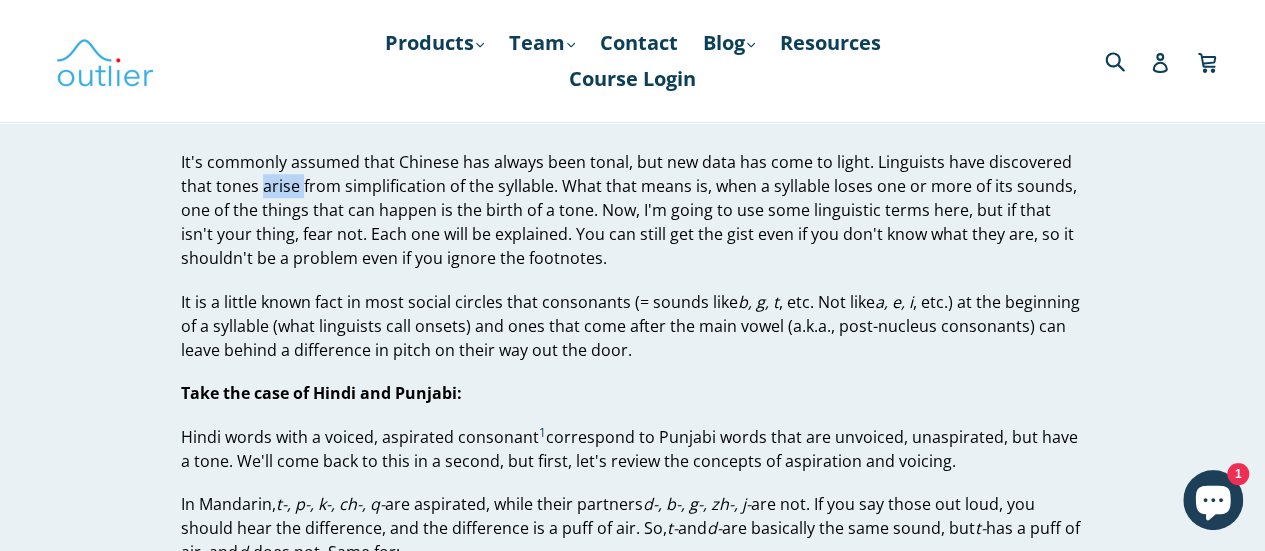 click on "It's commonly assumed that Chinese has always been tonal, but new data has come to light. Linguists have discovered that tones arise from simplification of the syllable. What that means is, when a syllable loses one or more of its sounds, one of the things that can happen is the birth of a tone. Now, I'm going to use some linguistic terms here, but if that isn't your thing, fear not. Each one will be explained. You can still get the gist even if you don't know what they are, so it shouldn't be a problem even if you ignore the footnotes." at bounding box center [632, 210] 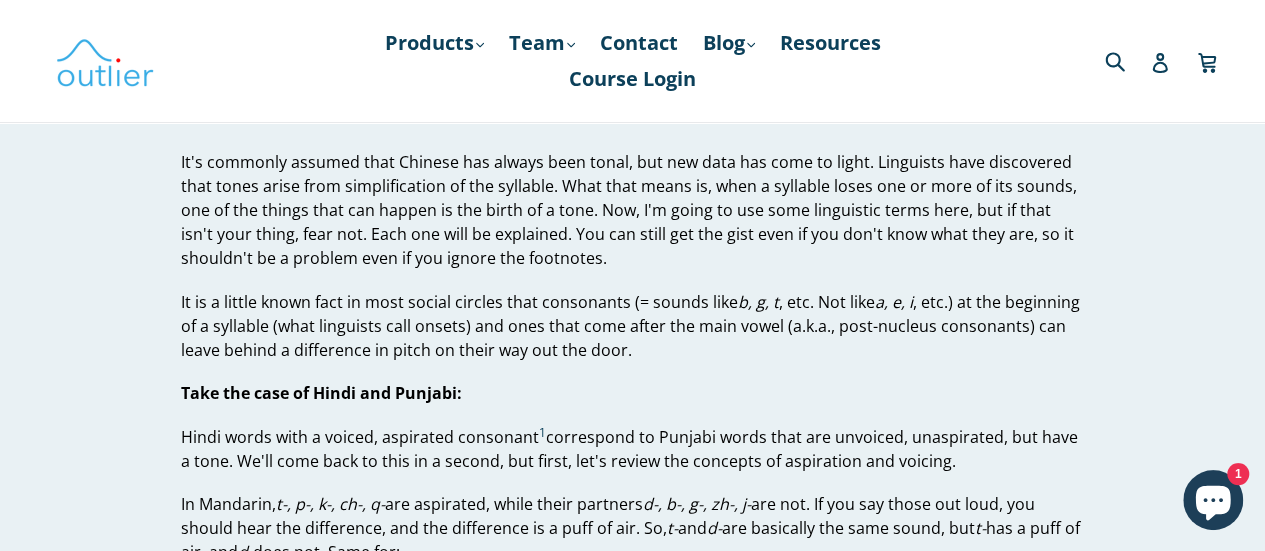 click on "It's commonly assumed that Chinese has always been tonal, but new data has come to light. Linguists have discovered that tones arise from simplification of the syllable. What that means is, when a syllable loses one or more of its sounds, one of the things that can happen is the birth of a tone. Now, I'm going to use some linguistic terms here, but if that isn't your thing, fear not. Each one will be explained. You can still get the gist even if you don't know what they are, so it shouldn't be a problem even if you ignore the footnotes." at bounding box center (632, 210) 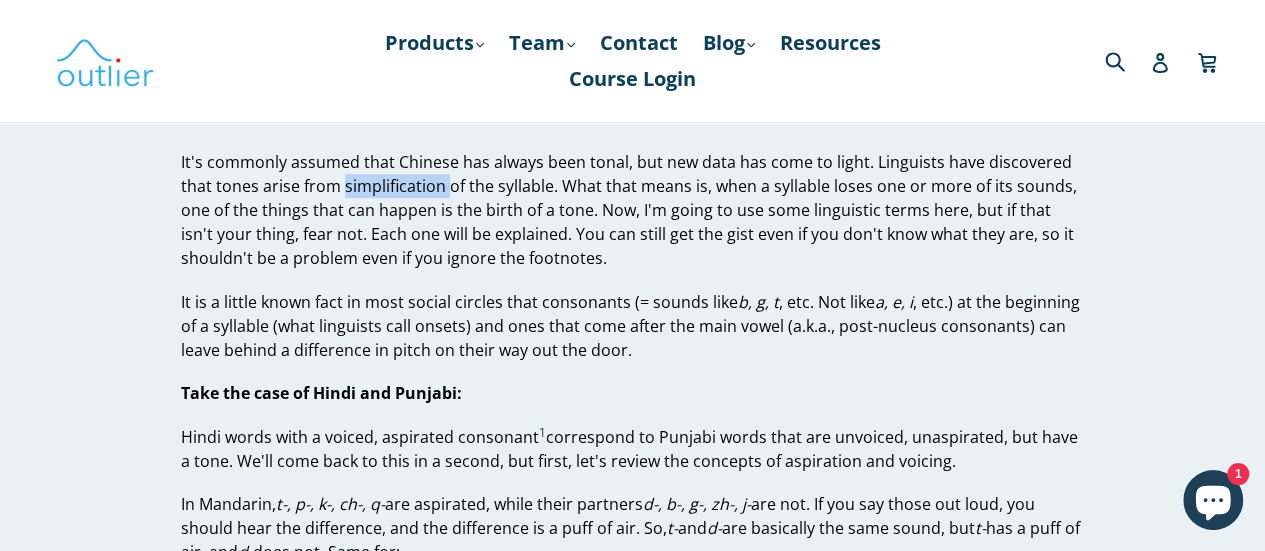 click on "It's commonly assumed that Chinese has always been tonal, but new data has come to light. Linguists have discovered that tones arise from simplification of the syllable. What that means is, when a syllable loses one or more of its sounds, one of the things that can happen is the birth of a tone. Now, I'm going to use some linguistic terms here, but if that isn't your thing, fear not. Each one will be explained. You can still get the gist even if you don't know what they are, so it shouldn't be a problem even if you ignore the footnotes." at bounding box center [632, 210] 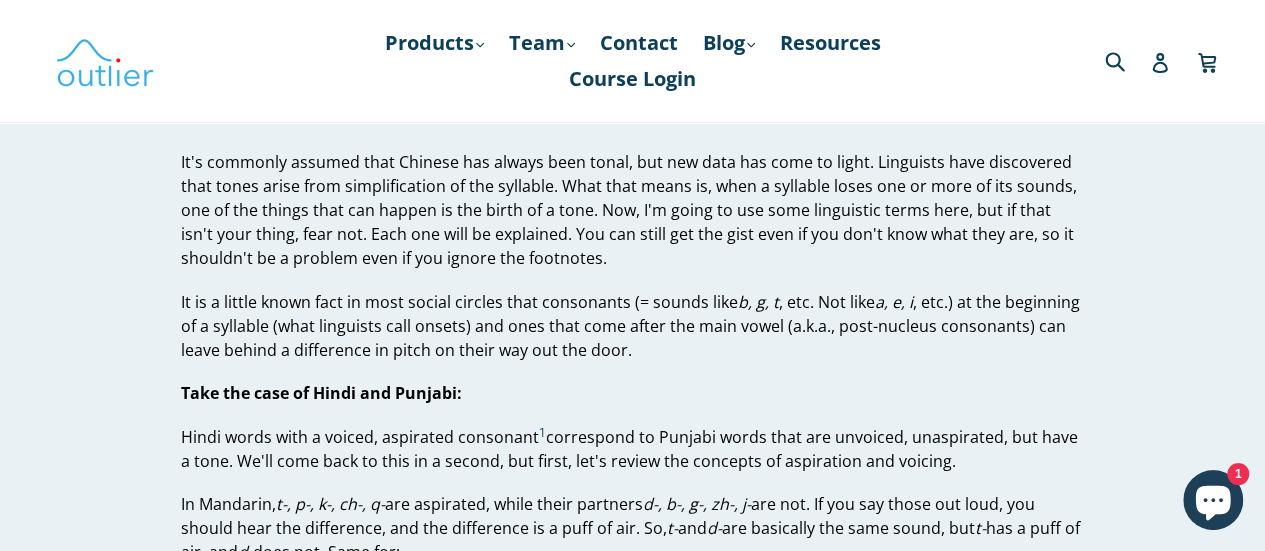 click on "It's commonly assumed that Chinese has always been tonal, but new data has come to light. Linguists have discovered that tones arise from simplification of the syllable. What that means is, when a syllable loses one or more of its sounds, one of the things that can happen is the birth of a tone. Now, I'm going to use some linguistic terms here, but if that isn't your thing, fear not. Each one will be explained. You can still get the gist even if you don't know what they are, so it shouldn't be a problem even if you ignore the footnotes." at bounding box center [632, 210] 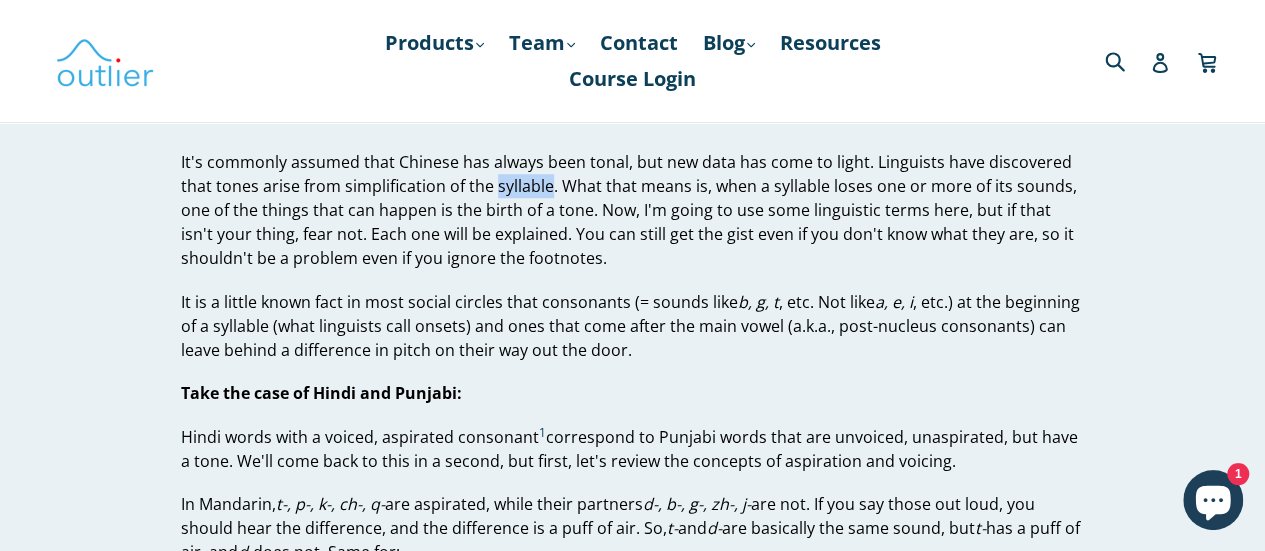 click on "It's commonly assumed that Chinese has always been tonal, but new data has come to light. Linguists have discovered that tones arise from simplification of the syllable. What that means is, when a syllable loses one or more of its sounds, one of the things that can happen is the birth of a tone. Now, I'm going to use some linguistic terms here, but if that isn't your thing, fear not. Each one will be explained. You can still get the gist even if you don't know what they are, so it shouldn't be a problem even if you ignore the footnotes." at bounding box center [632, 210] 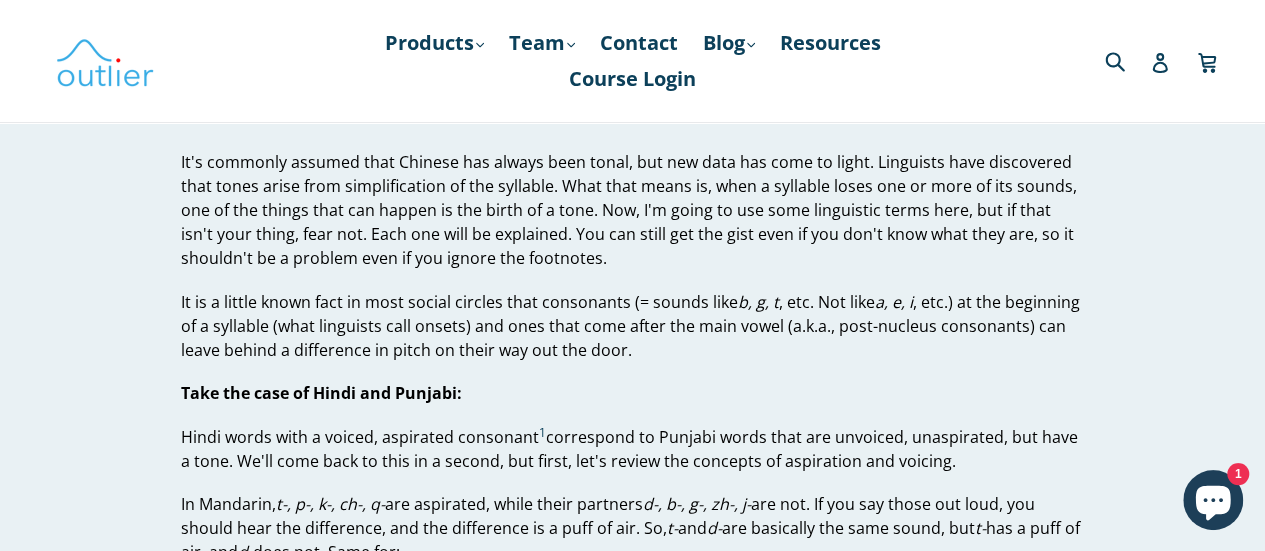 click on "It's commonly assumed that Chinese has always been tonal, but new data has come to light. Linguists have discovered that tones arise from simplification of the syllable. What that means is, when a syllable loses one or more of its sounds, one of the things that can happen is the birth of a tone. Now, I'm going to use some linguistic terms here, but if that isn't your thing, fear not. Each one will be explained. You can still get the gist even if you don't know what they are, so it shouldn't be a problem even if you ignore the footnotes." at bounding box center [632, 210] 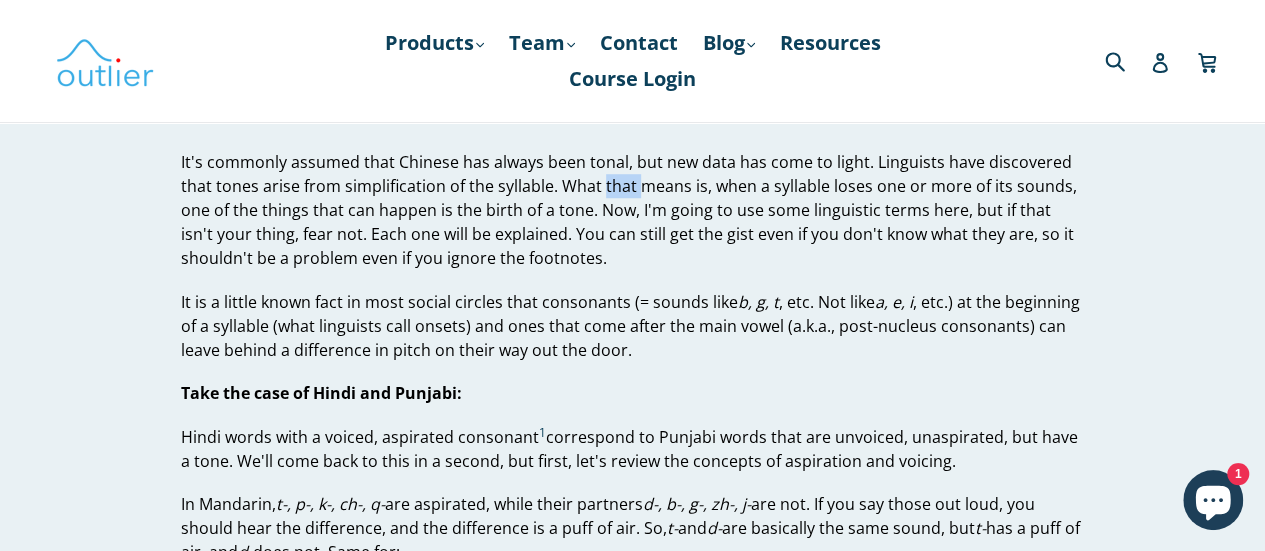click on "It's commonly assumed that Chinese has always been tonal, but new data has come to light. Linguists have discovered that tones arise from simplification of the syllable. What that means is, when a syllable loses one or more of its sounds, one of the things that can happen is the birth of a tone. Now, I'm going to use some linguistic terms here, but if that isn't your thing, fear not. Each one will be explained. You can still get the gist even if you don't know what they are, so it shouldn't be a problem even if you ignore the footnotes." at bounding box center [632, 210] 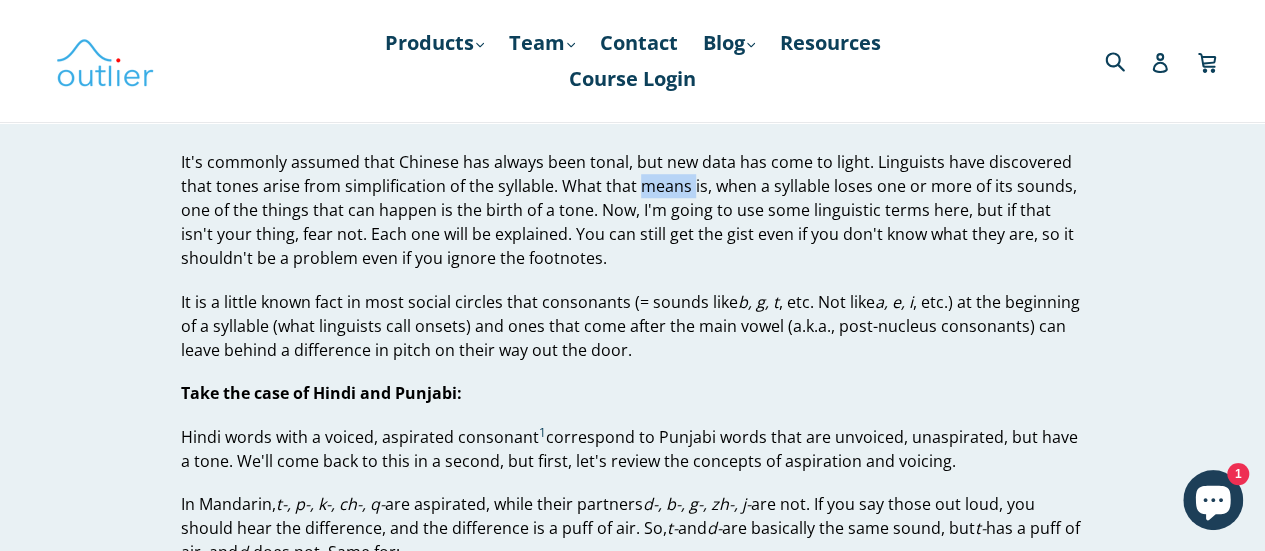 drag, startPoint x: 640, startPoint y: 186, endPoint x: 712, endPoint y: 201, distance: 73.545906 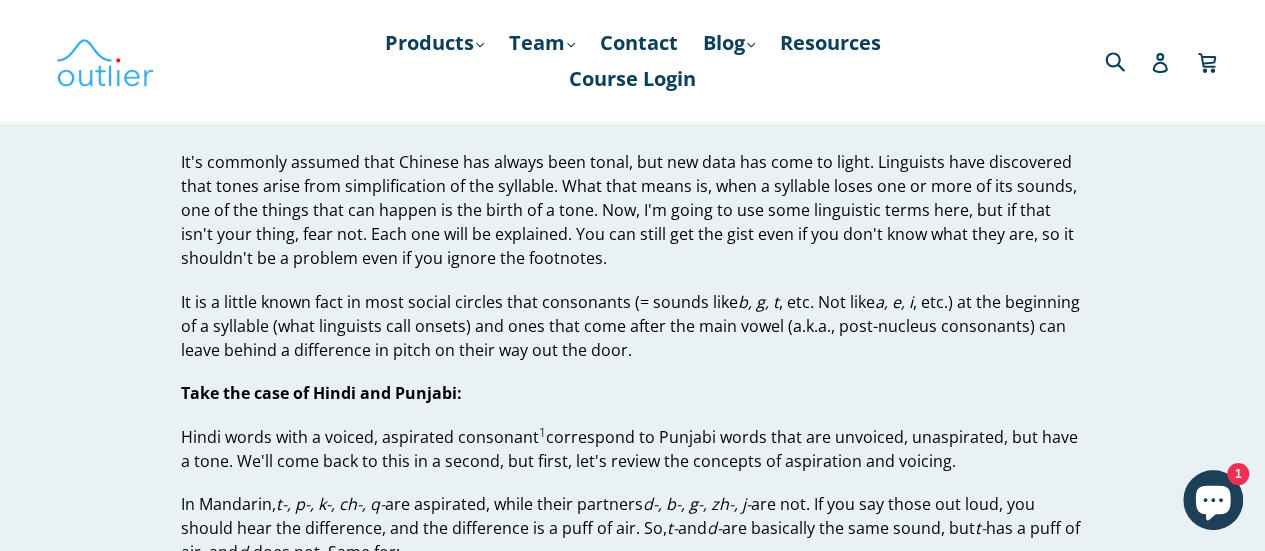 click on "It's commonly assumed that Chinese has always been tonal, but new data has come to light. Linguists have discovered that tones arise from simplification of the syllable. What that means is, when a syllable loses one or more of its sounds, one of the things that can happen is the birth of a tone. Now, I'm going to use some linguistic terms here, but if that isn't your thing, fear not. Each one will be explained. You can still get the gist even if you don't know what they are, so it shouldn't be a problem even if you ignore the footnotes." at bounding box center (632, 210) 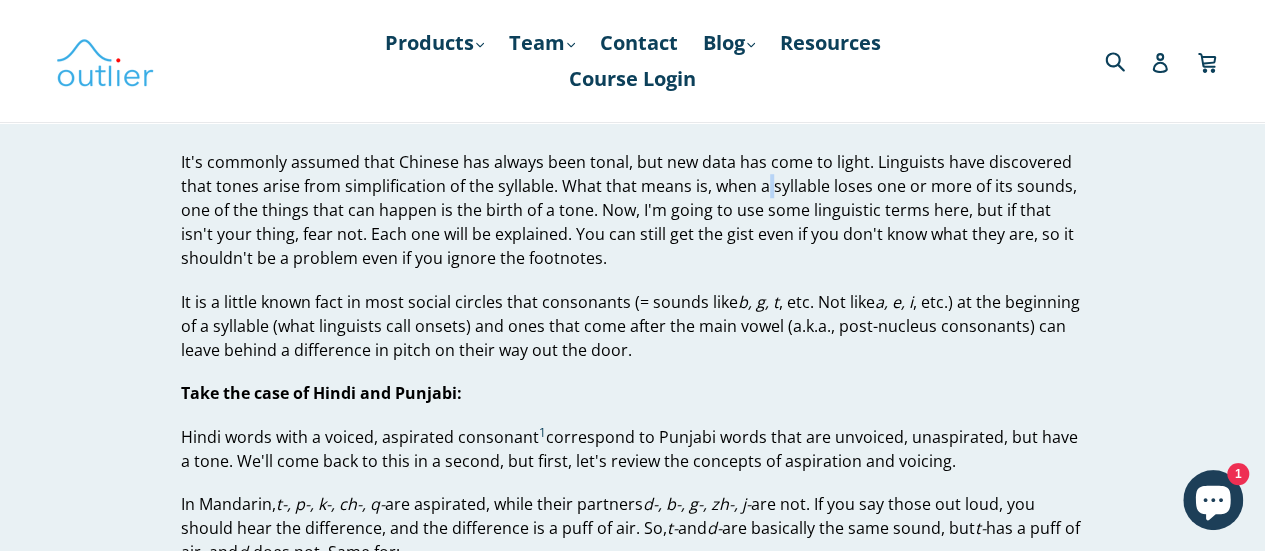 click on "It's commonly assumed that Chinese has always been tonal, but new data has come to light. Linguists have discovered that tones arise from simplification of the syllable. What that means is, when a syllable loses one or more of its sounds, one of the things that can happen is the birth of a tone. Now, I'm going to use some linguistic terms here, but if that isn't your thing, fear not. Each one will be explained. You can still get the gist even if you don't know what they are, so it shouldn't be a problem even if you ignore the footnotes." at bounding box center (632, 210) 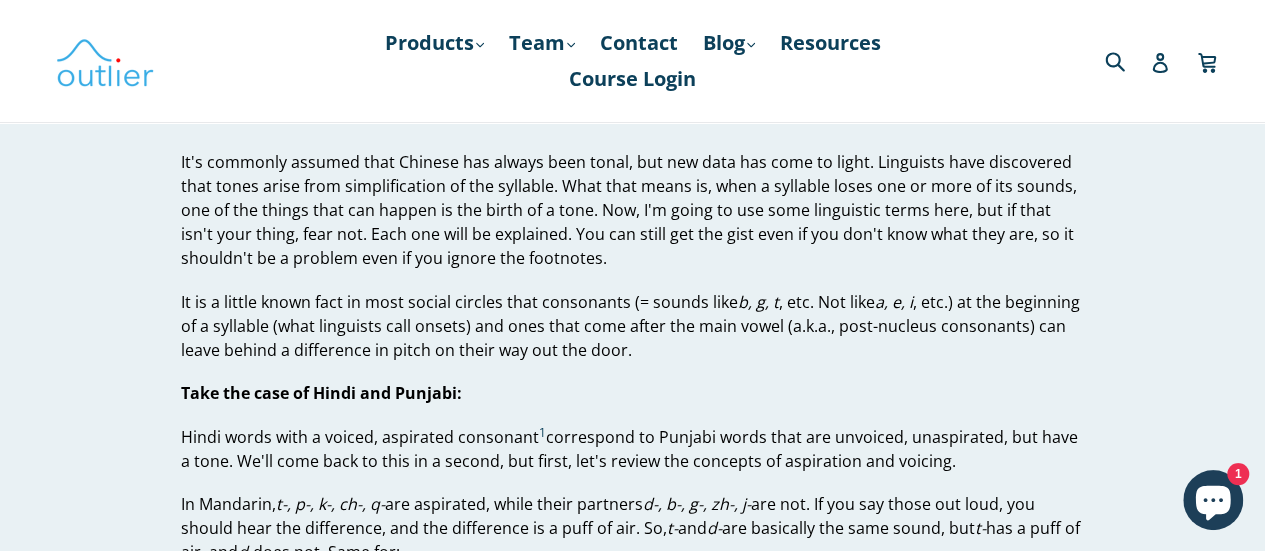 click on "It's commonly assumed that Chinese has always been tonal, but new data has come to light. Linguists have discovered that tones arise from simplification of the syllable. What that means is, when a syllable loses one or more of its sounds, one of the things that can happen is the birth of a tone. Now, I'm going to use some linguistic terms here, but if that isn't your thing, fear not. Each one will be explained. You can still get the gist even if you don't know what they are, so it shouldn't be a problem even if you ignore the footnotes." at bounding box center (632, 210) 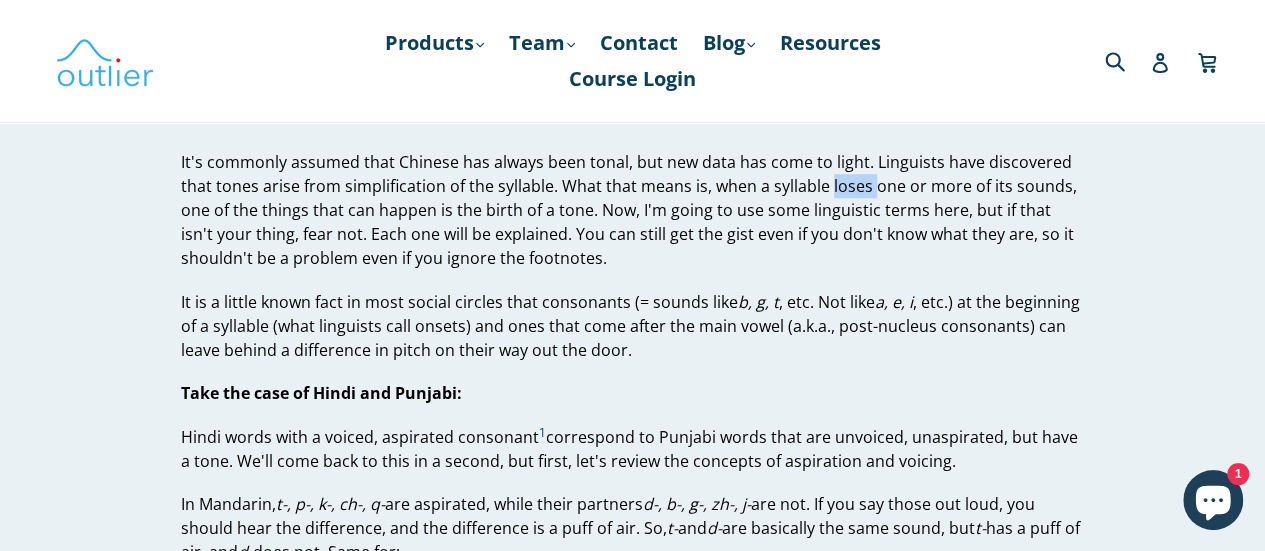 click on "It's commonly assumed that Chinese has always been tonal, but new data has come to light. Linguists have discovered that tones arise from simplification of the syllable. What that means is, when a syllable loses one or more of its sounds, one of the things that can happen is the birth of a tone. Now, I'm going to use some linguistic terms here, but if that isn't your thing, fear not. Each one will be explained. You can still get the gist even if you don't know what they are, so it shouldn't be a problem even if you ignore the footnotes." at bounding box center (632, 210) 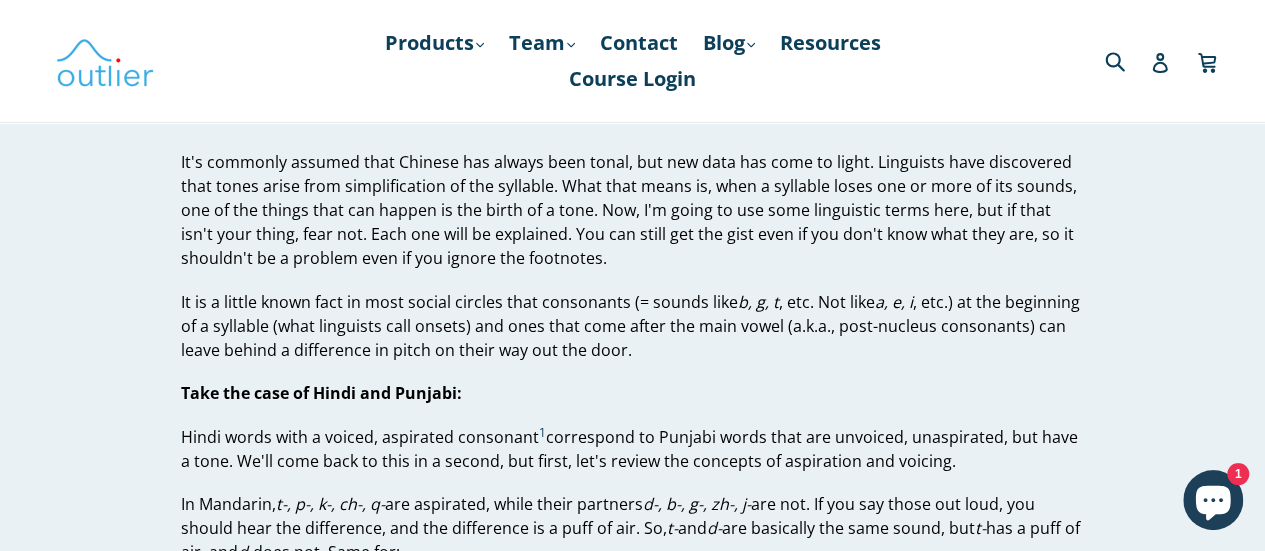 click on "It's commonly assumed that Chinese has always been tonal, but new data has come to light. Linguists have discovered that tones arise from simplification of the syllable. What that means is, when a syllable loses one or more of its sounds, one of the things that can happen is the birth of a tone. Now, I'm going to use some linguistic terms here, but if that isn't your thing, fear not. Each one will be explained. You can still get the gist even if you don't know what they are, so it shouldn't be a problem even if you ignore the footnotes." at bounding box center (632, 210) 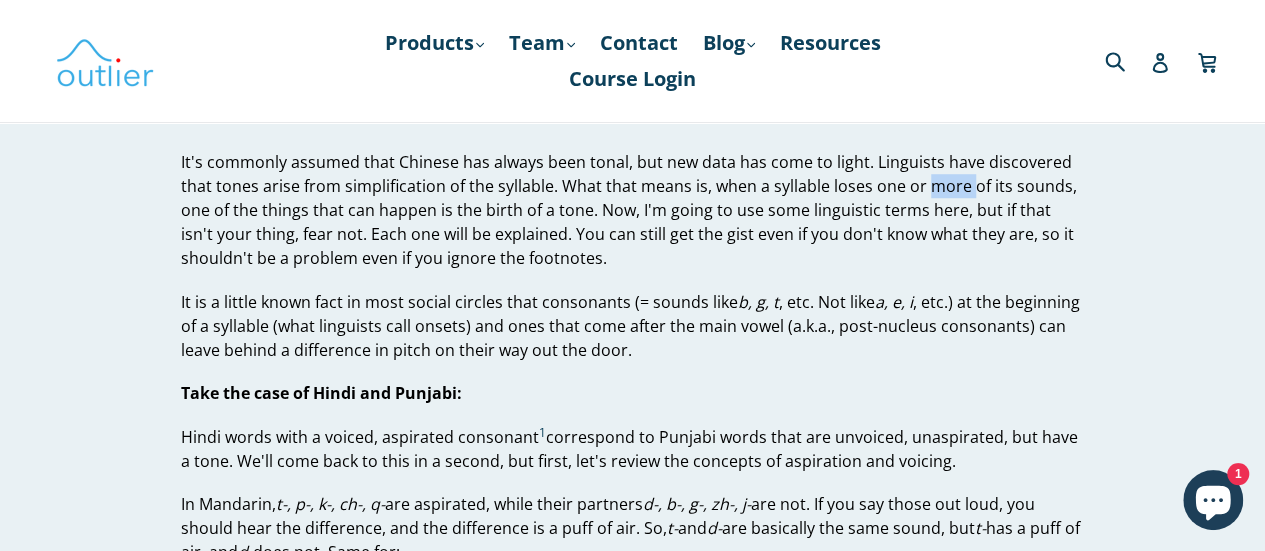 click on "It's commonly assumed that Chinese has always been tonal, but new data has come to light. Linguists have discovered that tones arise from simplification of the syllable. What that means is, when a syllable loses one or more of its sounds, one of the things that can happen is the birth of a tone. Now, I'm going to use some linguistic terms here, but if that isn't your thing, fear not. Each one will be explained. You can still get the gist even if you don't know what they are, so it shouldn't be a problem even if you ignore the footnotes." at bounding box center [632, 210] 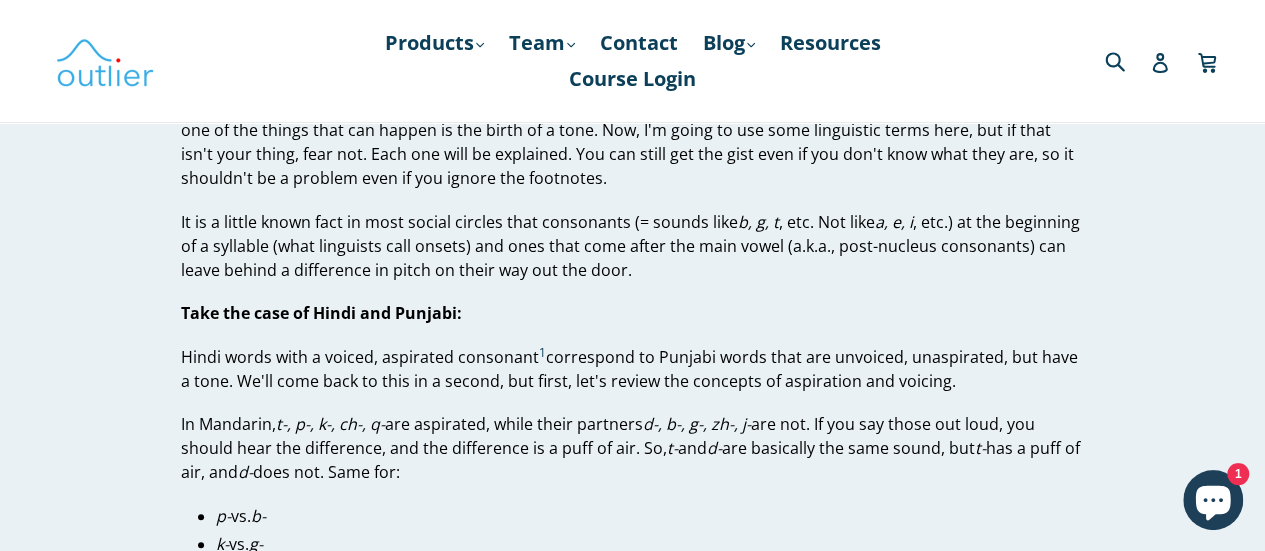 scroll, scrollTop: 800, scrollLeft: 0, axis: vertical 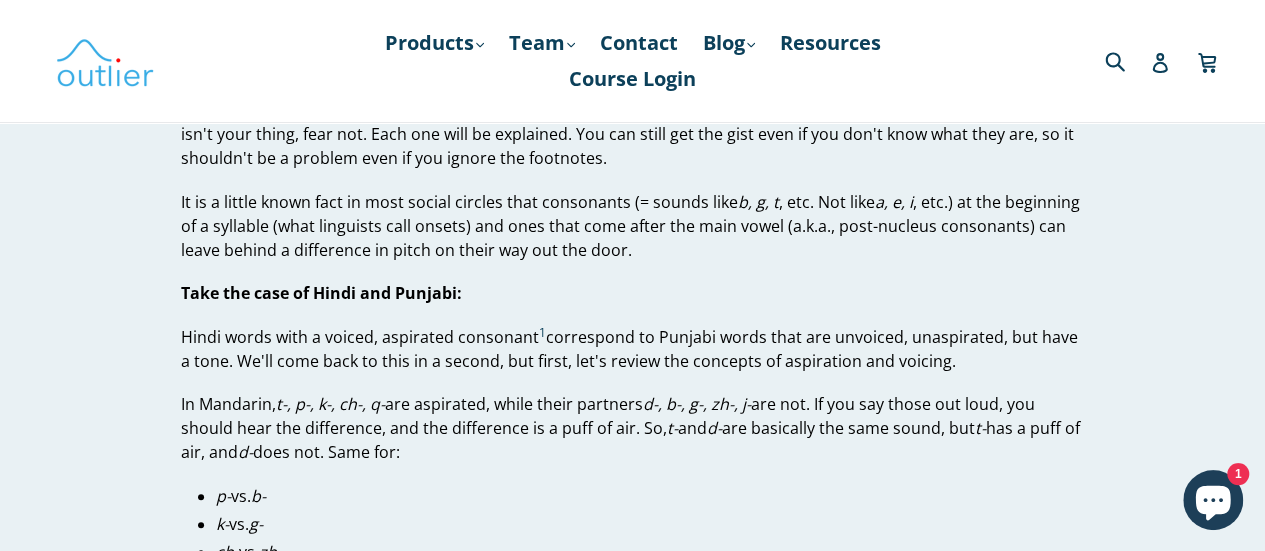 click on "Take the case of Hindi and Punjabi:" at bounding box center [321, 293] 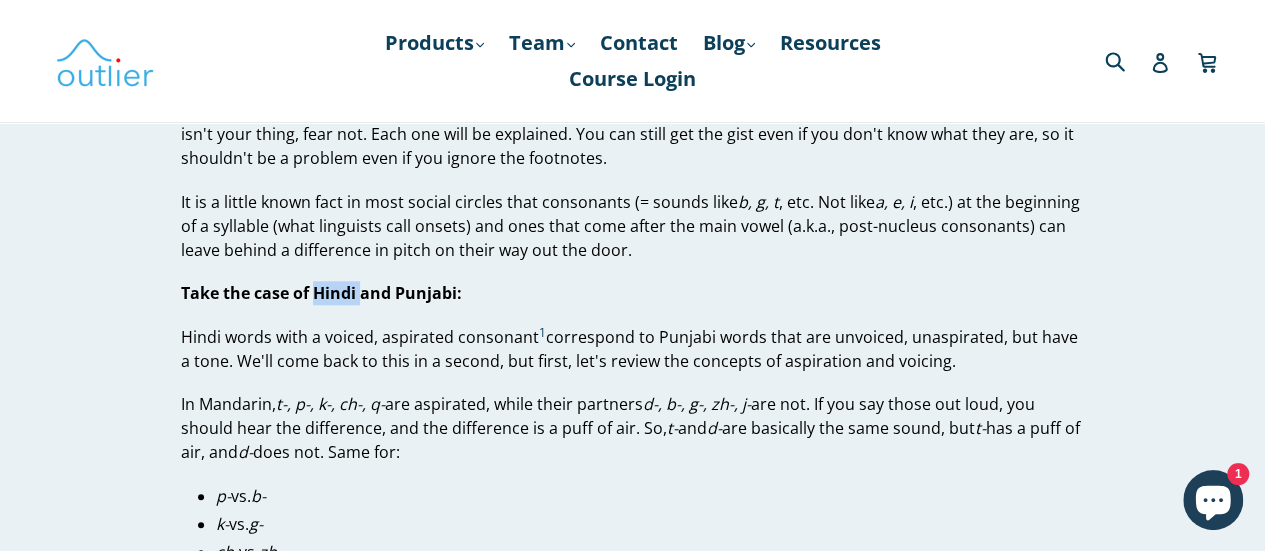 click on "Take the case of Hindi and Punjabi:" at bounding box center [321, 293] 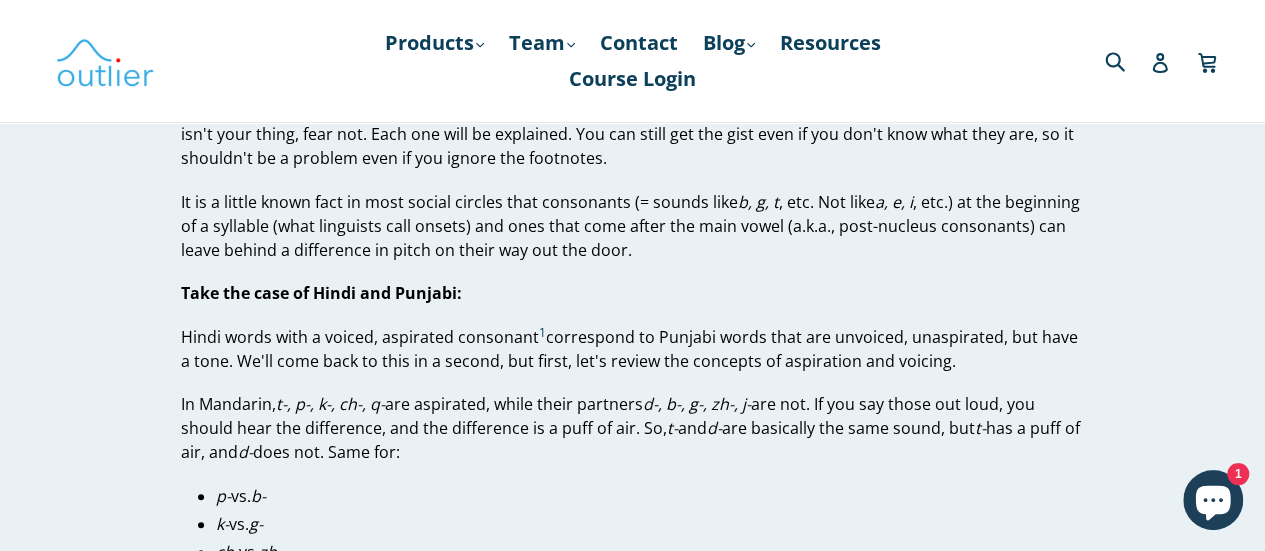 click on "Take the case of Hindi and Punjabi:" at bounding box center [321, 293] 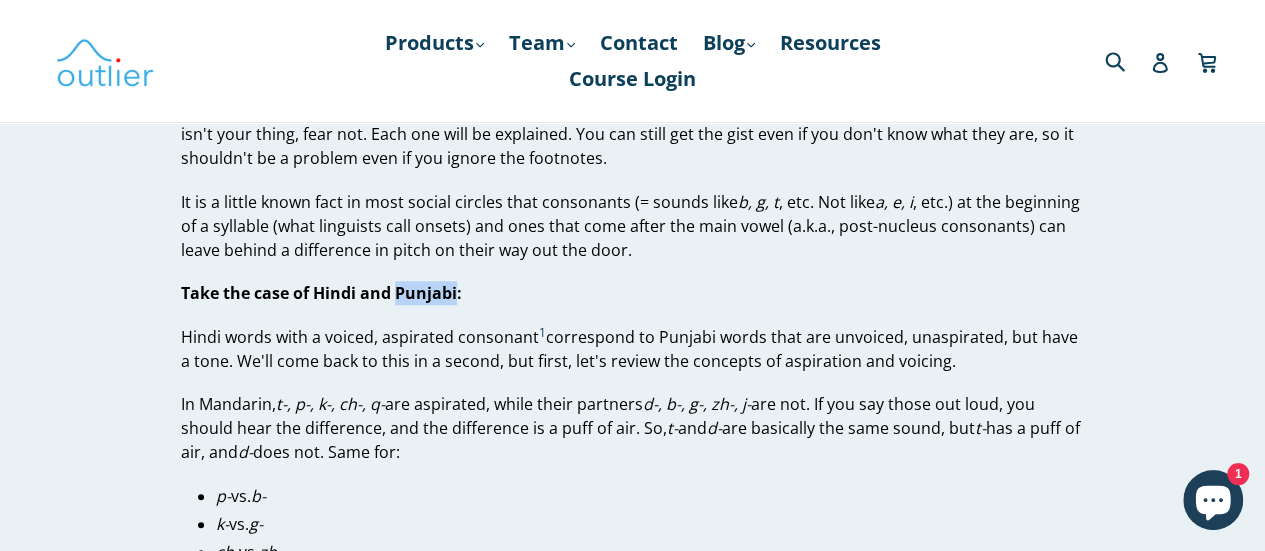 click on "Take the case of Hindi and Punjabi:" at bounding box center [321, 293] 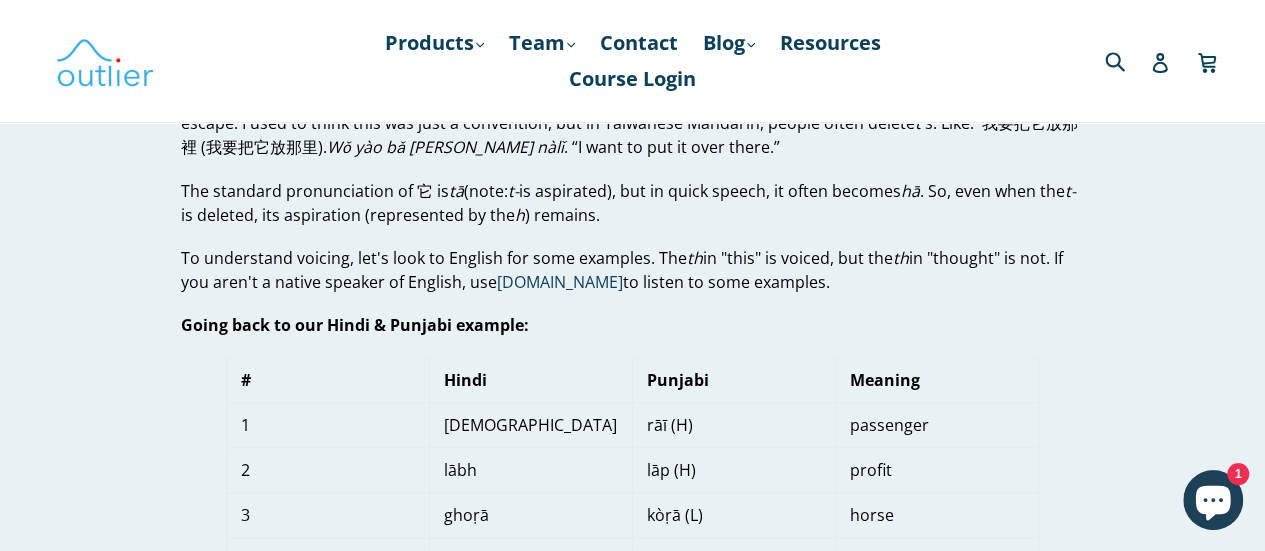 scroll, scrollTop: 1500, scrollLeft: 0, axis: vertical 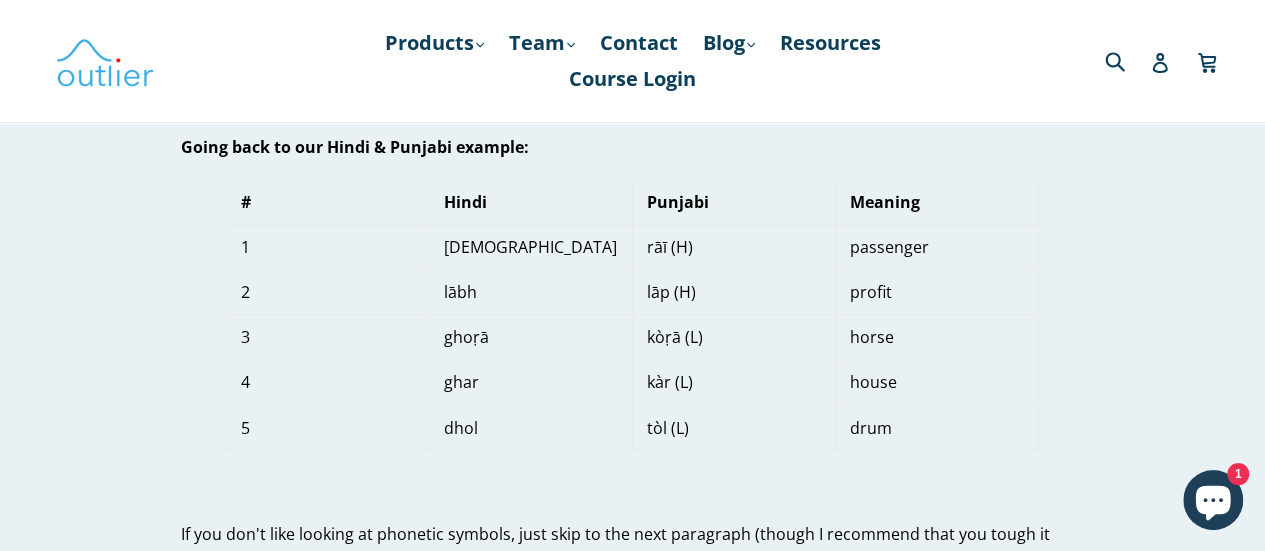 click on "[DEMOGRAPHIC_DATA]" at bounding box center [530, 246] 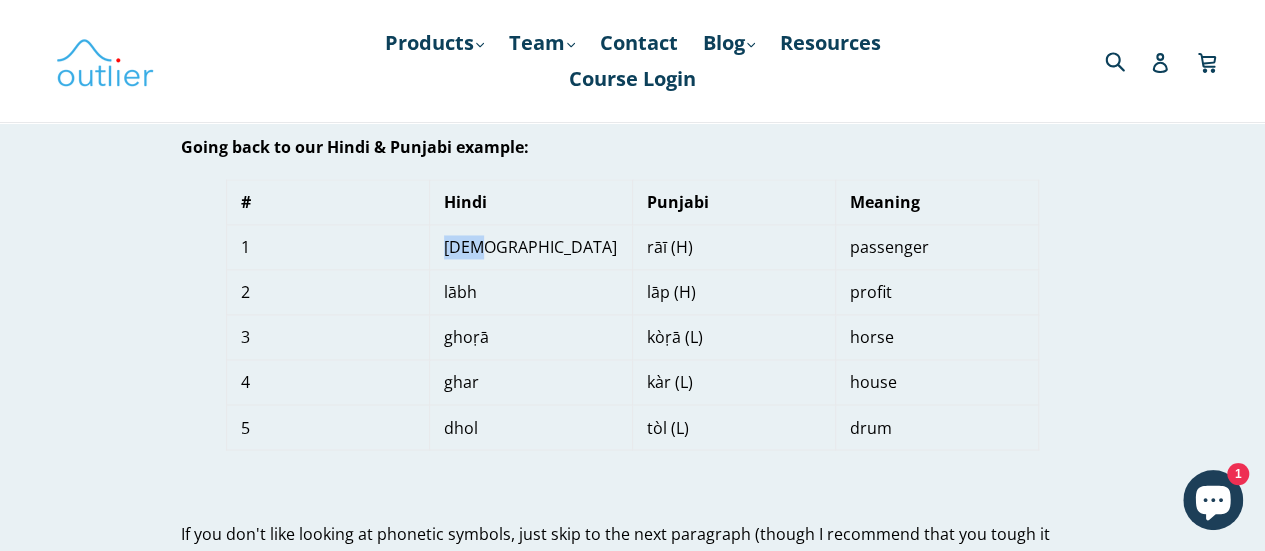 click on "[DEMOGRAPHIC_DATA]" at bounding box center [530, 246] 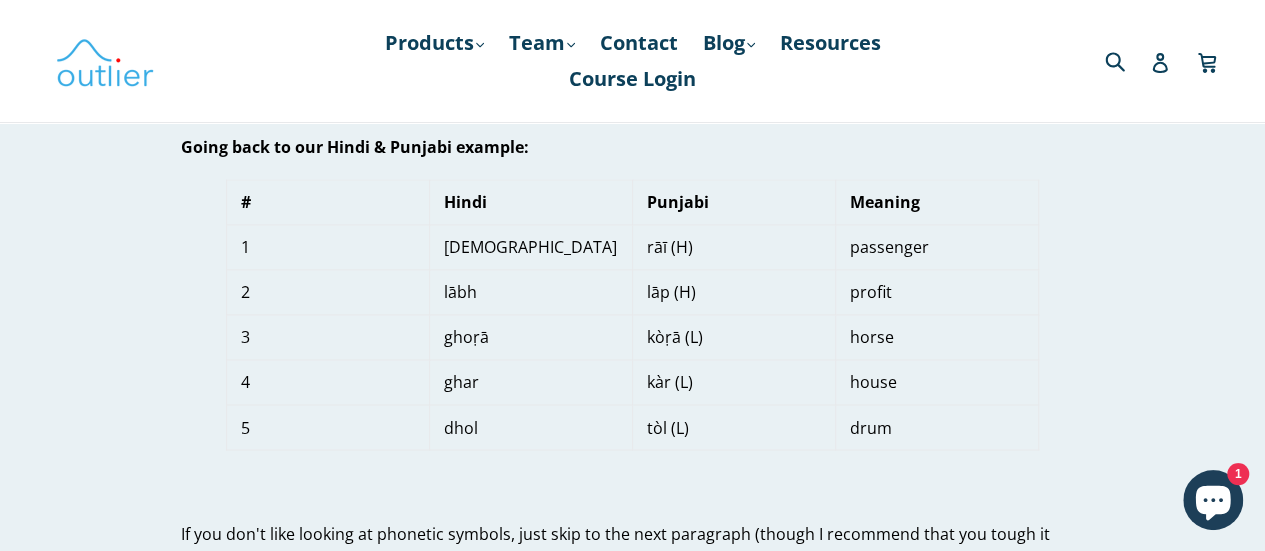 click on "passenger" at bounding box center (936, 246) 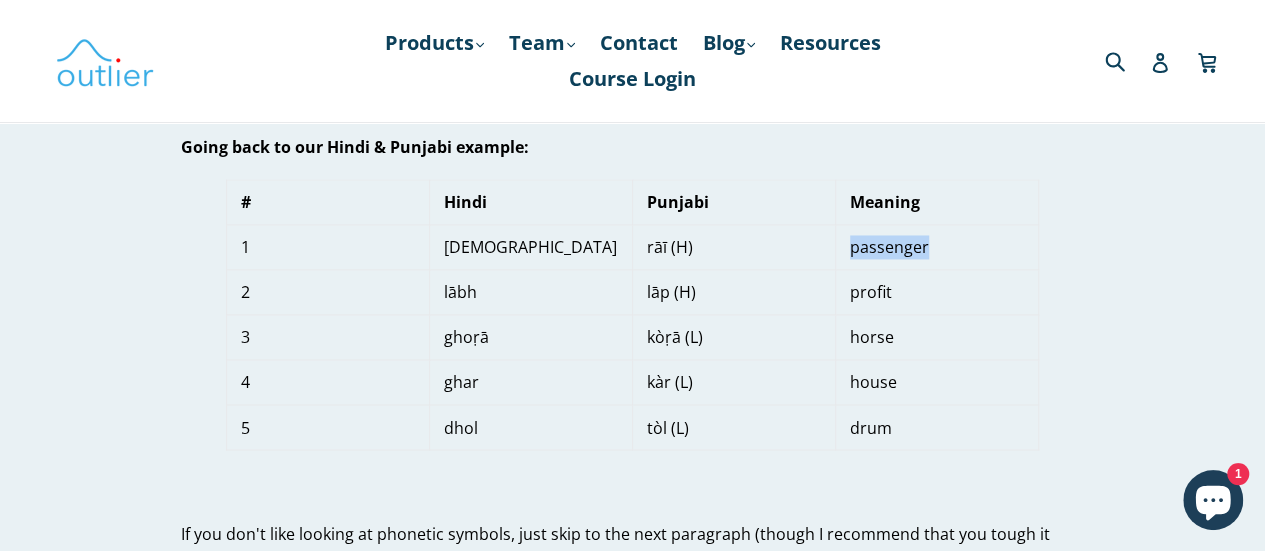 click on "passenger" at bounding box center (936, 246) 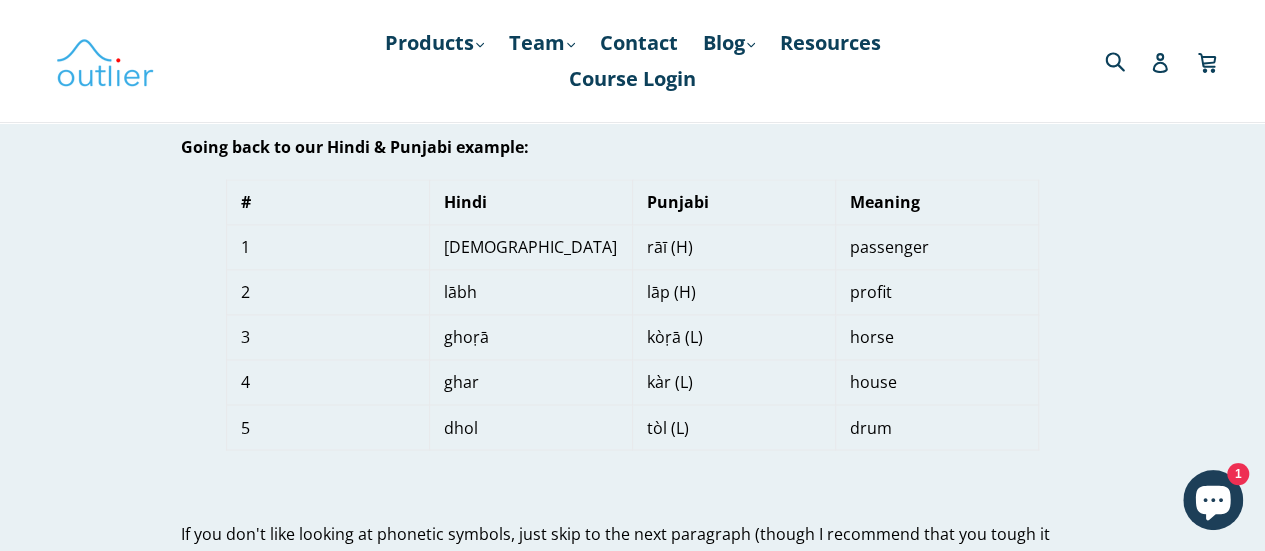 click on "lābh" at bounding box center [530, 291] 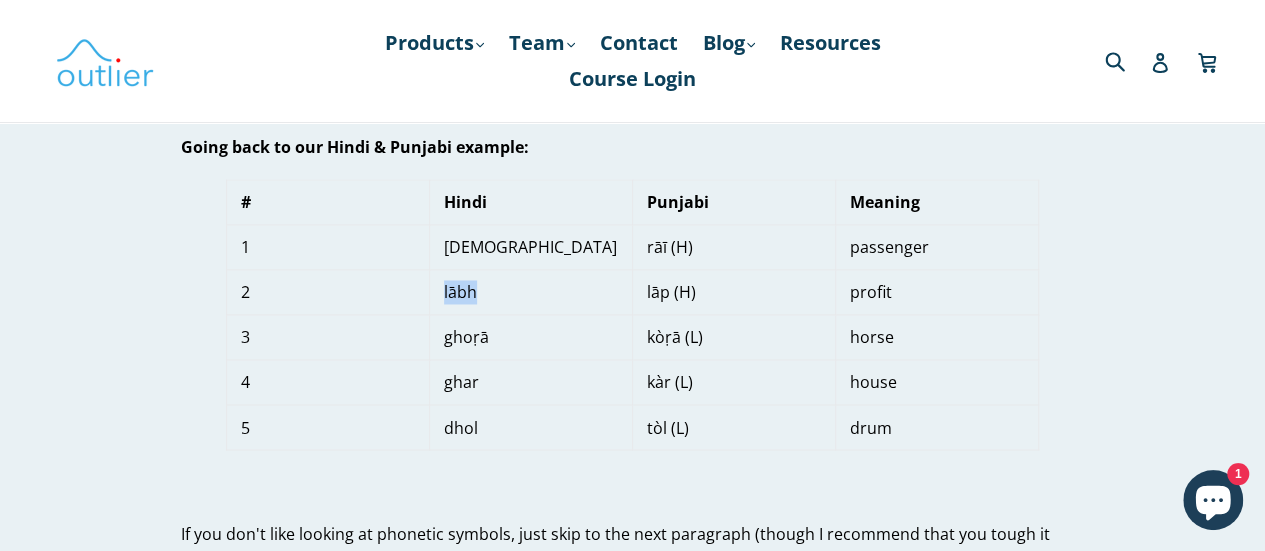 click on "lābh" at bounding box center [530, 291] 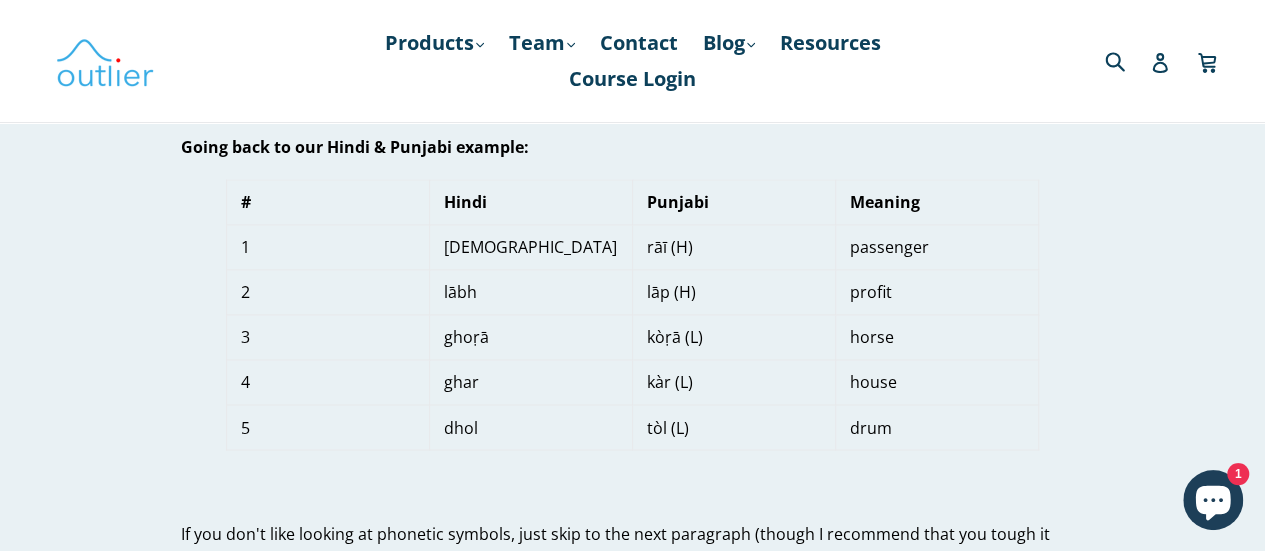 click on "lāp (H)" at bounding box center (733, 291) 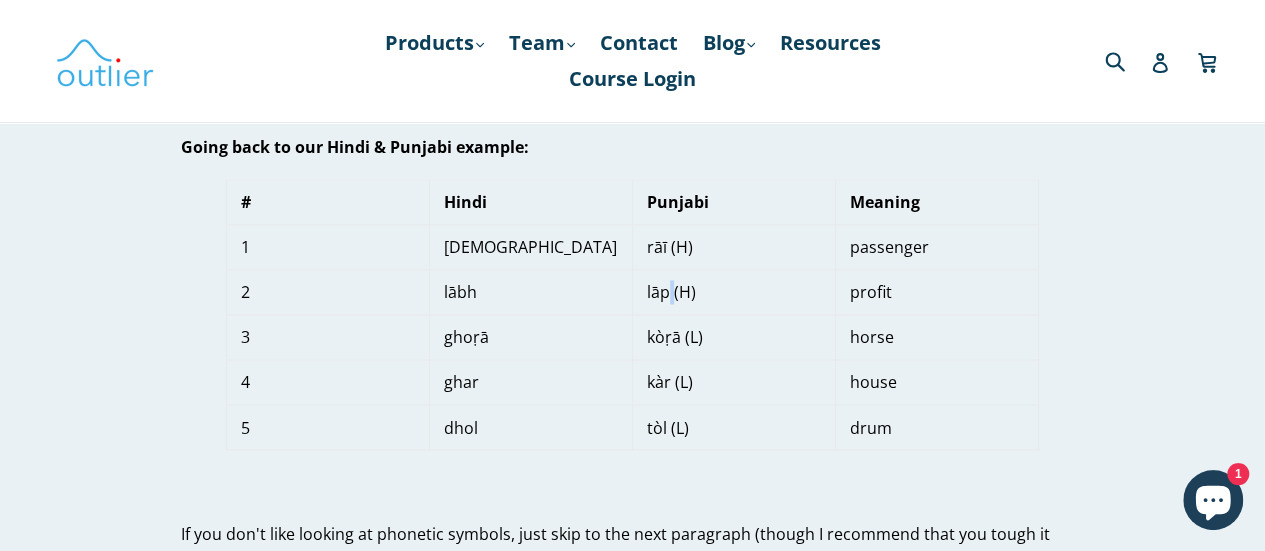 click on "lāp (H)" at bounding box center (733, 291) 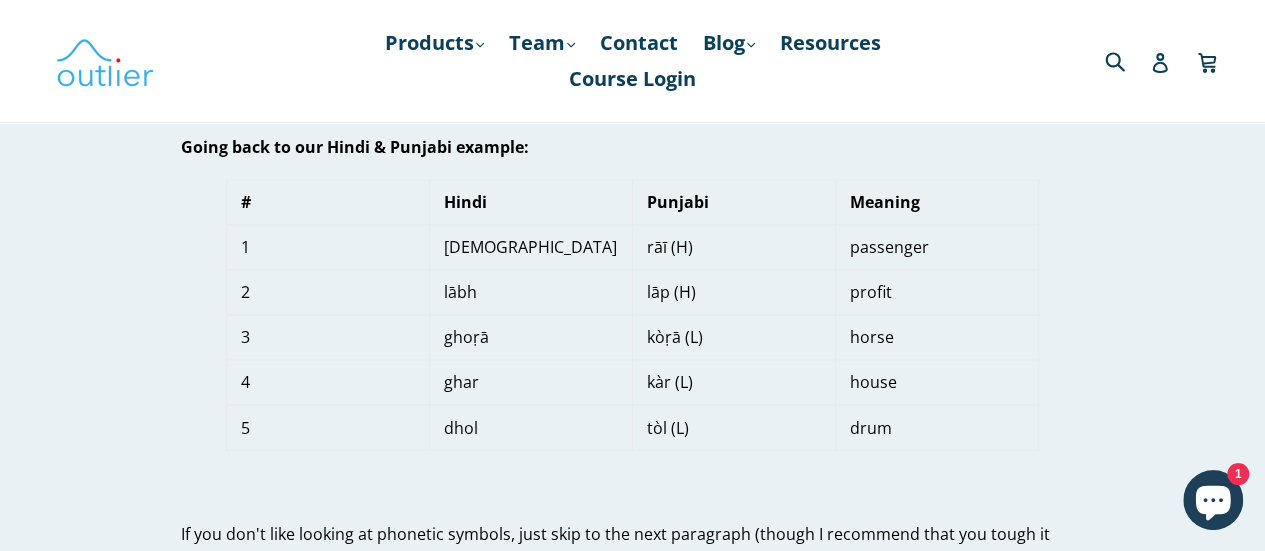 click on "ghoṛā" at bounding box center [530, 336] 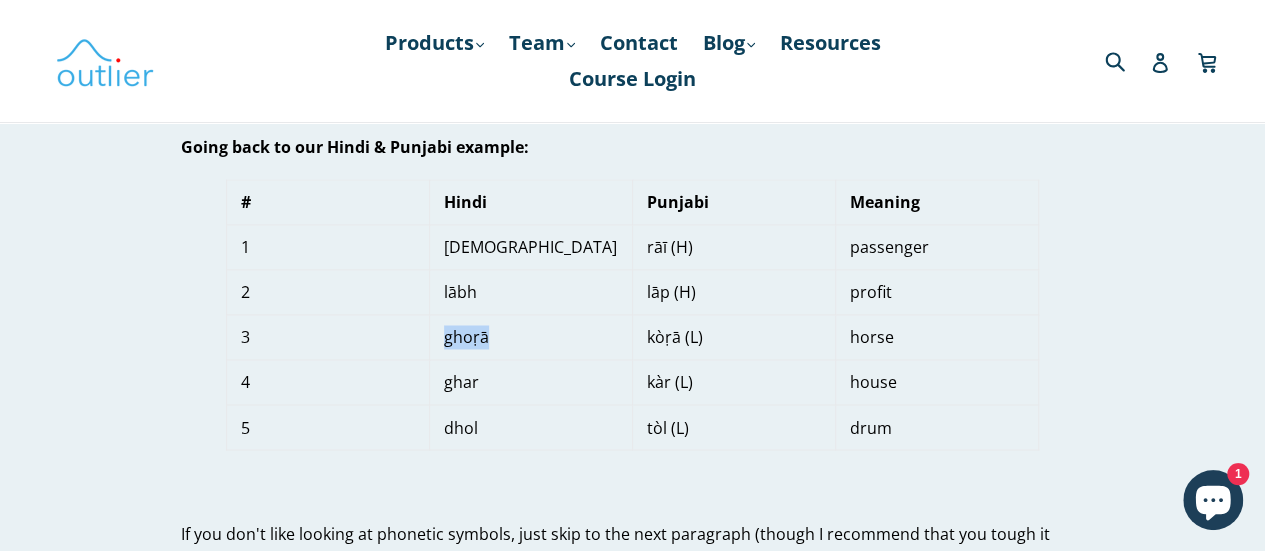 click on "ghoṛā" at bounding box center (530, 336) 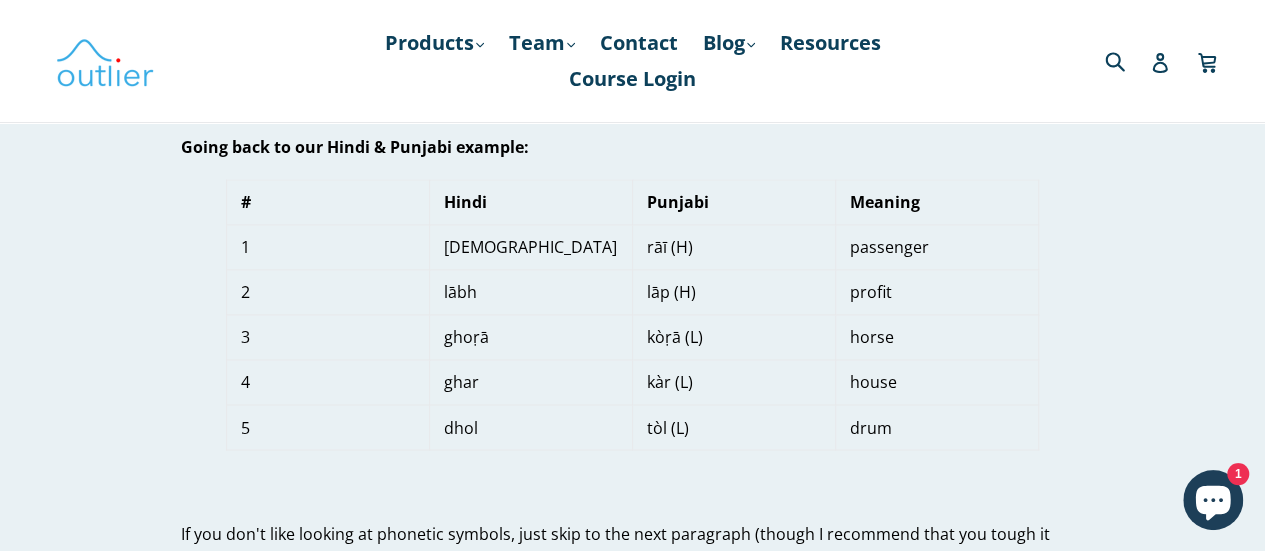 click on "kòṛā (L)" at bounding box center (733, 336) 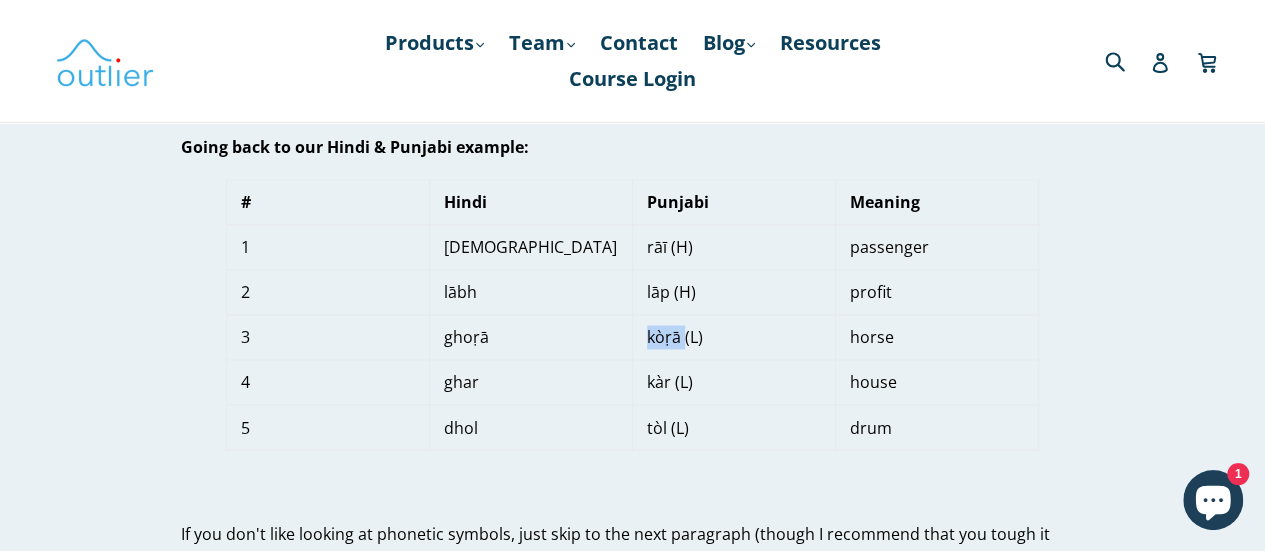 click on "kòṛā (L)" at bounding box center [733, 336] 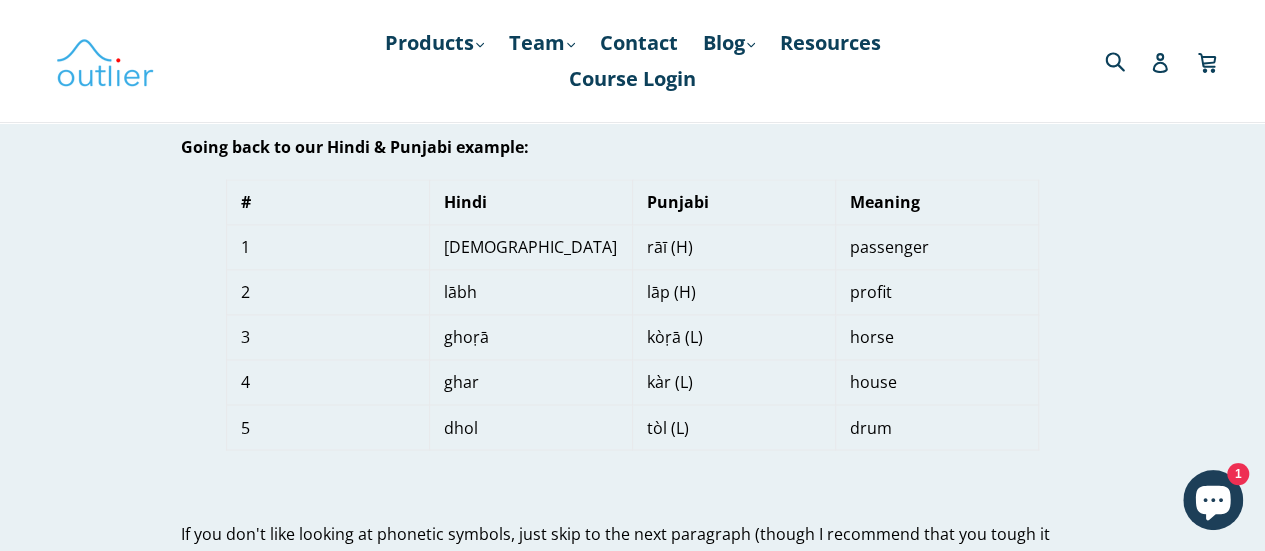 click on "horse" at bounding box center [936, 336] 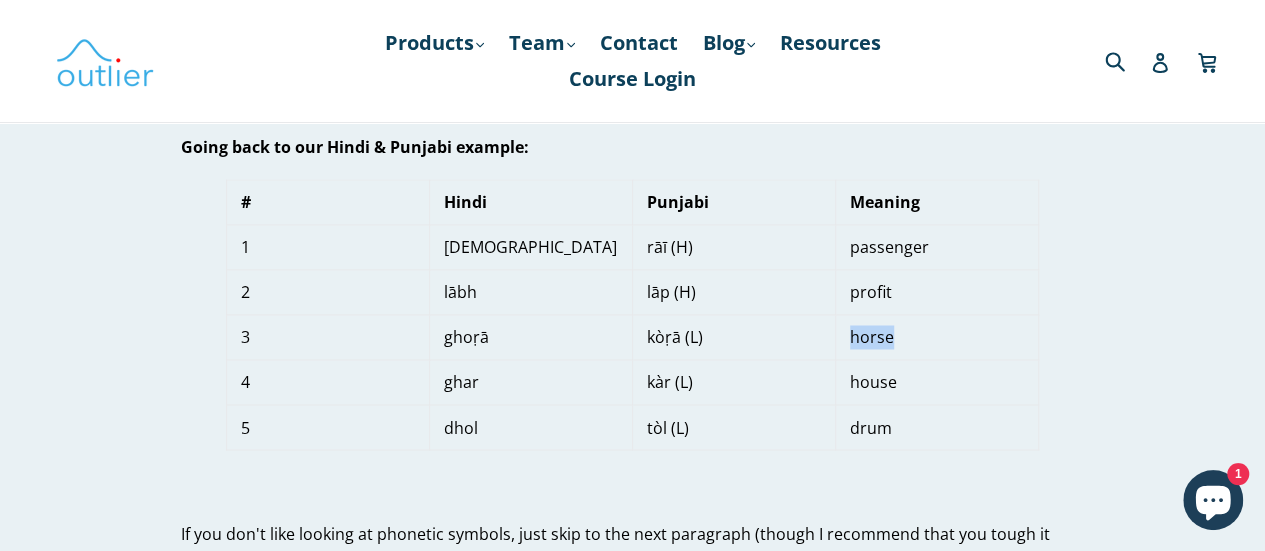 click on "horse" at bounding box center (936, 336) 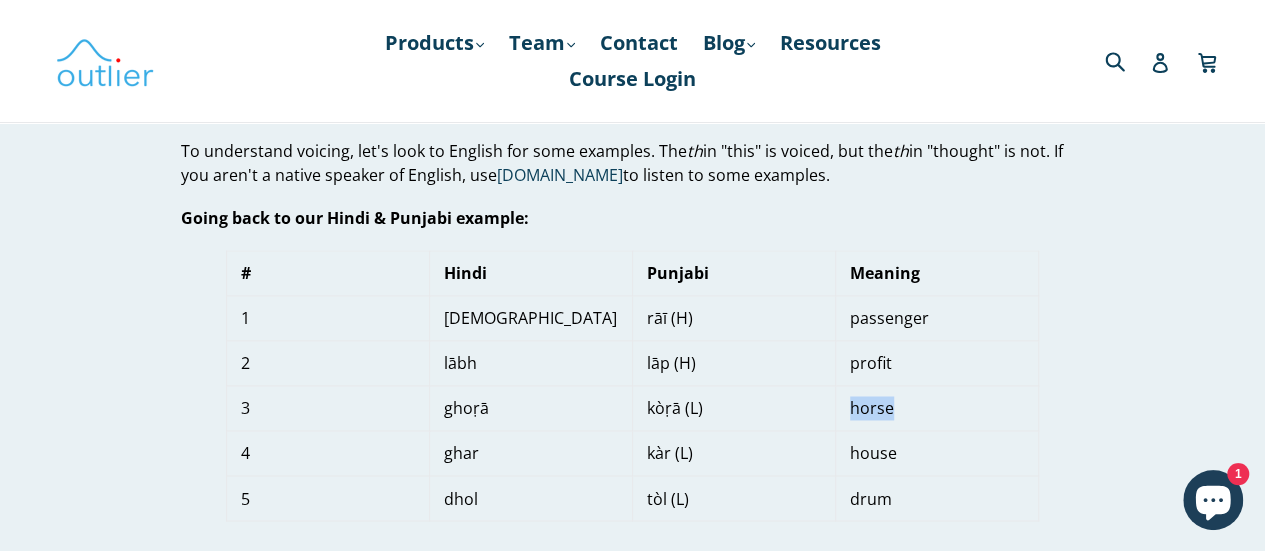 scroll, scrollTop: 1400, scrollLeft: 0, axis: vertical 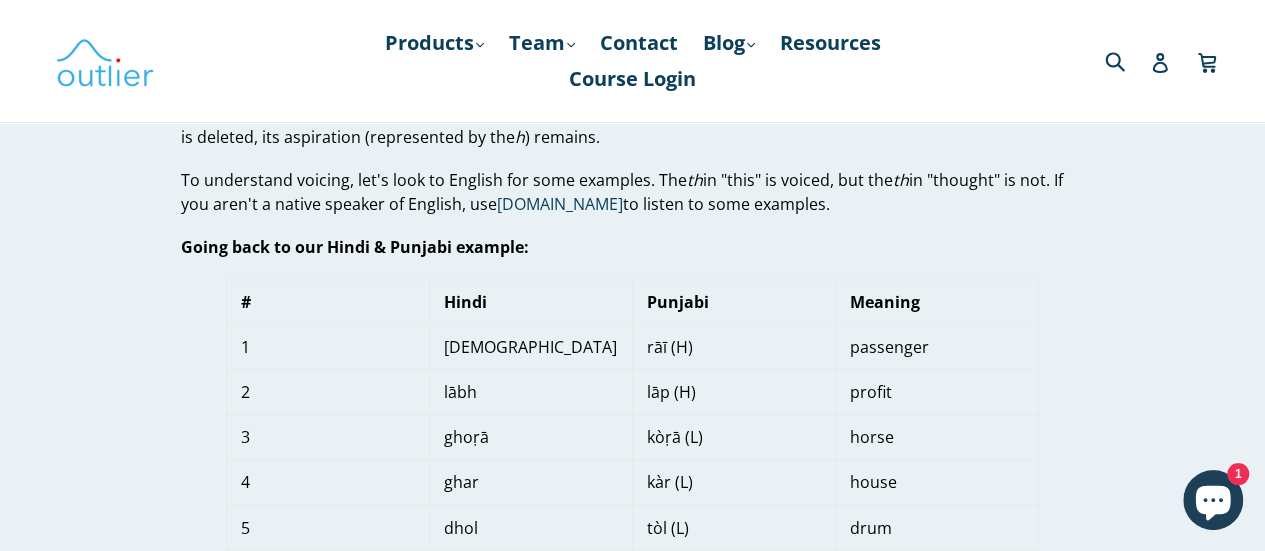 click on "Going back to our Hindi & Punjabi example:" at bounding box center (355, 247) 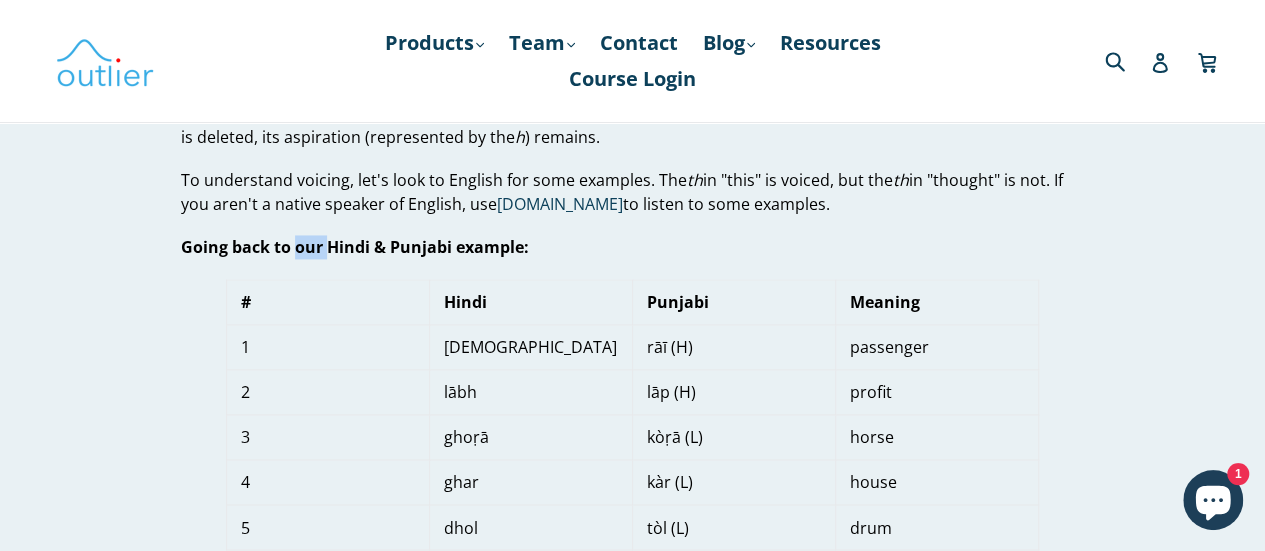 click on "Going back to our Hindi & Punjabi example:" at bounding box center (355, 247) 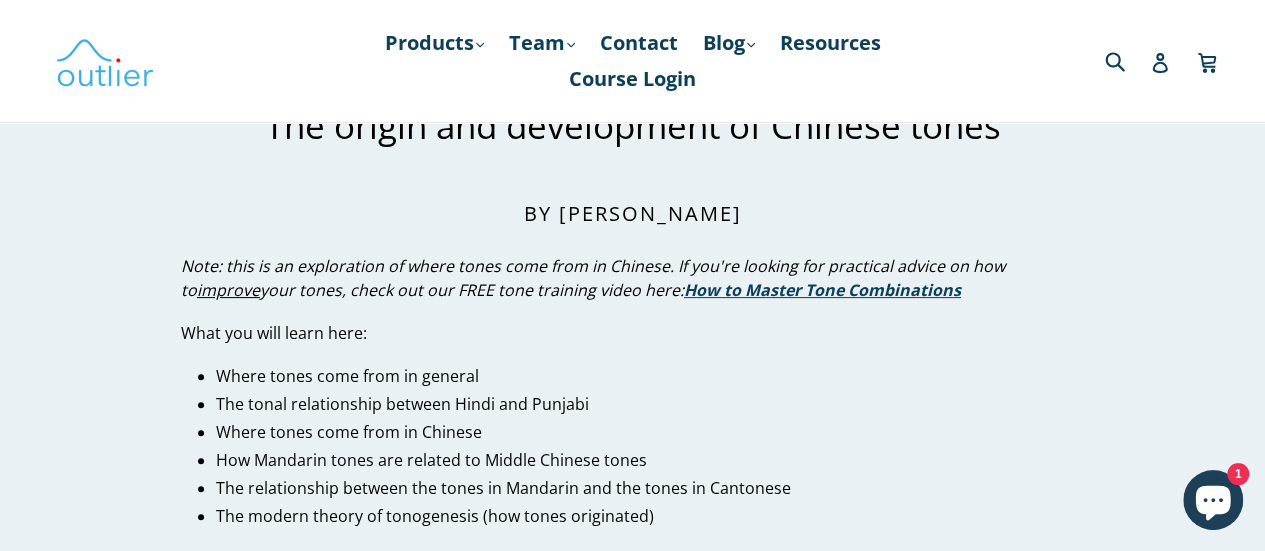 scroll, scrollTop: 0, scrollLeft: 0, axis: both 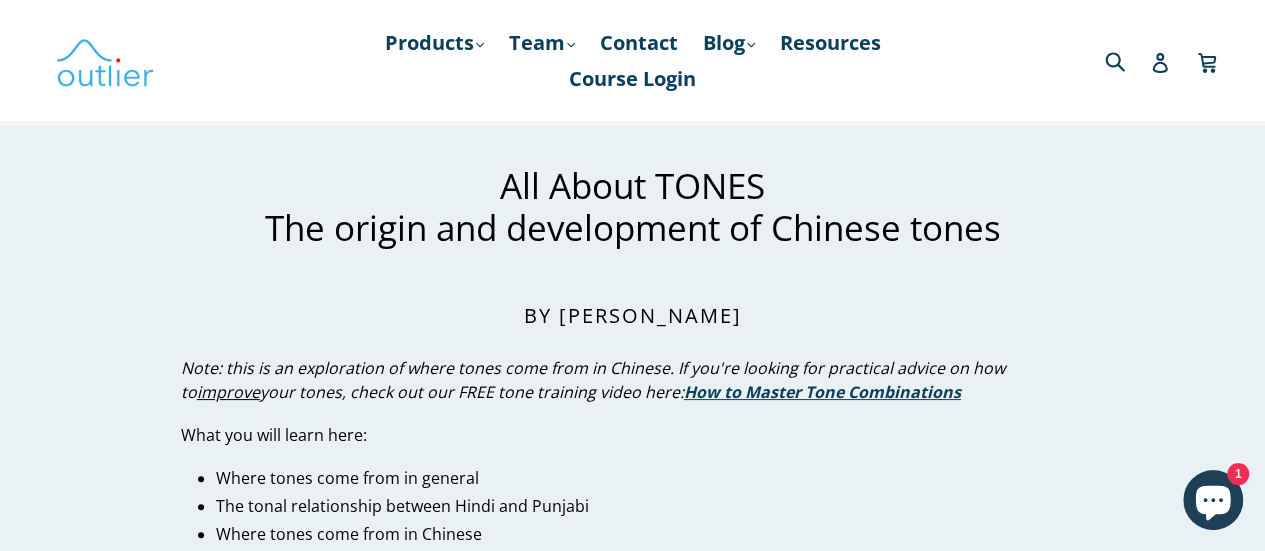 click on "All About TONES The origin and development of Chinese tones" at bounding box center (632, 207) 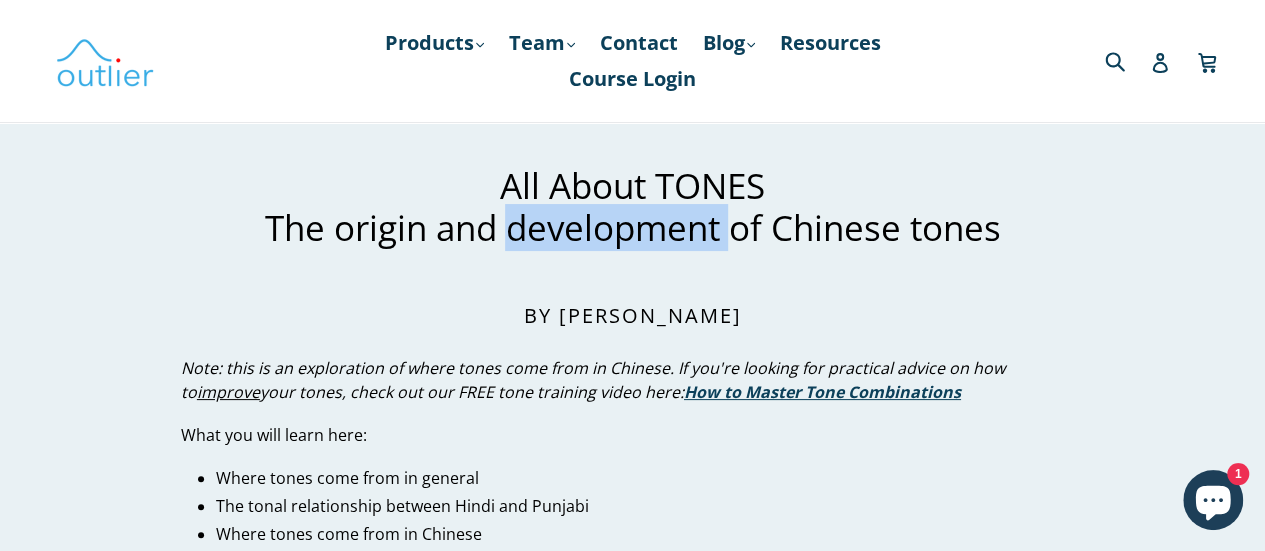 click on "All About TONES The origin and development of Chinese tones" at bounding box center [632, 207] 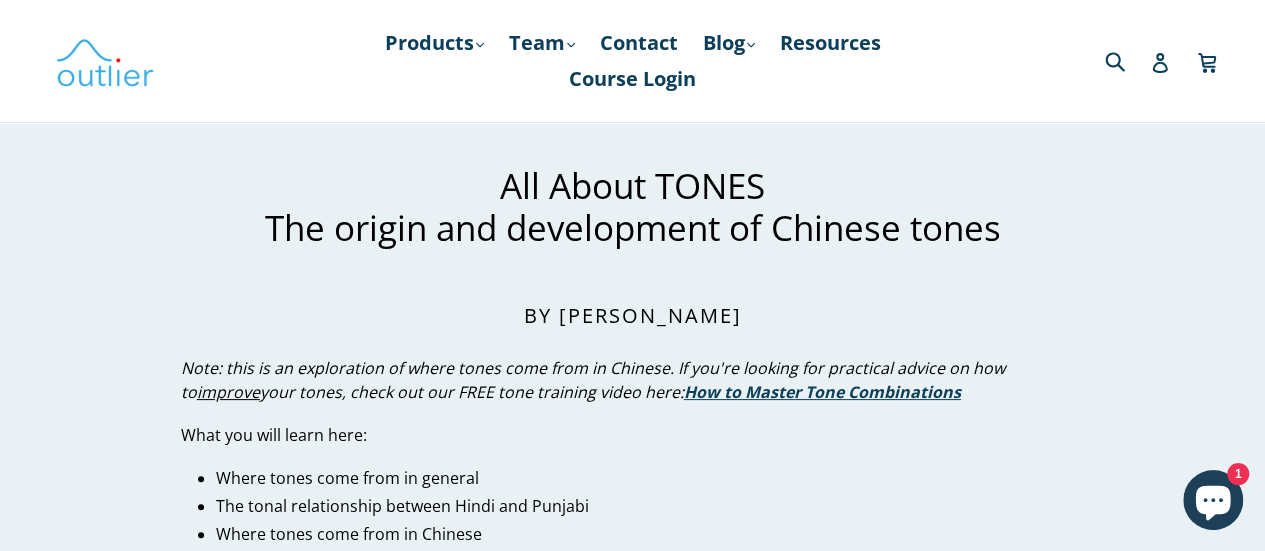 click on "All About TONES The origin and development of Chinese tones" at bounding box center [632, 207] 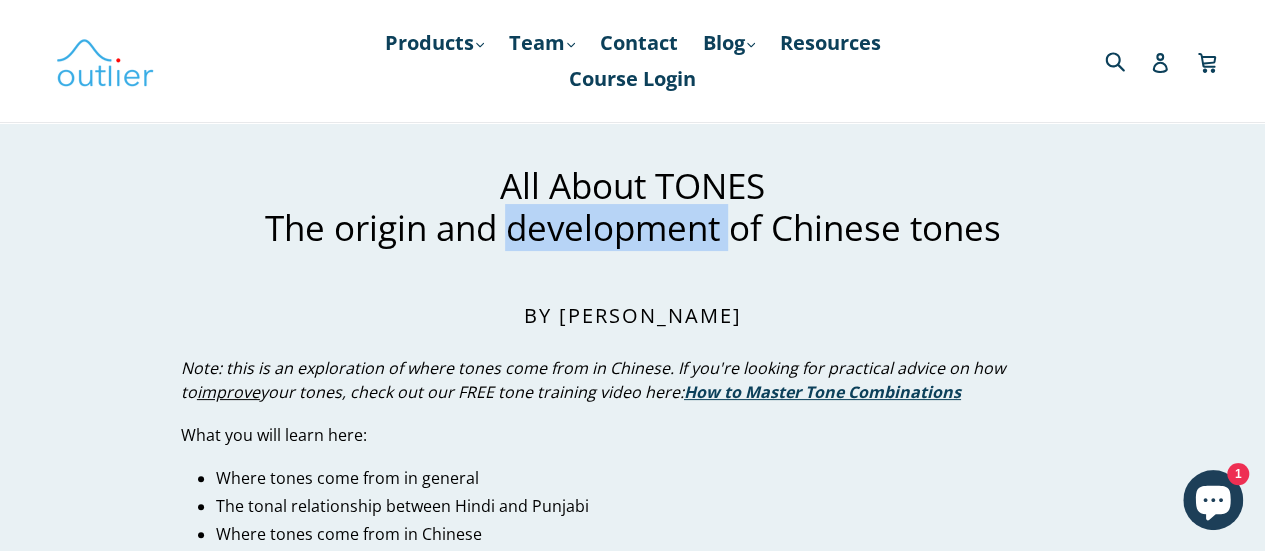 click on "All About TONES The origin and development of Chinese tones" at bounding box center (632, 207) 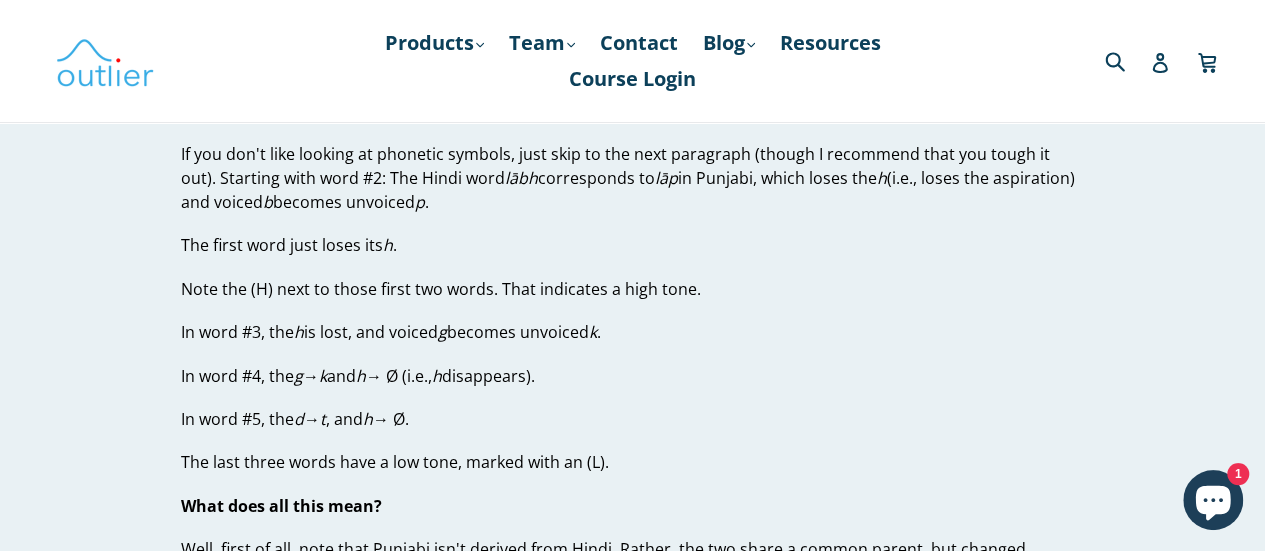 scroll, scrollTop: 1900, scrollLeft: 0, axis: vertical 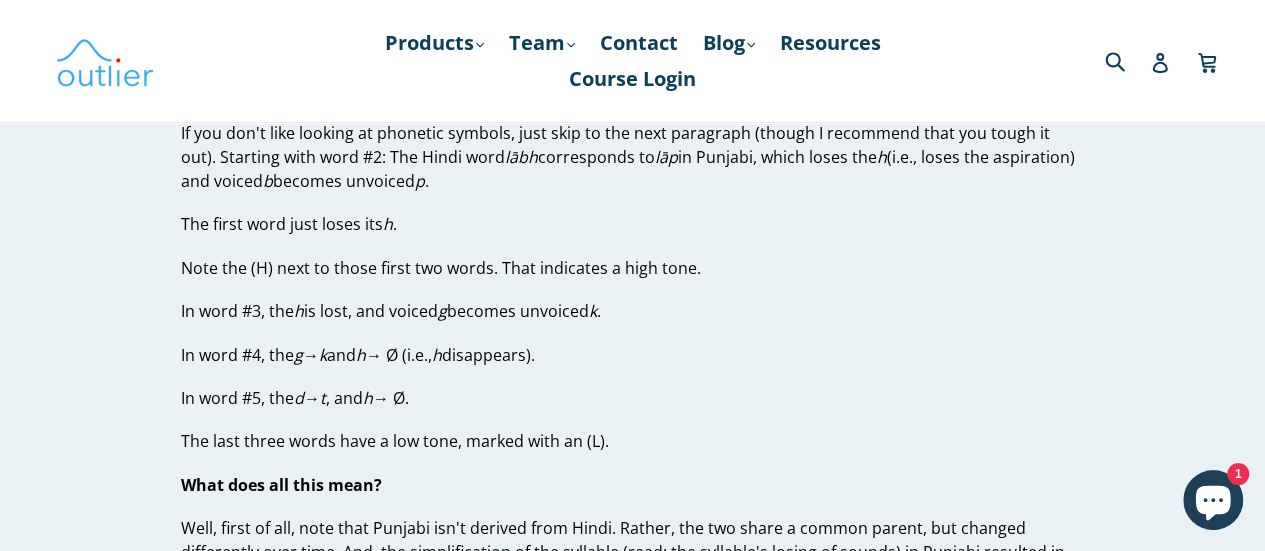 click on "In word #3, the  h  is lost, and voiced  g  becomes unvoiced  k ." at bounding box center (632, 311) 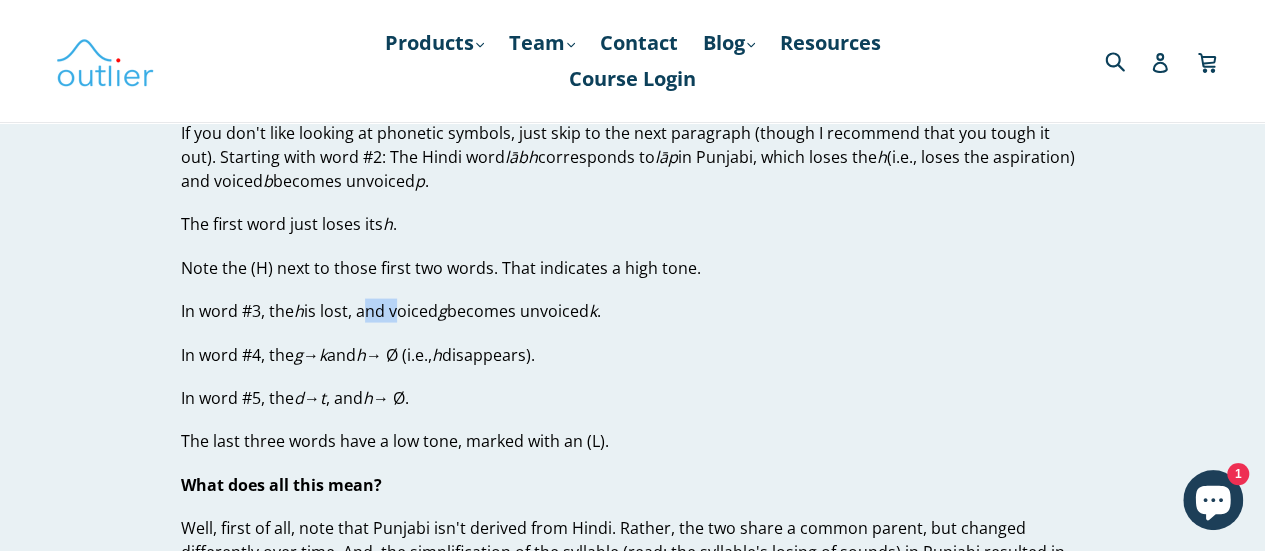 click on "In word #3, the  h  is lost, and voiced  g  becomes unvoiced  k ." at bounding box center (632, 311) 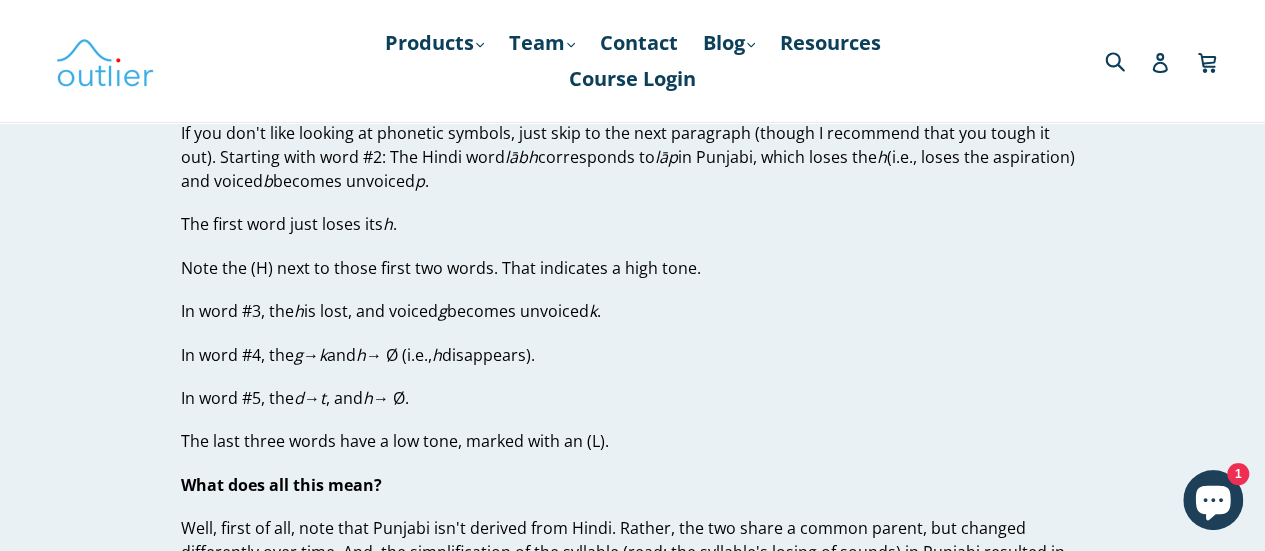 click on "In word #3, the  h  is lost, and voiced  g  becomes unvoiced  k ." at bounding box center (632, 311) 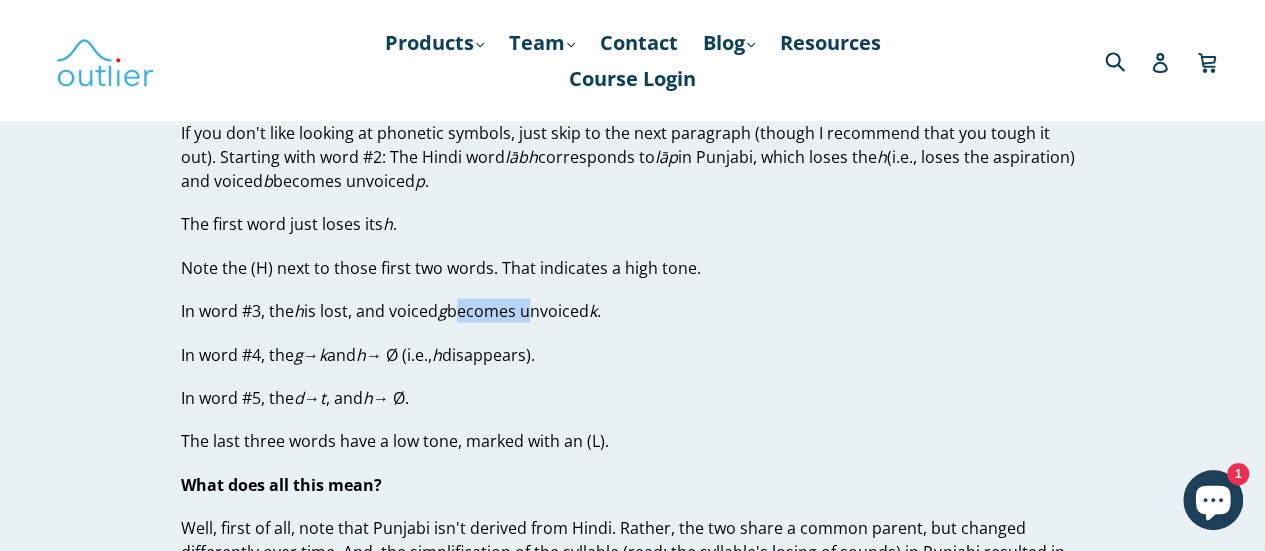 click on "In word #3, the  h  is lost, and voiced  g  becomes unvoiced  k ." at bounding box center (632, 311) 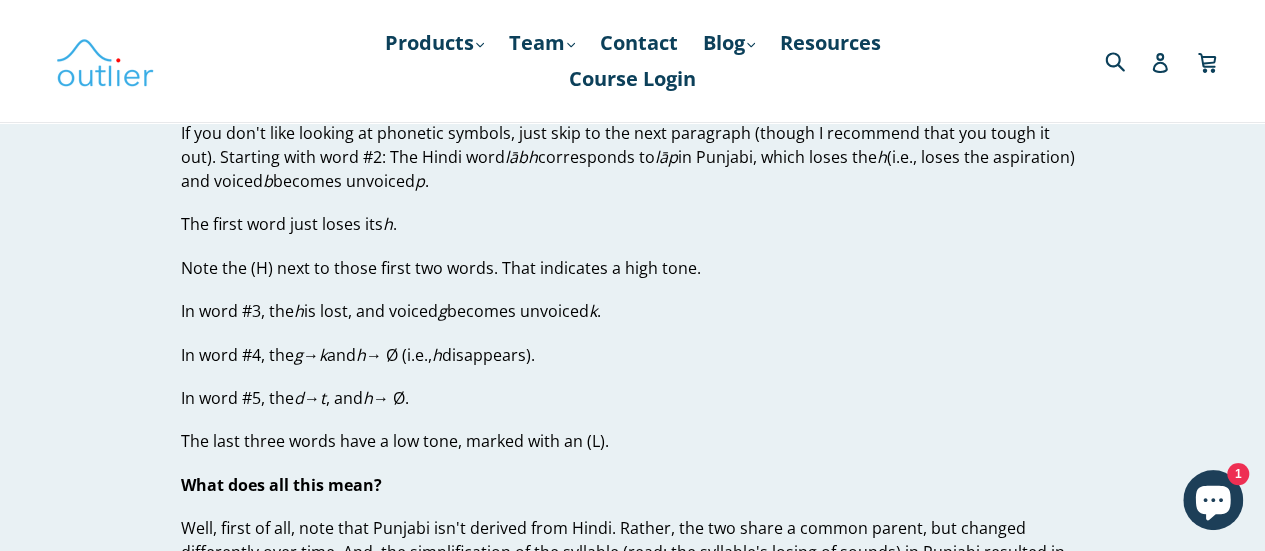click on "In word #3, the  h  is lost, and voiced  g  becomes unvoiced  k ." at bounding box center (632, 311) 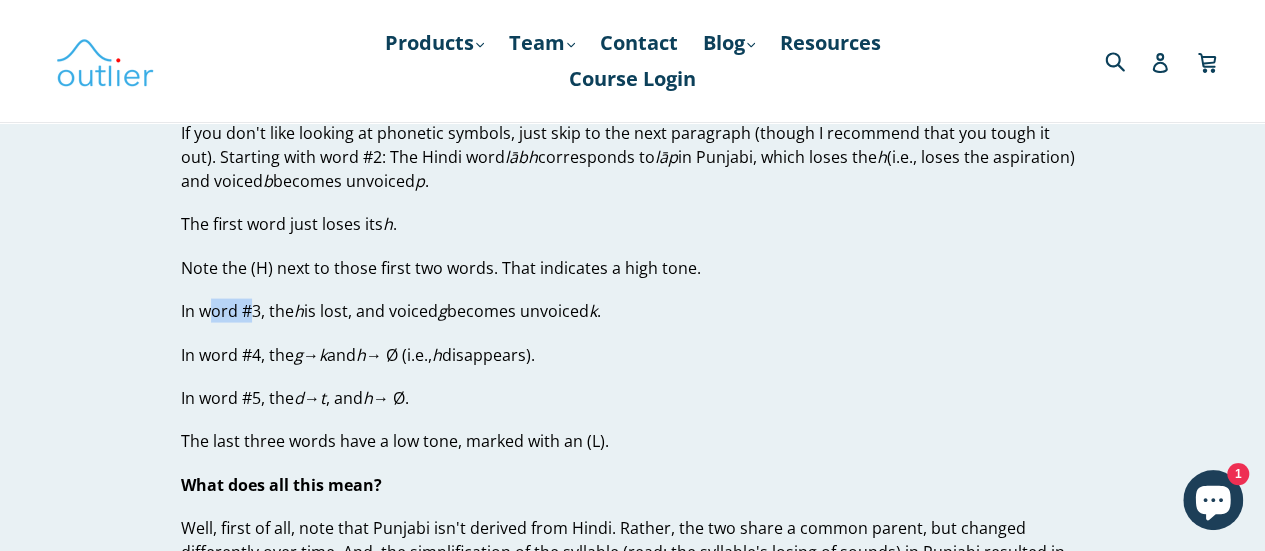 click on "In word #3, the  h  is lost, and voiced  g  becomes unvoiced  k ." at bounding box center [632, 311] 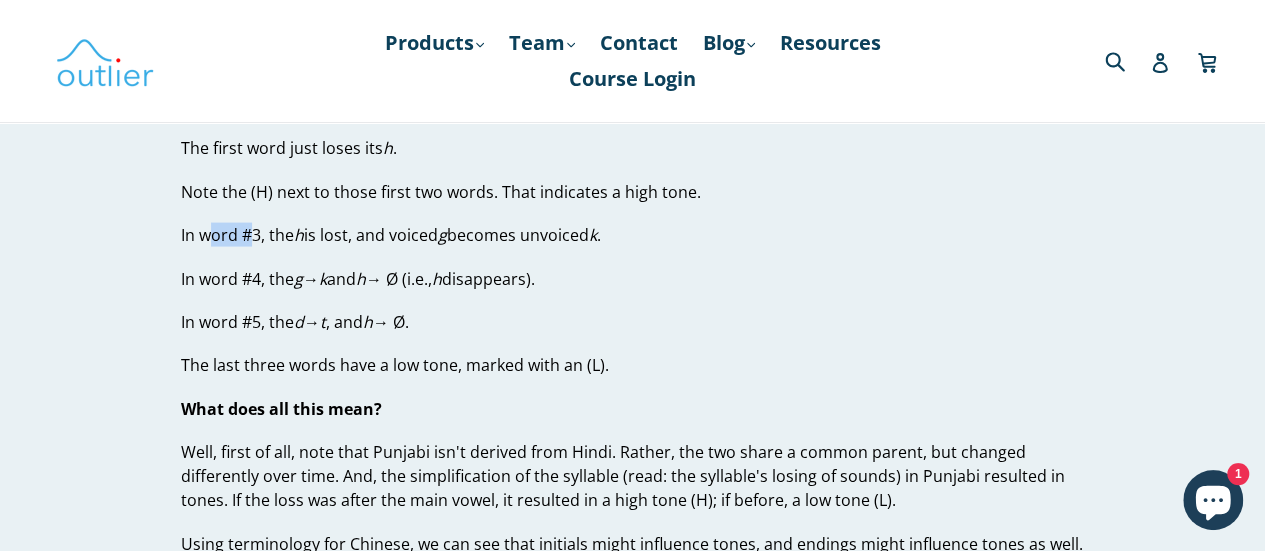 scroll, scrollTop: 2000, scrollLeft: 0, axis: vertical 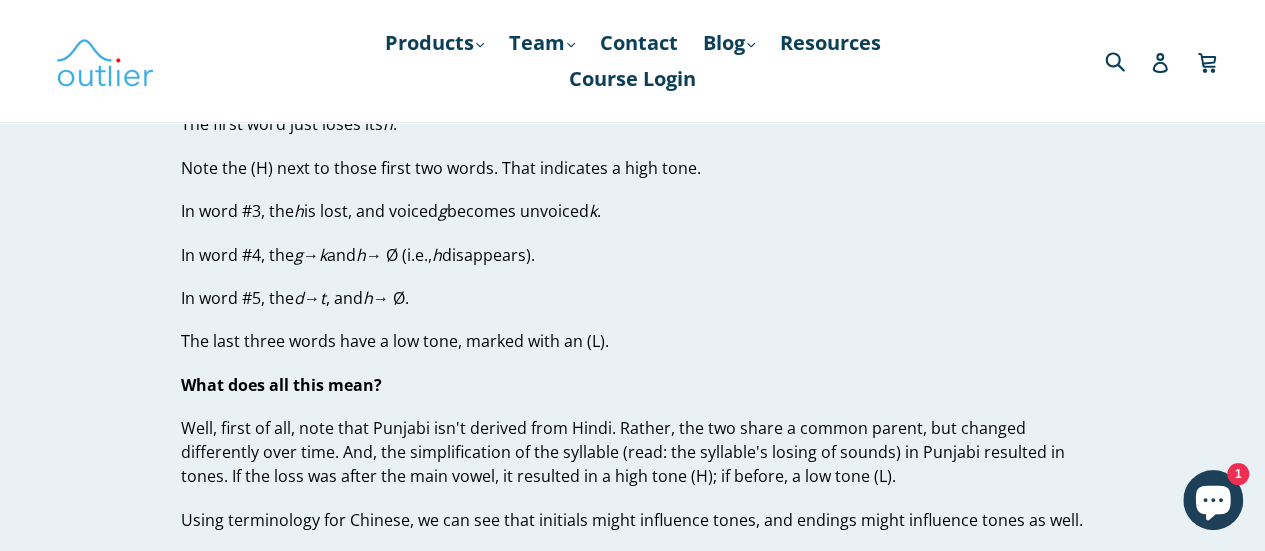 click on "The last three words have a low tone, marked with an (L)." at bounding box center (632, 341) 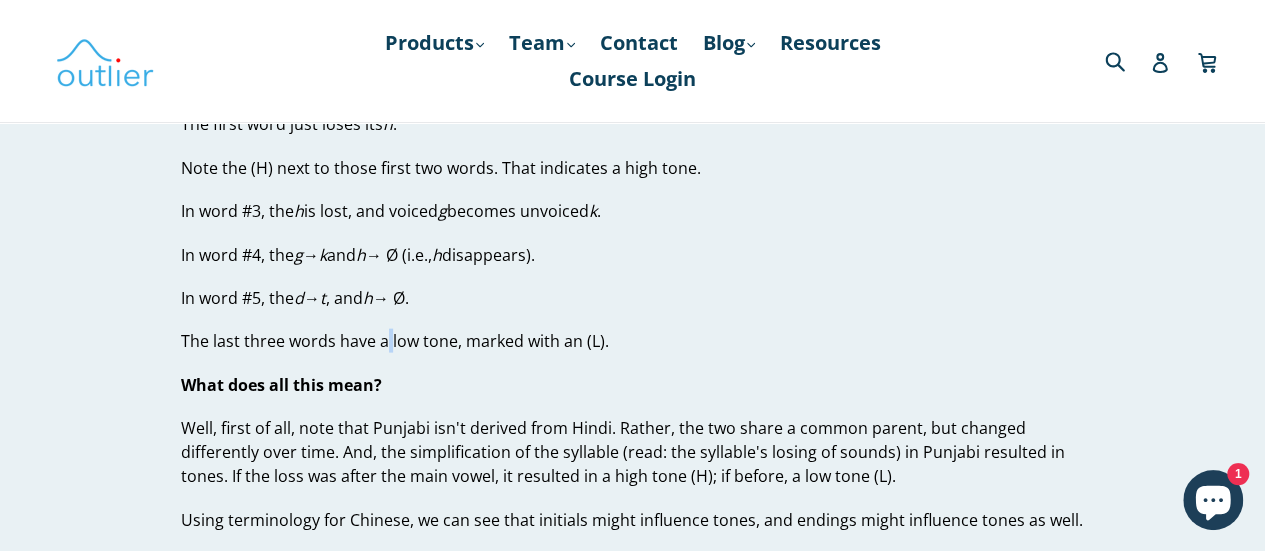 click on "The last three words have a low tone, marked with an (L)." at bounding box center (632, 341) 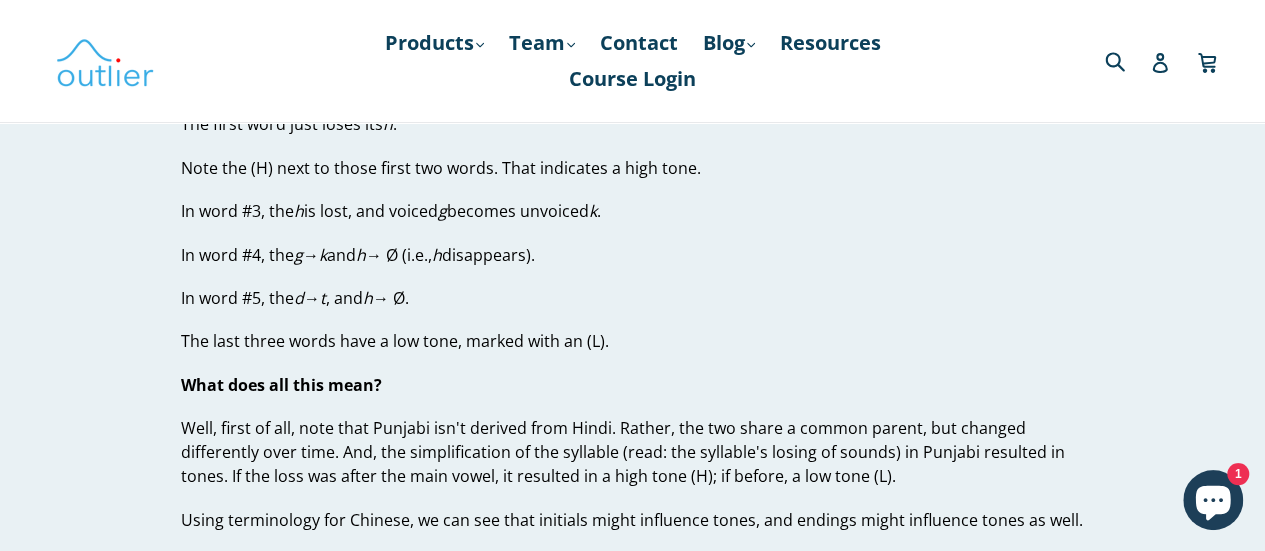 click on "The last three words have a low tone, marked with an (L)." at bounding box center (632, 341) 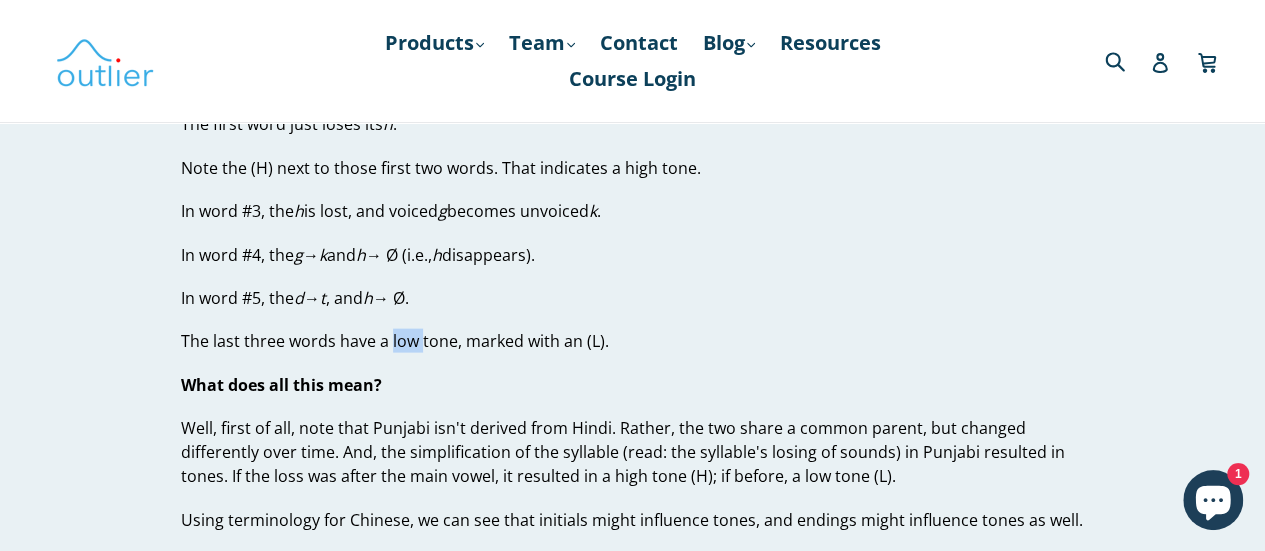 click on "The last three words have a low tone, marked with an (L)." at bounding box center (632, 341) 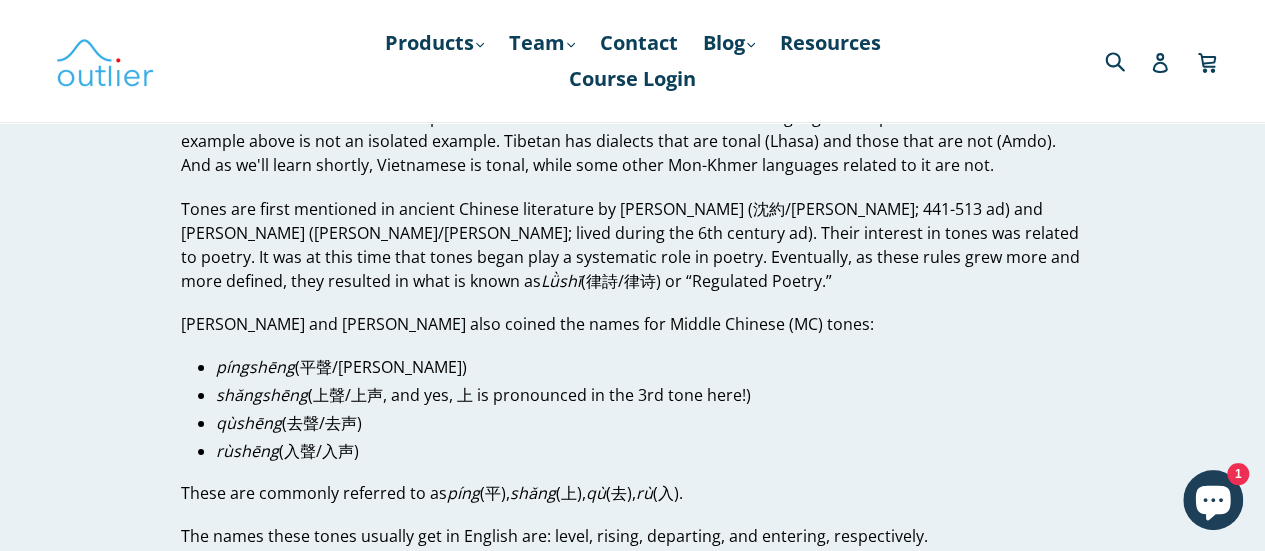 scroll, scrollTop: 3300, scrollLeft: 0, axis: vertical 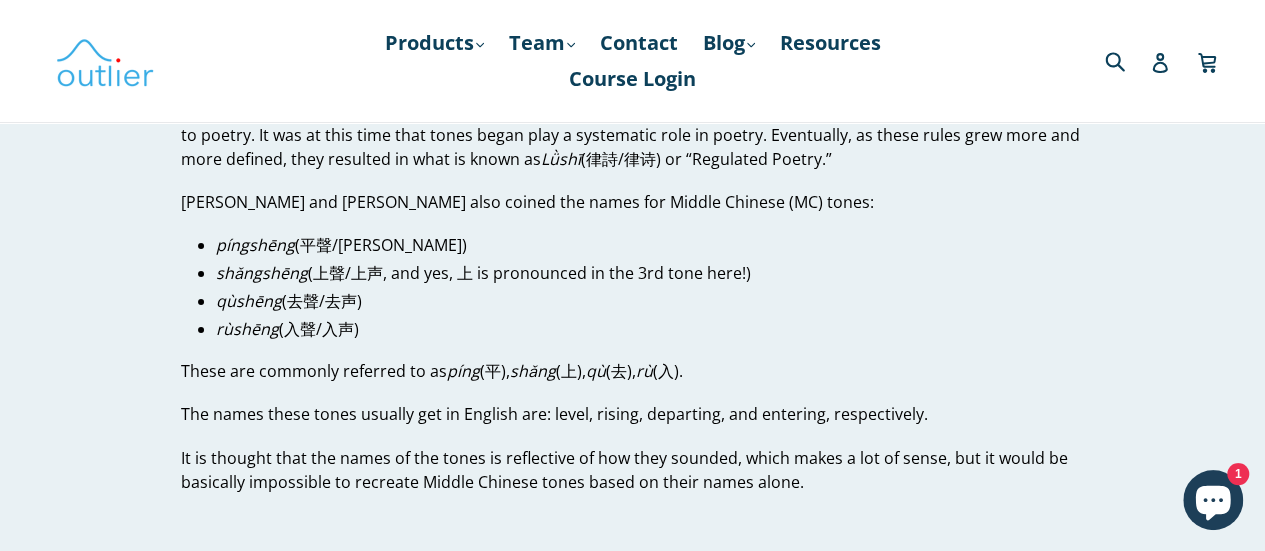 click on "shǎngshēng  (上聲/上声, and yes, 上 is pronounced in the 3rd tone here!)" at bounding box center (650, 273) 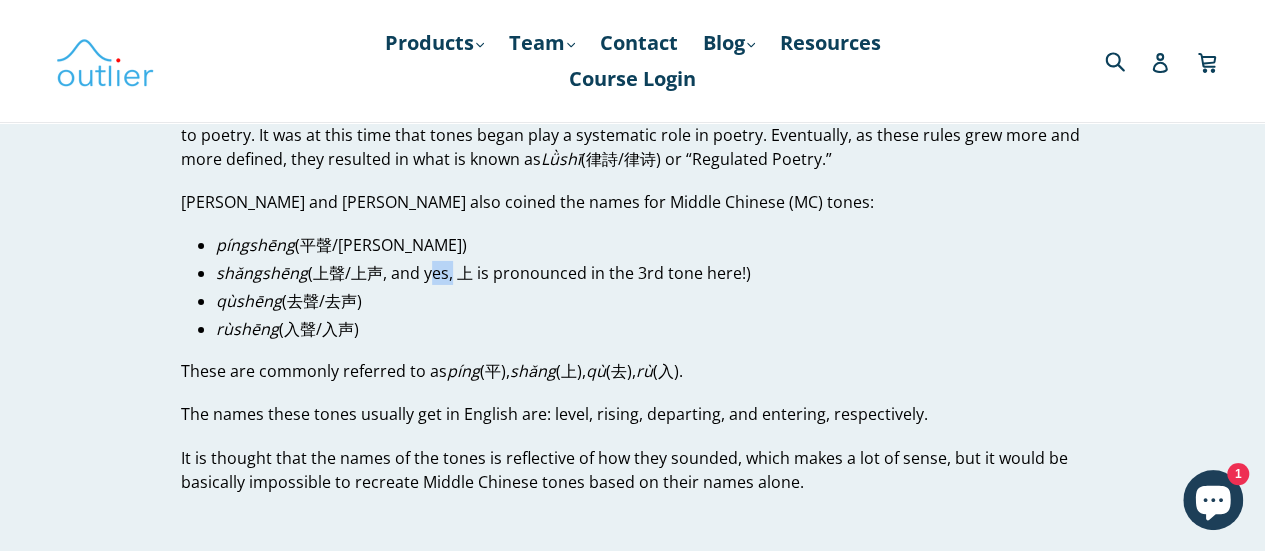 click on "shǎngshēng  (上聲/上声, and yes, 上 is pronounced in the 3rd tone here!)" at bounding box center [650, 273] 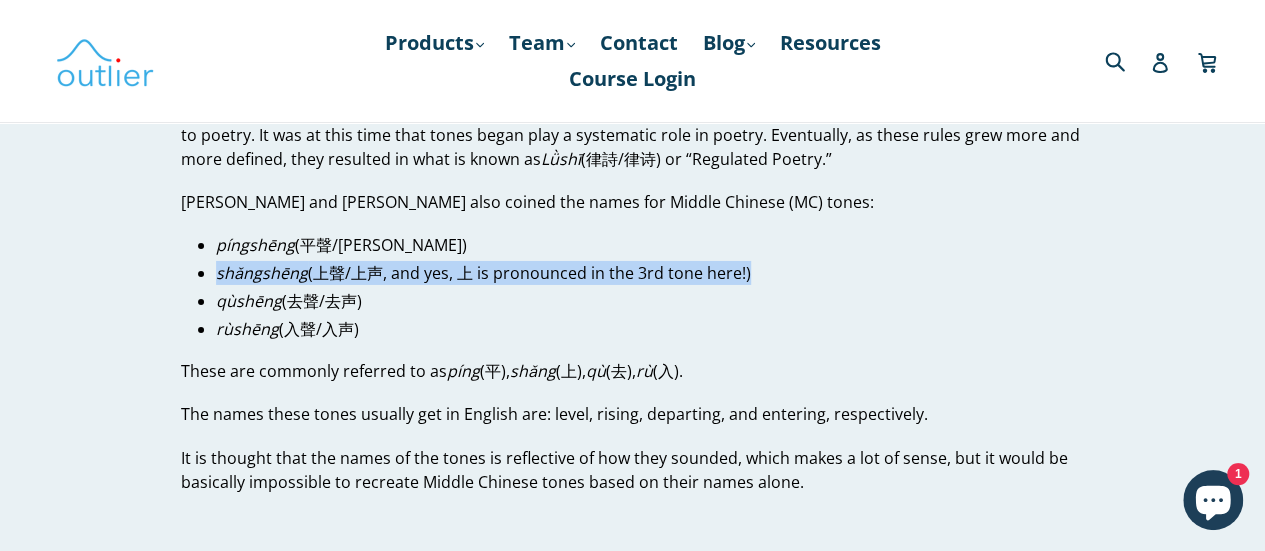 click on "shǎngshēng  (上聲/上声, and yes, 上 is pronounced in the 3rd tone here!)" at bounding box center (650, 273) 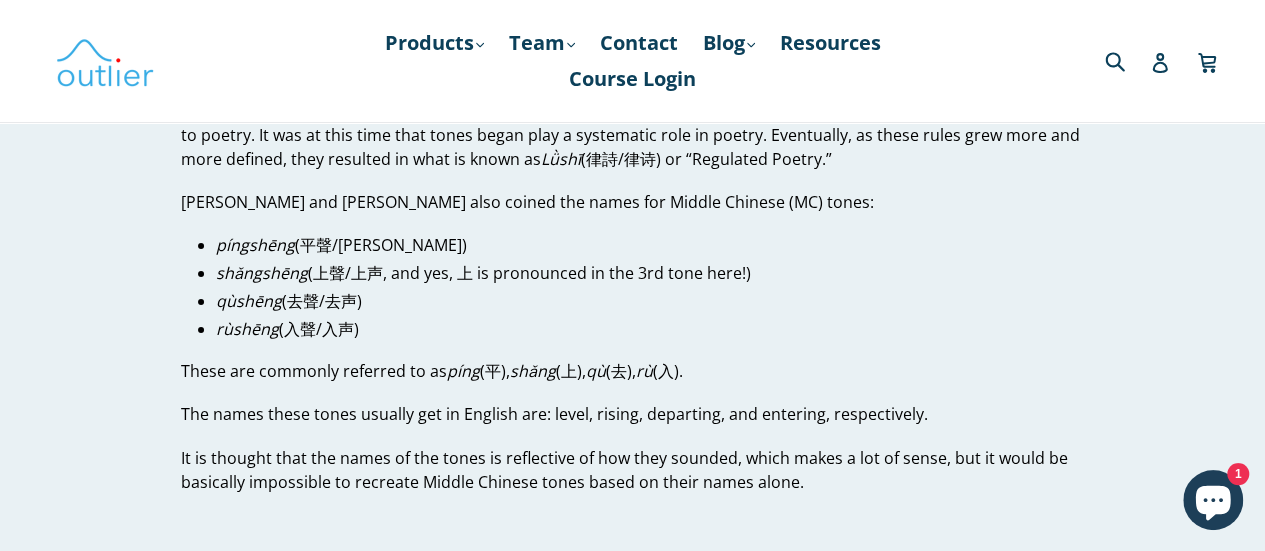 click on "qùshēng  (去聲/去声)" at bounding box center [650, 301] 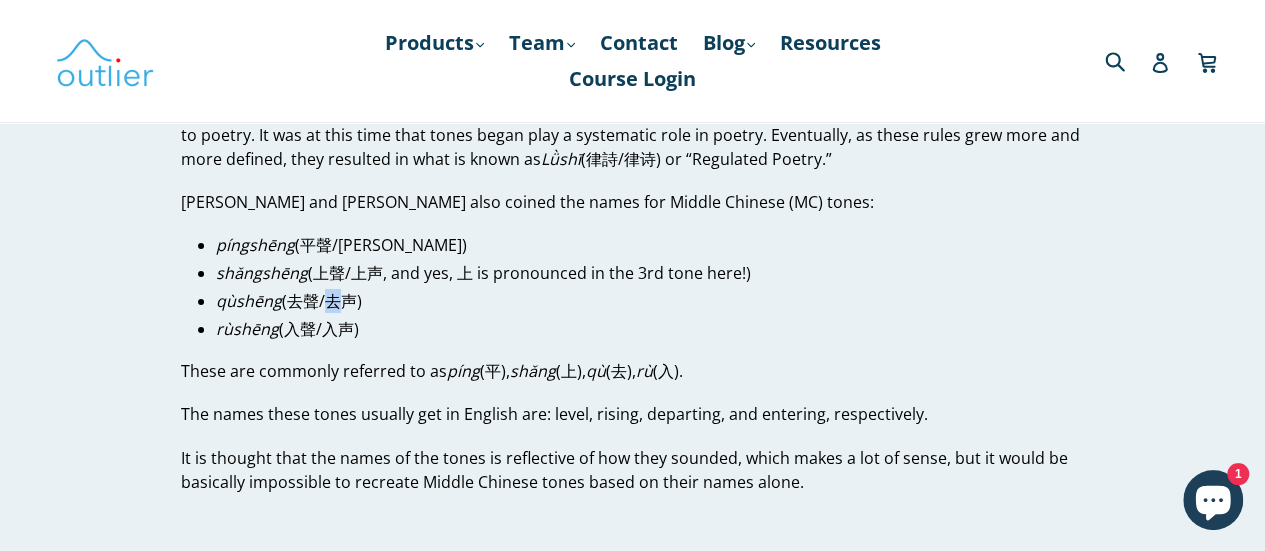 click on "qùshēng  (去聲/去声)" at bounding box center [650, 301] 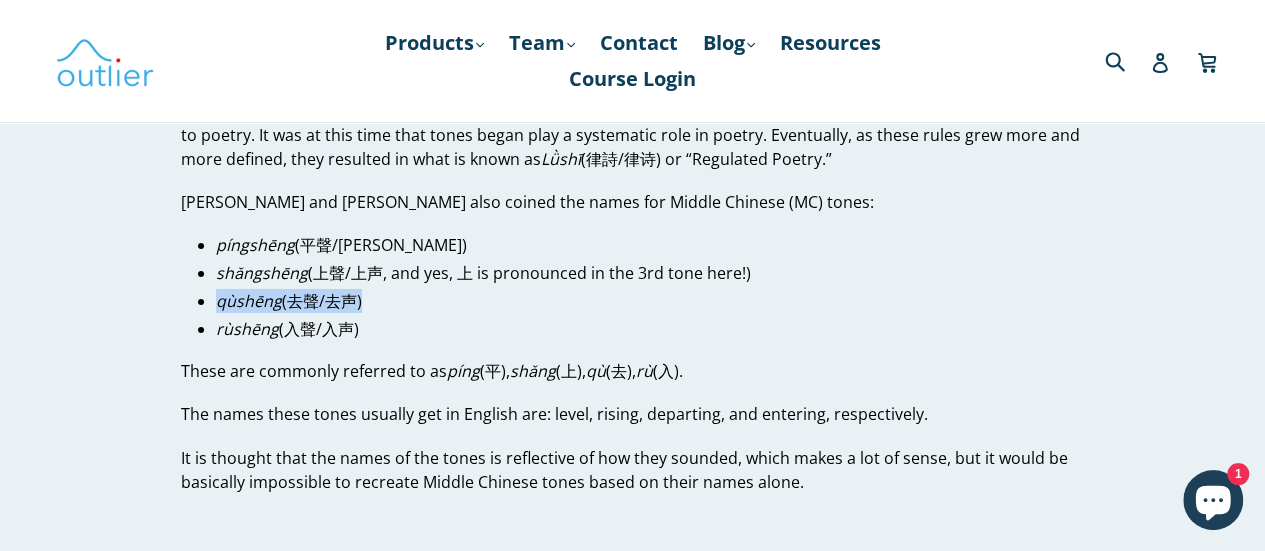 click on "qùshēng  (去聲/去声)" at bounding box center [650, 301] 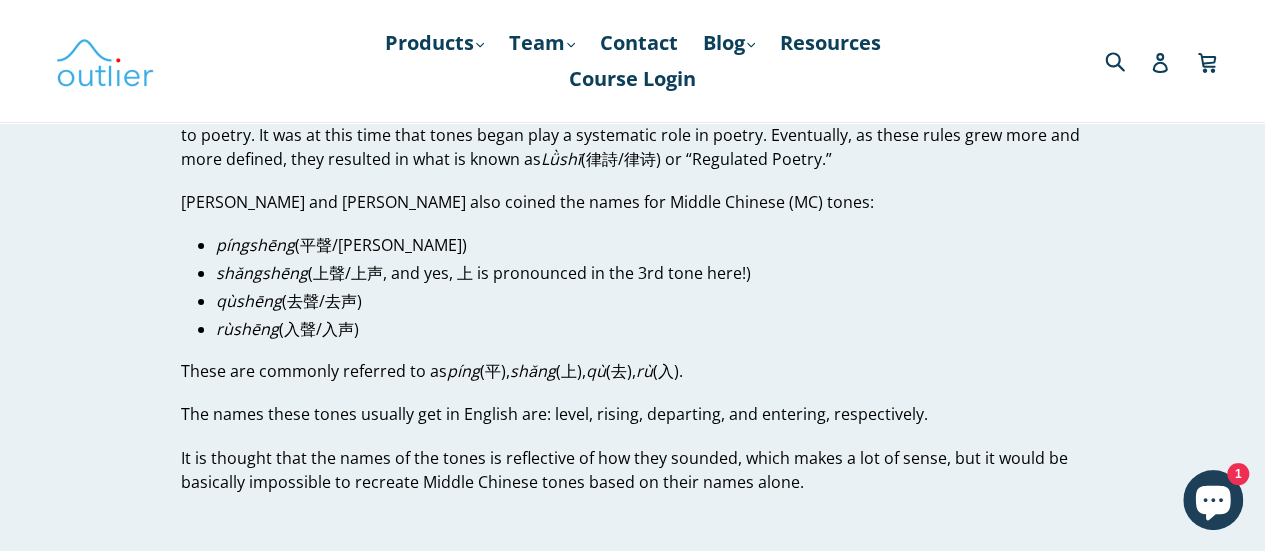 click on "rùshēng  (入聲/入声)" at bounding box center (650, 329) 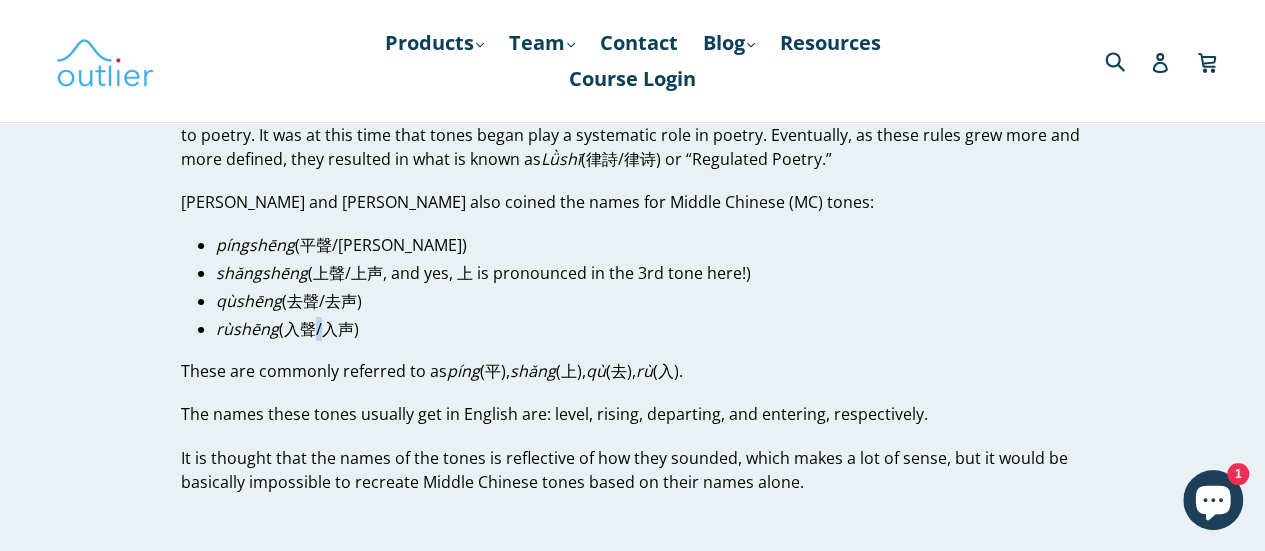 click on "rùshēng  (入聲/入声)" at bounding box center [650, 329] 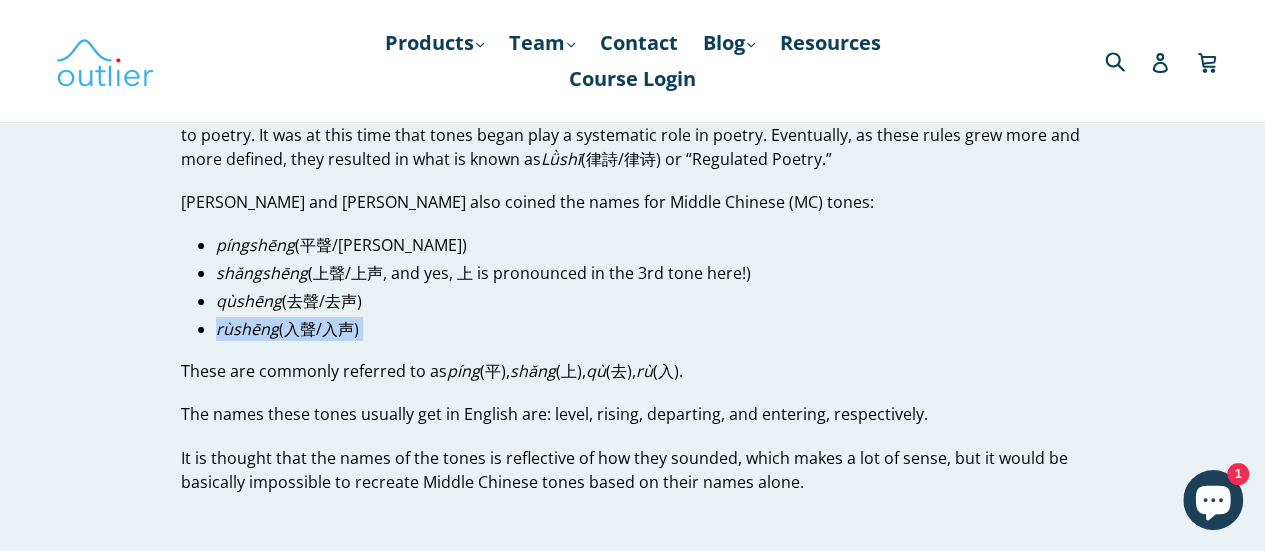 click on "rùshēng  (入聲/入声)" at bounding box center [650, 329] 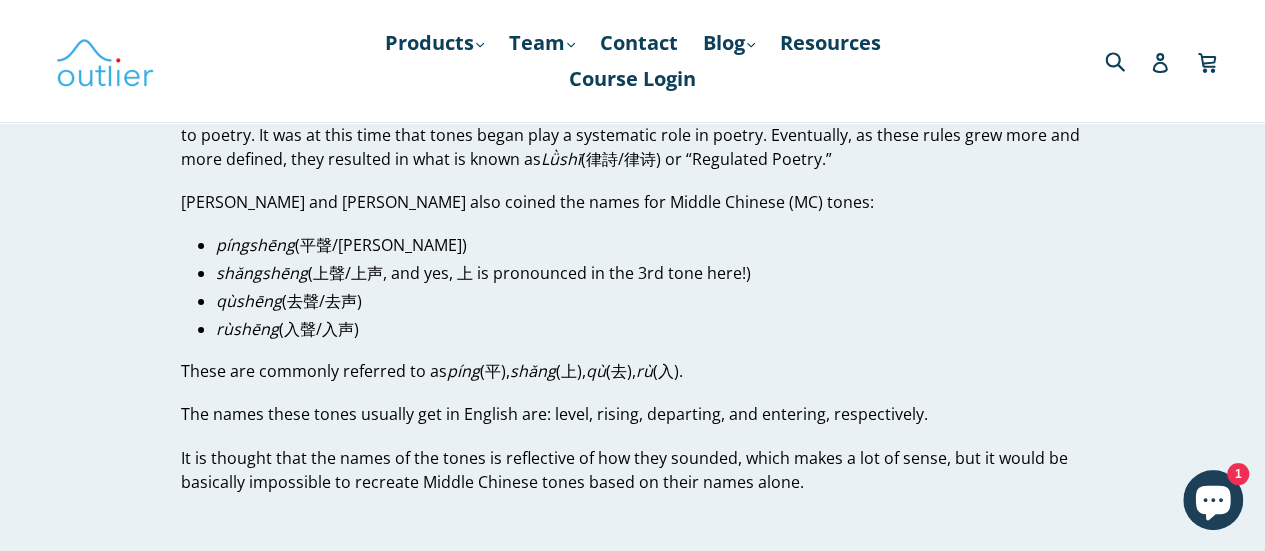 click on "These are commonly referred to as  píng  (平),  shǎng  (上),  qù  (去),  rù  (入)." at bounding box center [632, 371] 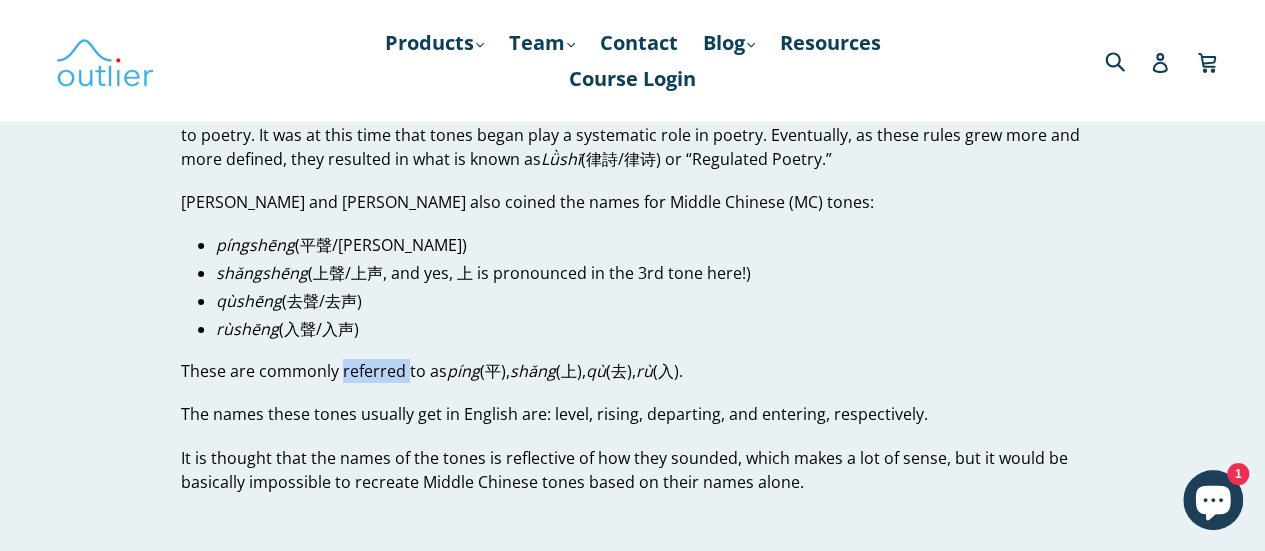 click on "These are commonly referred to as  píng  (平),  shǎng  (上),  qù  (去),  rù  (入)." at bounding box center [632, 371] 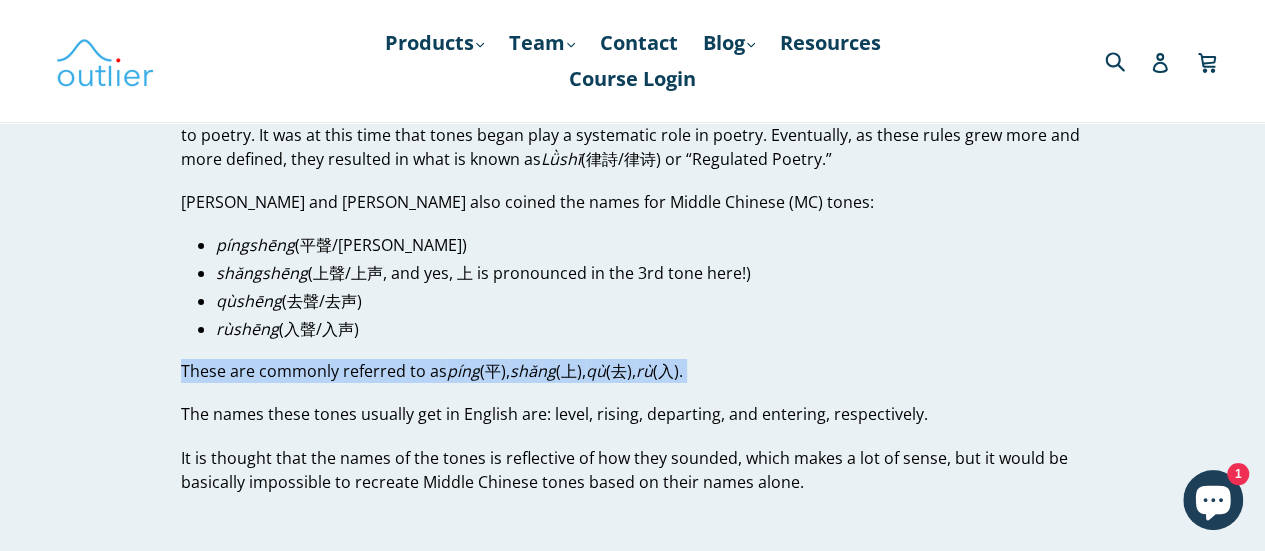 click on "These are commonly referred to as  píng  (平),  shǎng  (上),  qù  (去),  rù  (入)." at bounding box center [632, 371] 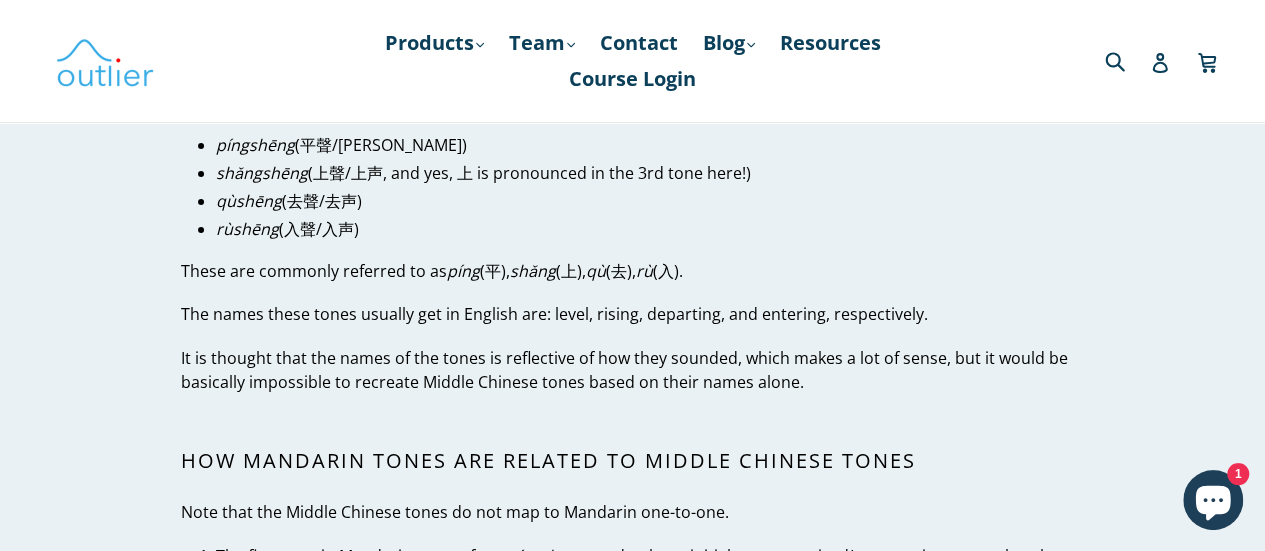 click on "It is thought that the names of the tones is reflective of how they sounded, which makes a lot of sense, but it would be basically impossible to recreate Middle Chinese tones based on their names alone." at bounding box center (632, 370) 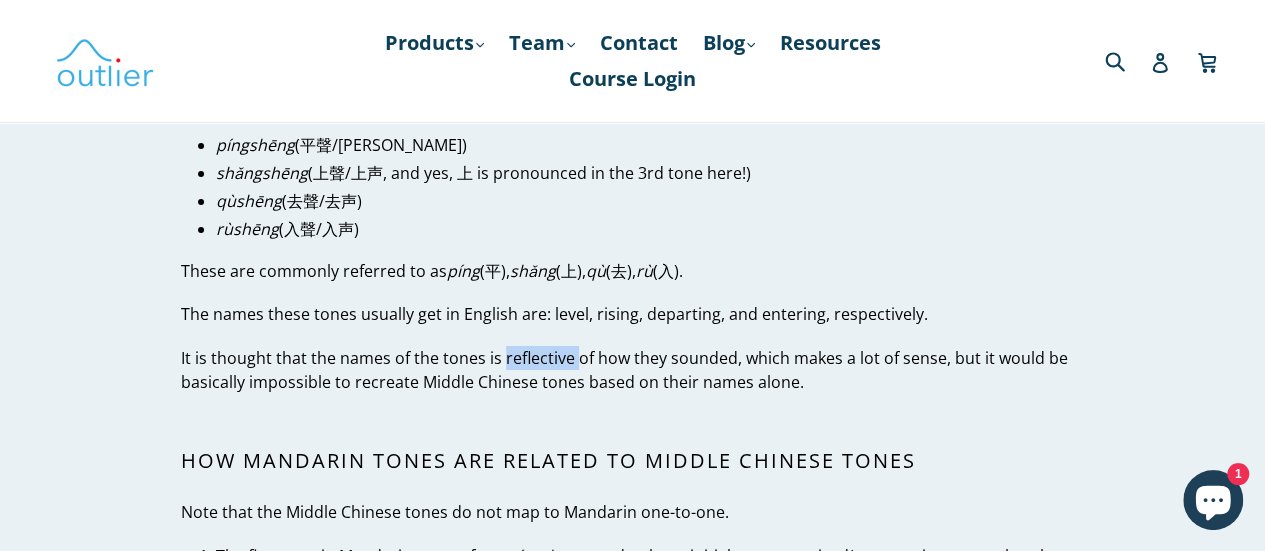 click on "It is thought that the names of the tones is reflective of how they sounded, which makes a lot of sense, but it would be basically impossible to recreate Middle Chinese tones based on their names alone." at bounding box center [632, 370] 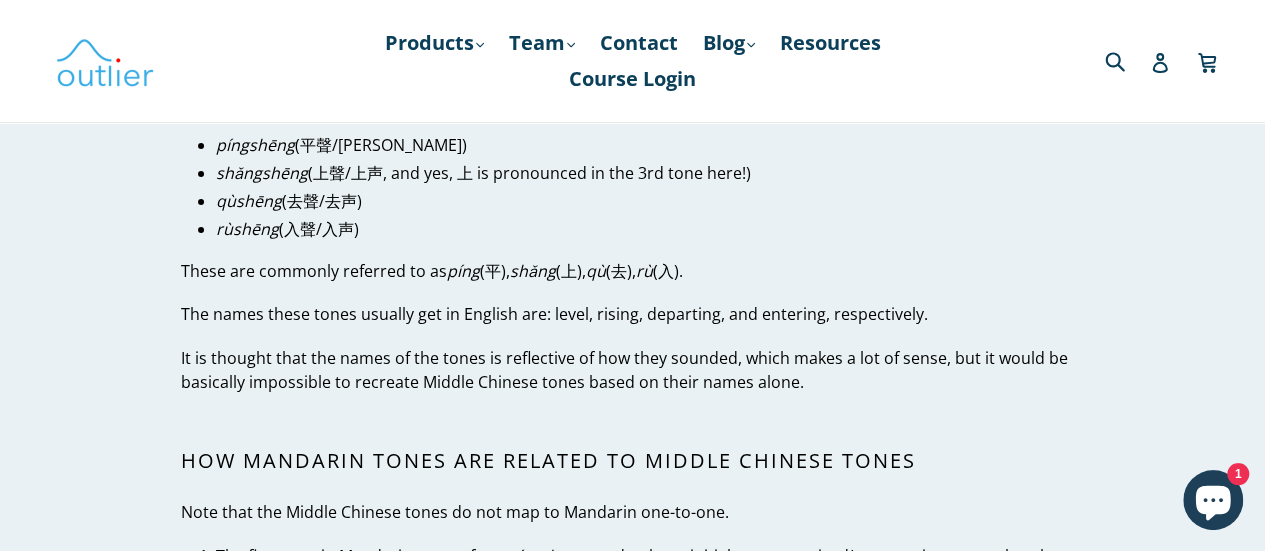 click on "It is thought that the names of the tones is reflective of how they sounded, which makes a lot of sense, but it would be basically impossible to recreate Middle Chinese tones based on their names alone." at bounding box center (632, 370) 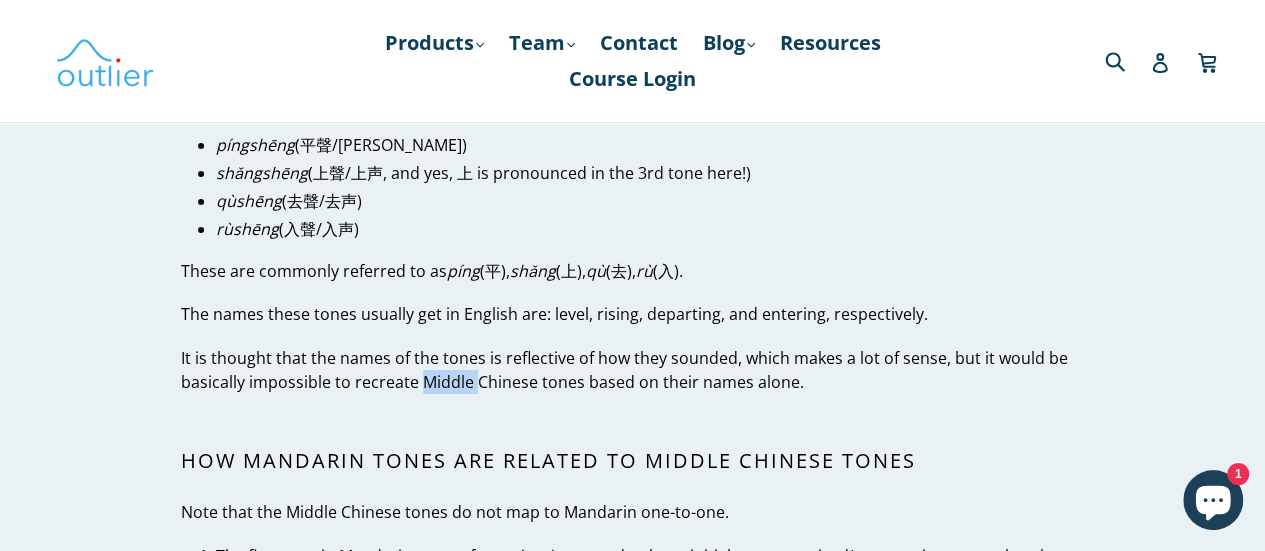 click on "It is thought that the names of the tones is reflective of how they sounded, which makes a lot of sense, but it would be basically impossible to recreate Middle Chinese tones based on their names alone." at bounding box center (632, 370) 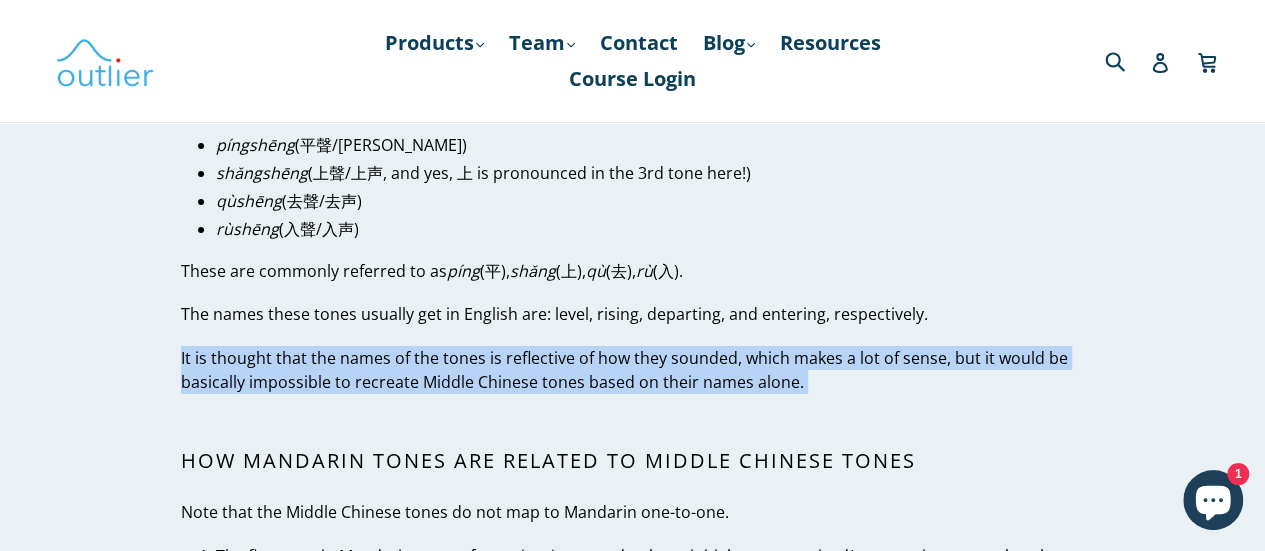 click on "It is thought that the names of the tones is reflective of how they sounded, which makes a lot of sense, but it would be basically impossible to recreate Middle Chinese tones based on their names alone." at bounding box center (632, 370) 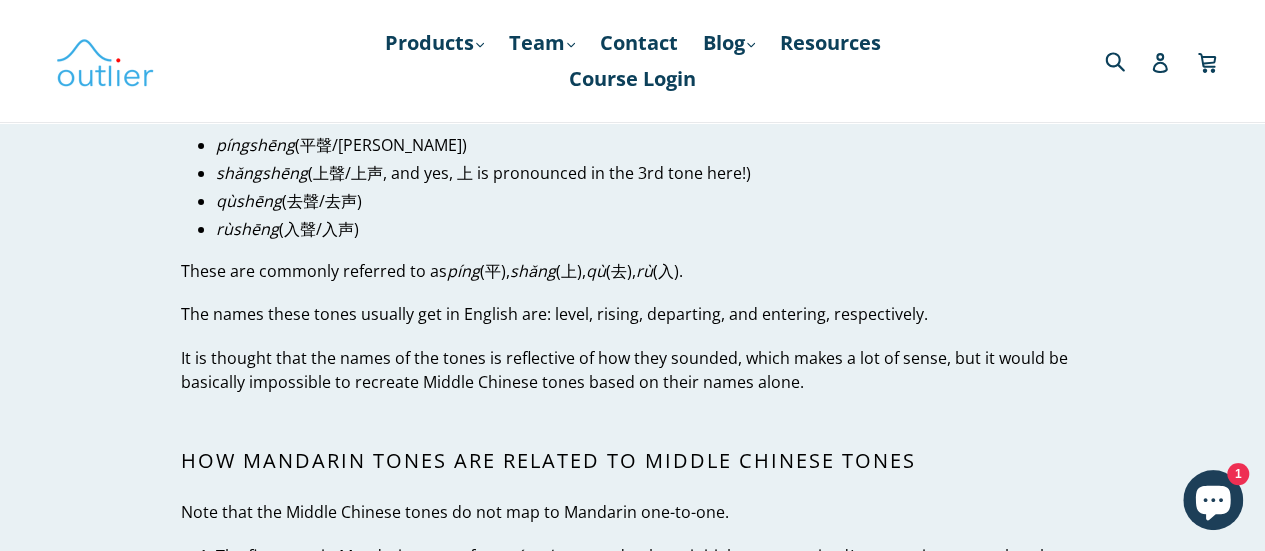 click on "The names these tones usually get in English are: level, rising, departing, and entering, respectively." at bounding box center [632, 314] 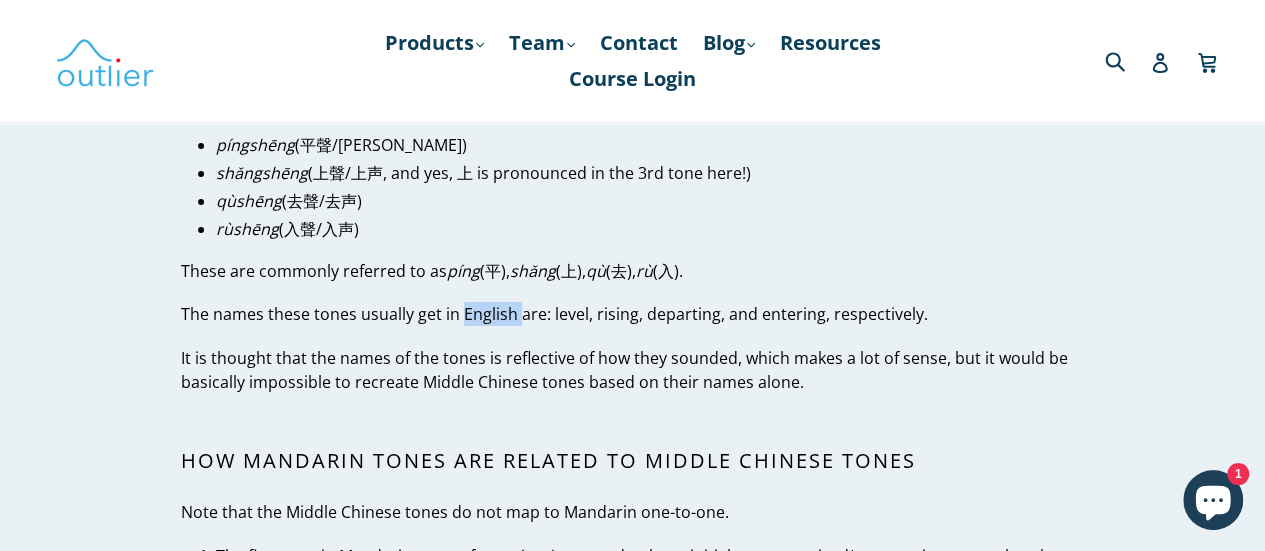 click on "The names these tones usually get in English are: level, rising, departing, and entering, respectively." at bounding box center [632, 314] 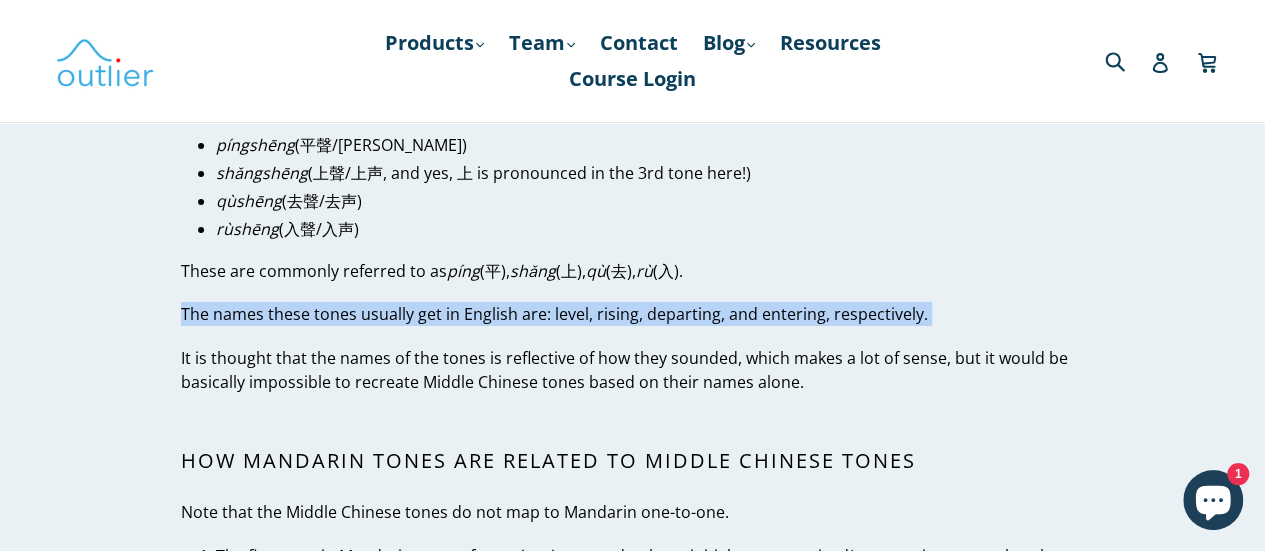 click on "The names these tones usually get in English are: level, rising, departing, and entering, respectively." at bounding box center [632, 314] 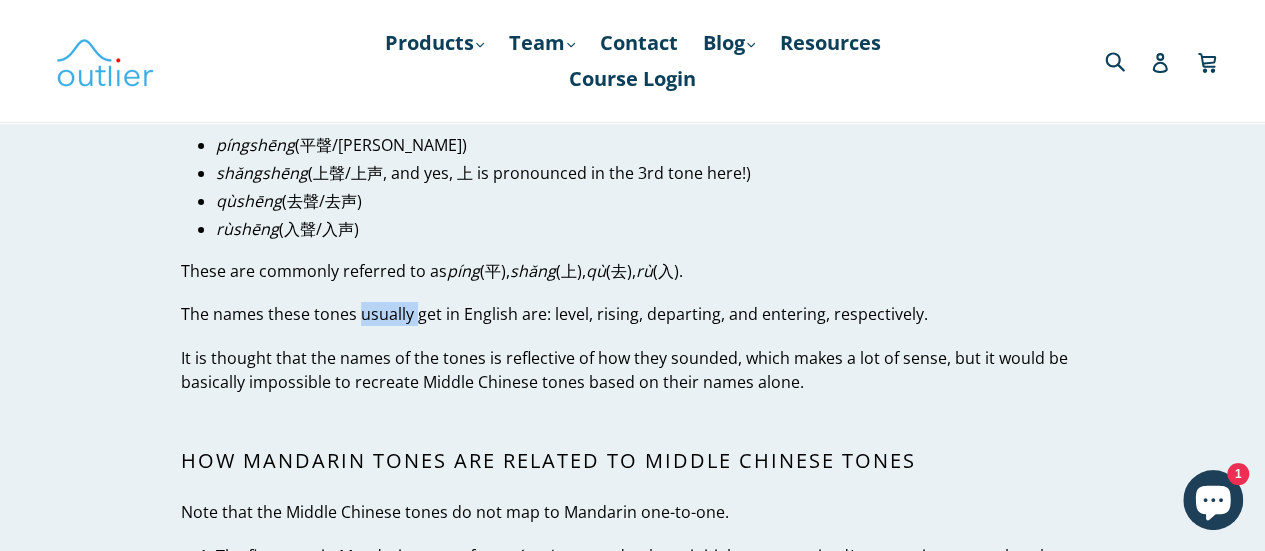 click on "All About TONES The origin and development of Chinese tones
by Ash Henson
Note: this is an exploration of where tones come from in Chinese. If you're looking for practical advice on how to  improve  your tones, check out our    FREE tone training video here:  How to Master Tone Combinations
What you will learn here:
Where tones come from in general
The tonal relationship between Hindi and Punjabi
Where tones come from in Chinese
How Mandarin tones are related to Middle Chinese tones
The relationship between the tones in Mandarin and the tones in Cantonese
The modern theory of tonogenesis (how tones originated)
Where do tones come from?
It is a little known fact in most social circles that consonants (= sounds like  b, g, t , etc. Not like  a, e, i , etc.) at the beginning of a syllable (what linguists call onsets) and ones that come after the main vowel (a.k.a., post-nucleus consonants) can leave behind a difference in pitch on their way out the door.
1
t-  and" at bounding box center (632, 737) 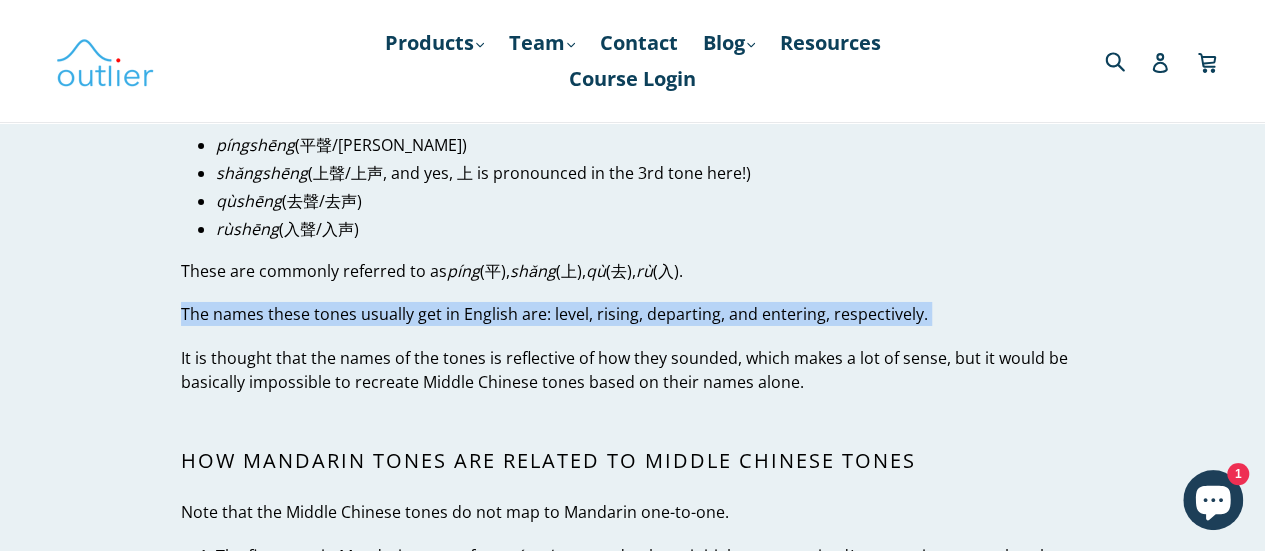 click on "All About TONES The origin and development of Chinese tones
by Ash Henson
Note: this is an exploration of where tones come from in Chinese. If you're looking for practical advice on how to  improve  your tones, check out our    FREE tone training video here:  How to Master Tone Combinations
What you will learn here:
Where tones come from in general
The tonal relationship between Hindi and Punjabi
Where tones come from in Chinese
How Mandarin tones are related to Middle Chinese tones
The relationship between the tones in Mandarin and the tones in Cantonese
The modern theory of tonogenesis (how tones originated)
Where do tones come from?
It is a little known fact in most social circles that consonants (= sounds like  b, g, t , etc. Not like  a, e, i , etc.) at the beginning of a syllable (what linguists call onsets) and ones that come after the main vowel (a.k.a., post-nucleus consonants) can leave behind a difference in pitch on their way out the door.
1
t-  and" at bounding box center [632, 737] 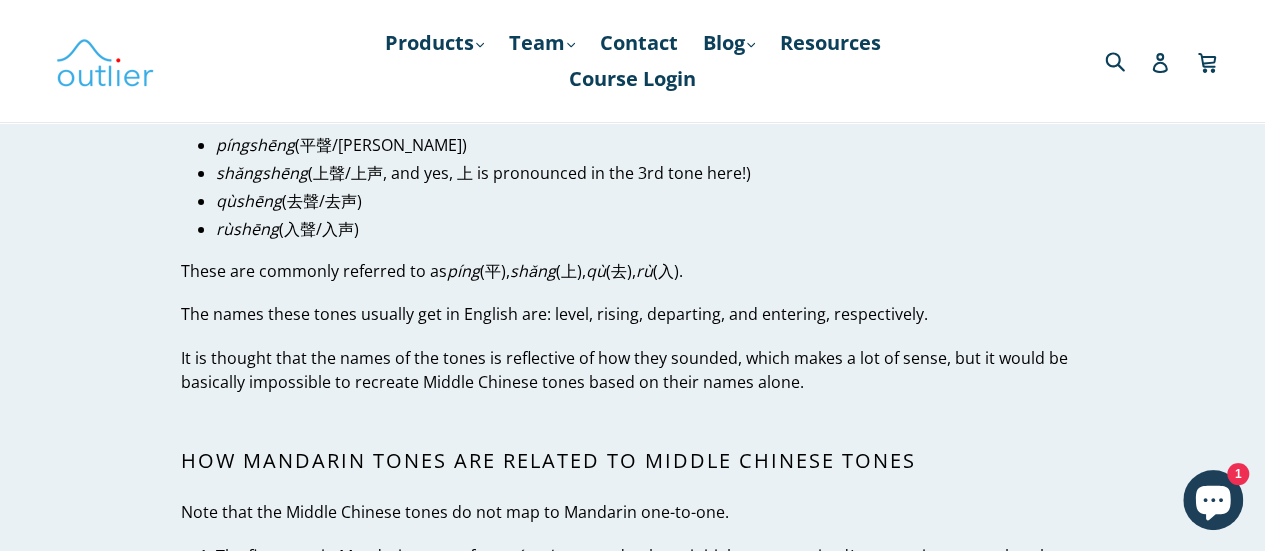 click on "These are commonly referred to as  píng  (平),  shǎng  (上),  qù  (去),  rù  (入)." at bounding box center [632, 271] 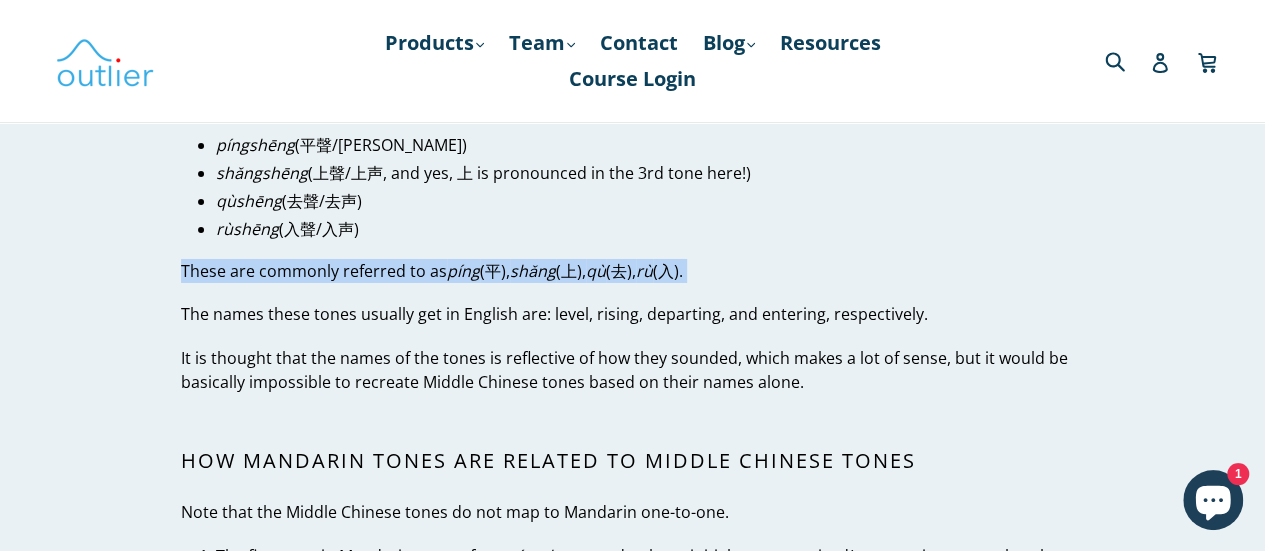 click on "These are commonly referred to as  píng  (平),  shǎng  (上),  qù  (去),  rù  (入)." at bounding box center [632, 271] 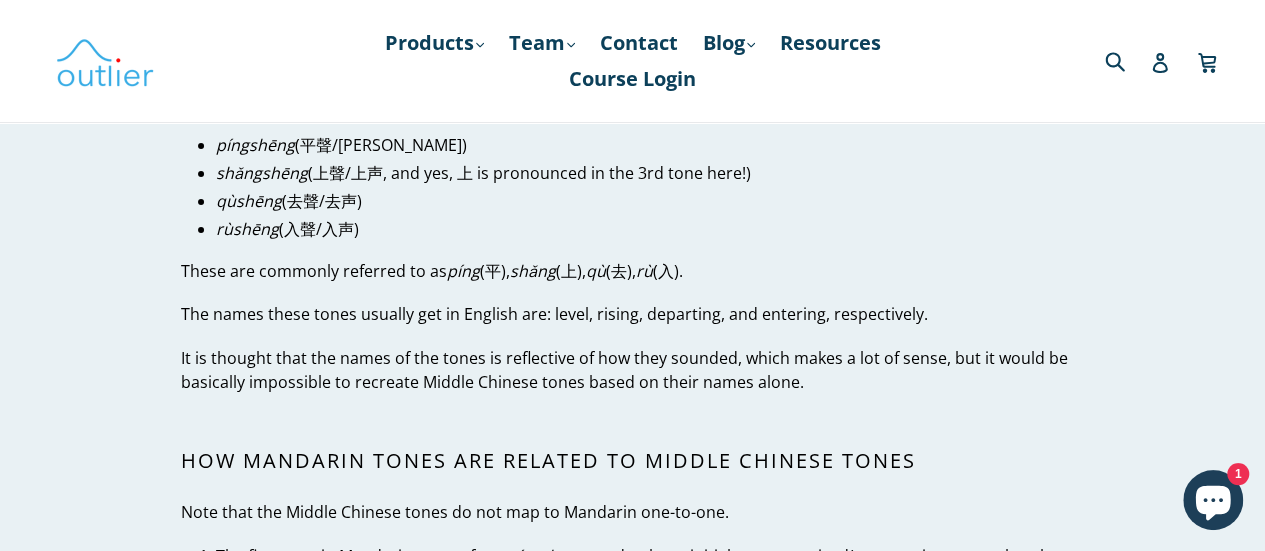 click on "The names these tones usually get in English are: level, rising, departing, and entering, respectively." at bounding box center [632, 314] 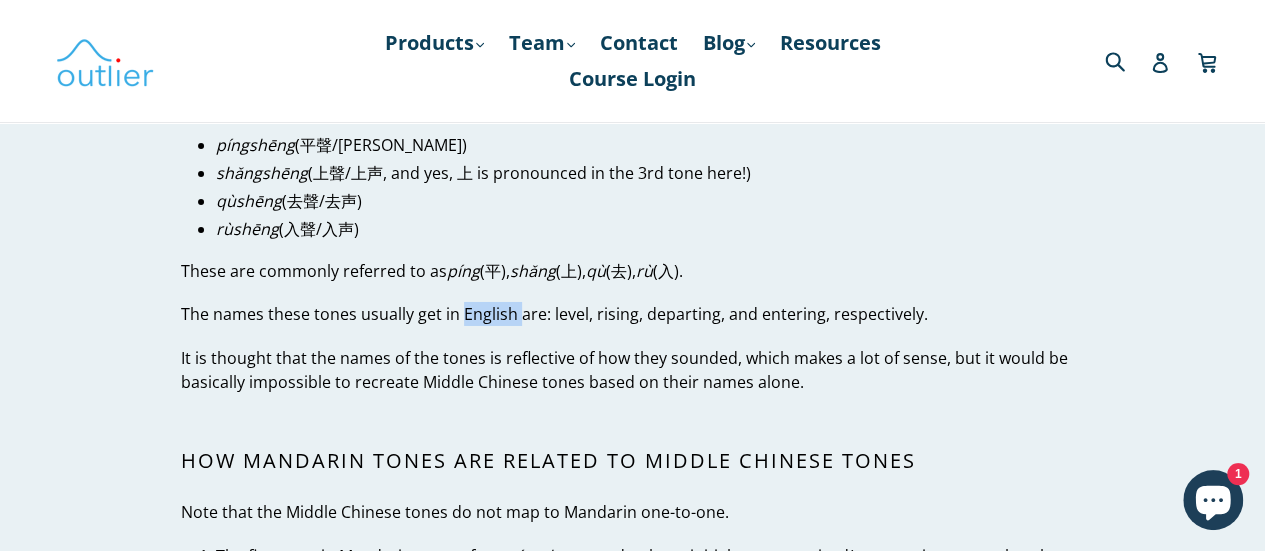 click on "The names these tones usually get in English are: level, rising, departing, and entering, respectively." at bounding box center [632, 314] 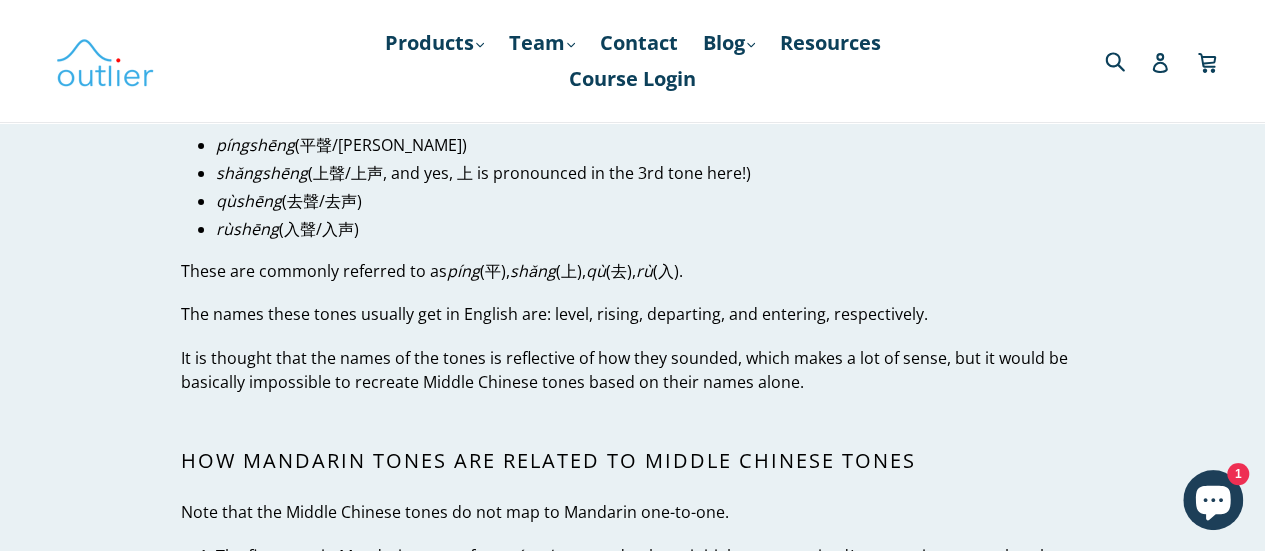 click on "These are commonly referred to as  píng  (平),  shǎng  (上),  qù  (去),  rù  (入)." at bounding box center (632, 271) 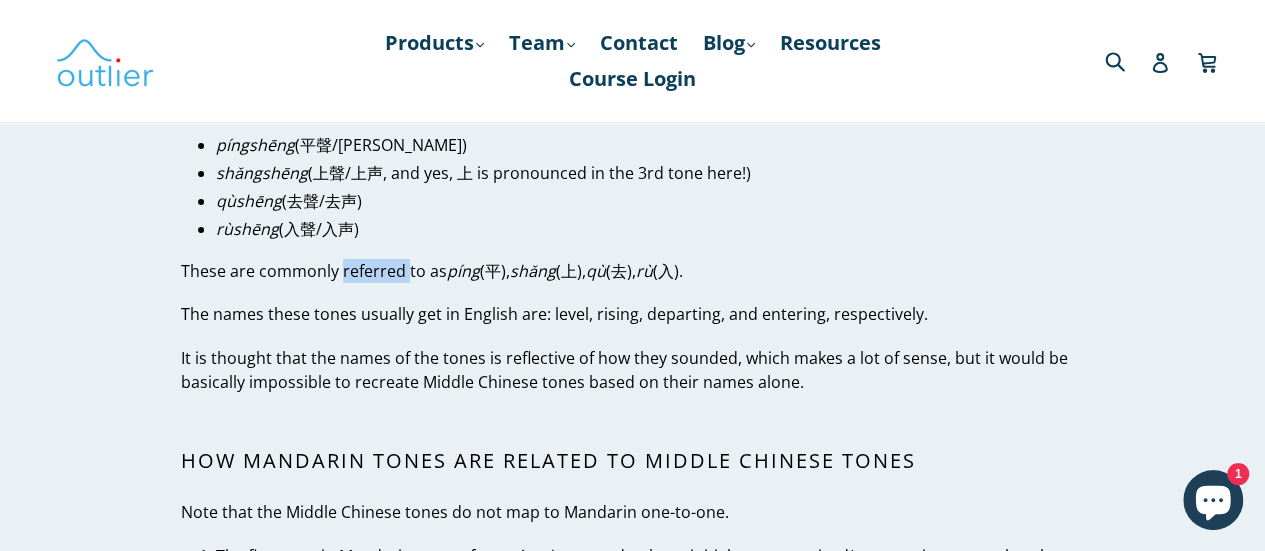 click on "These are commonly referred to as  píng  (平),  shǎng  (上),  qù  (去),  rù  (入)." at bounding box center (632, 271) 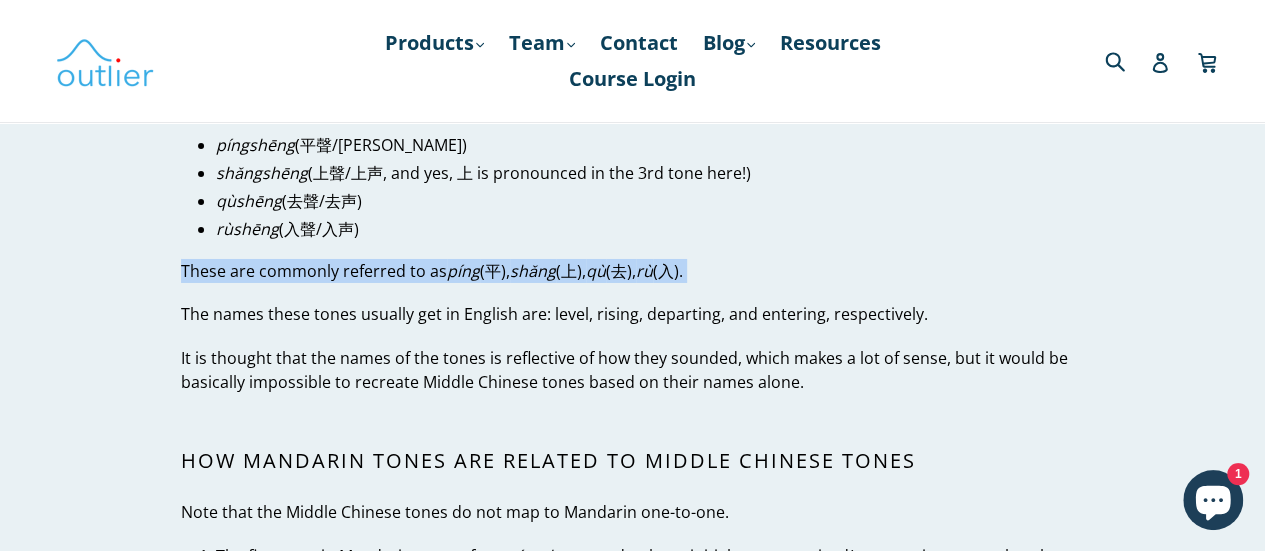 click on "These are commonly referred to as  píng  (平),  shǎng  (上),  qù  (去),  rù  (入)." at bounding box center [632, 271] 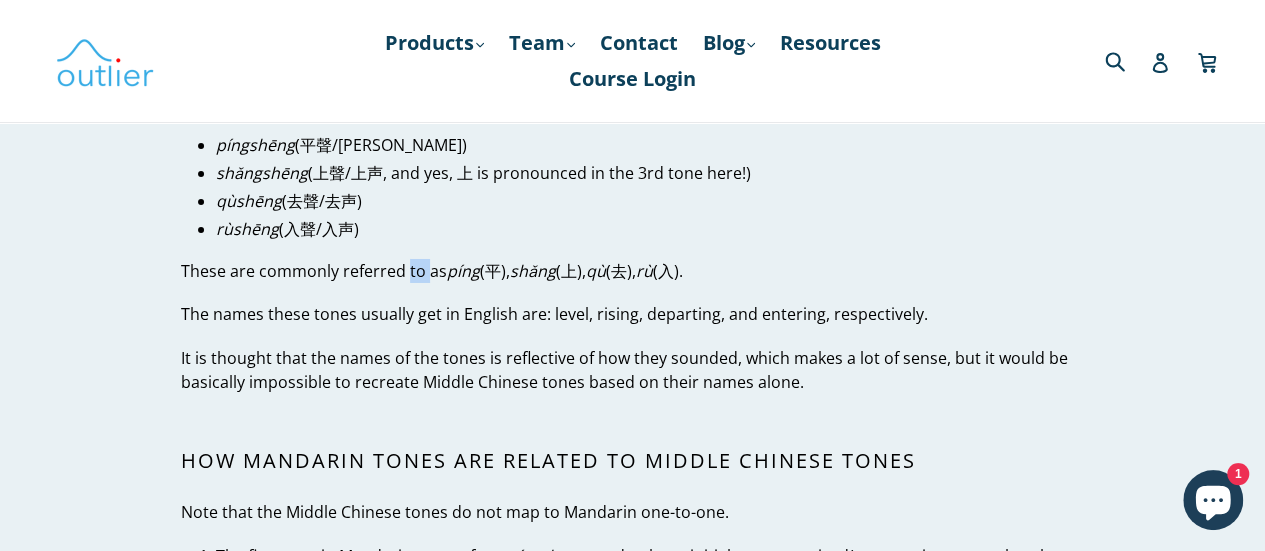 click on "These are commonly referred to as  píng  (平),  shǎng  (上),  qù  (去),  rù  (入)." at bounding box center [632, 271] 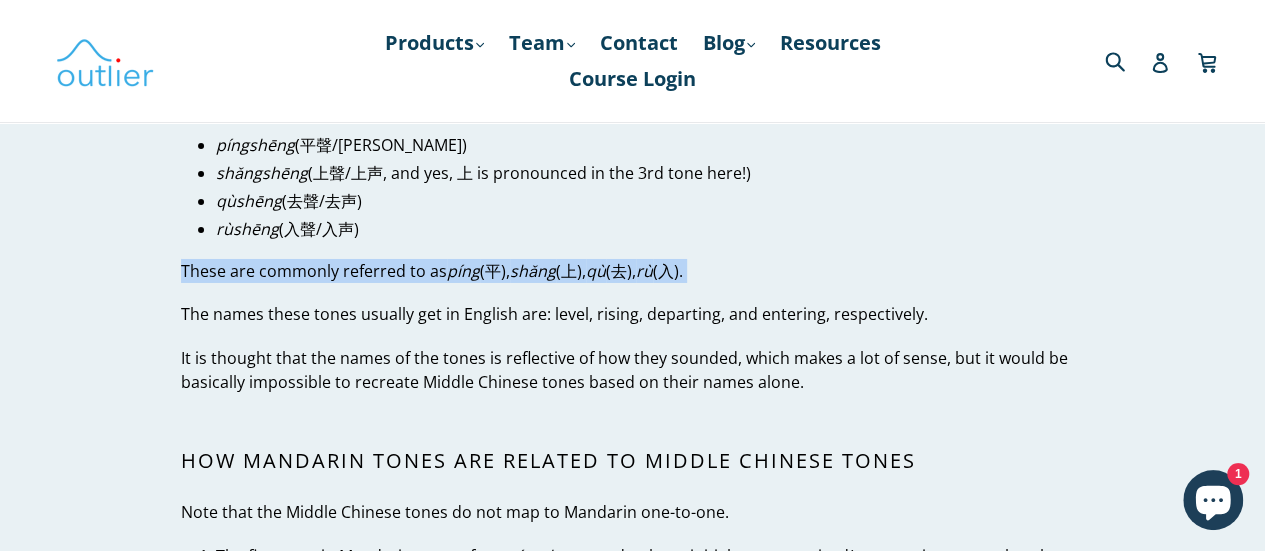 click on "These are commonly referred to as  píng  (平),  shǎng  (上),  qù  (去),  rù  (入)." at bounding box center [632, 271] 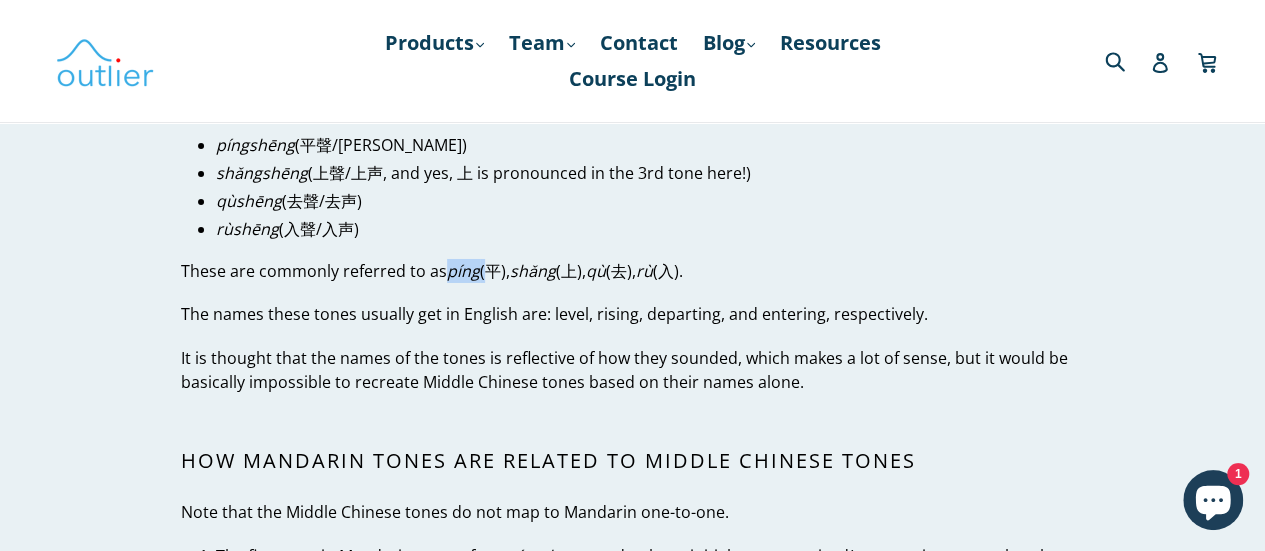 click on "These are commonly referred to as  píng  (平),  shǎng  (上),  qù  (去),  rù  (入)." at bounding box center [632, 271] 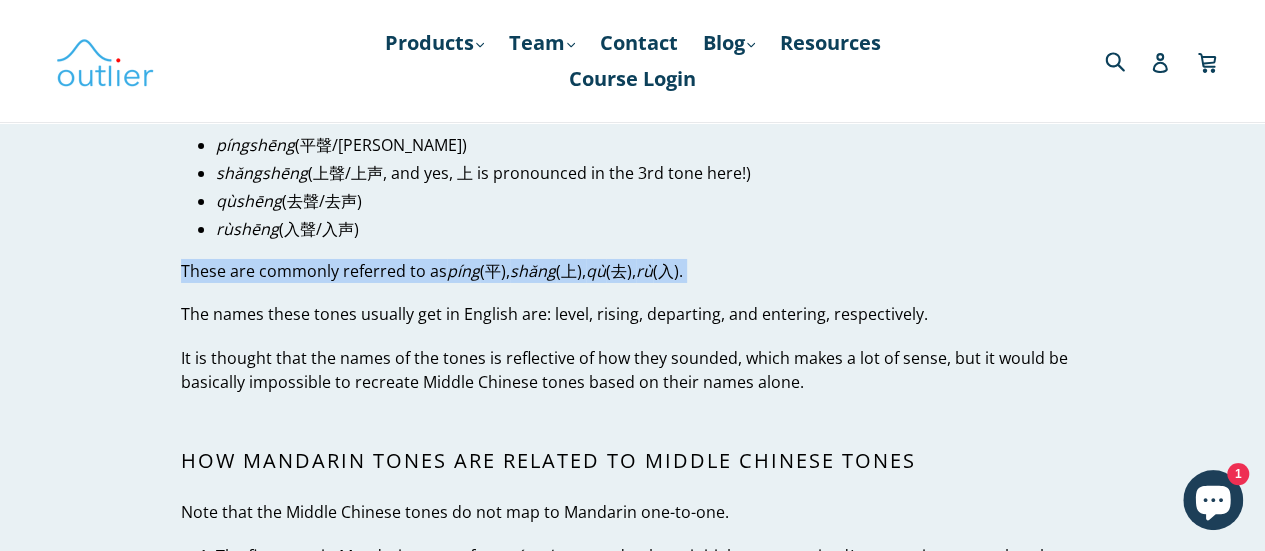 click on "These are commonly referred to as  píng  (平),  shǎng  (上),  qù  (去),  rù  (入)." at bounding box center [632, 271] 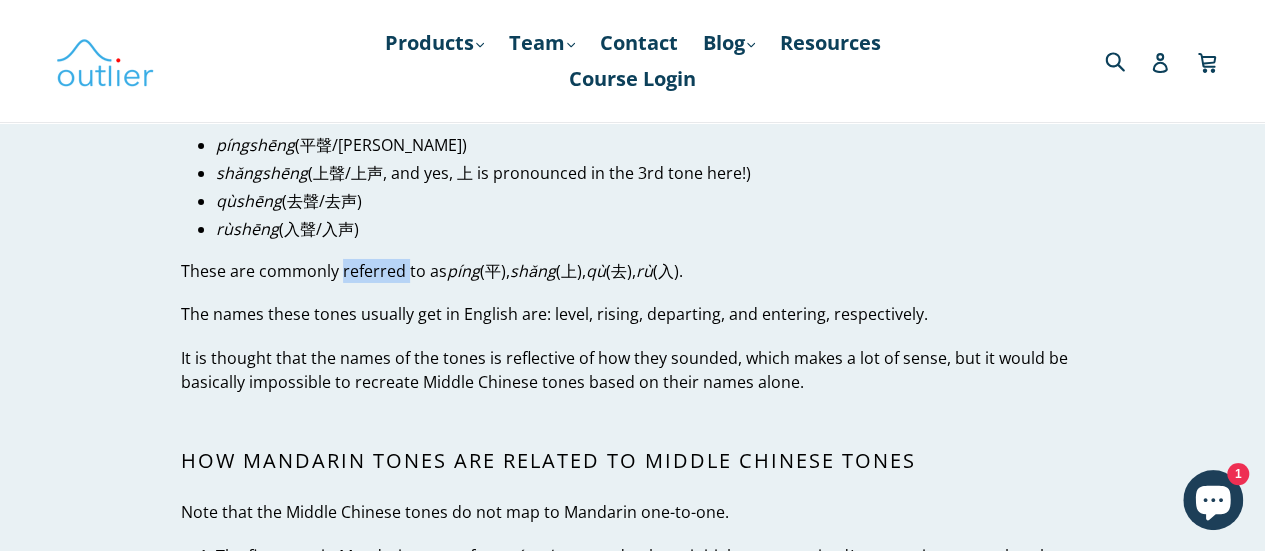 click on "These are commonly referred to as  píng  (平),  shǎng  (上),  qù  (去),  rù  (入)." at bounding box center (632, 271) 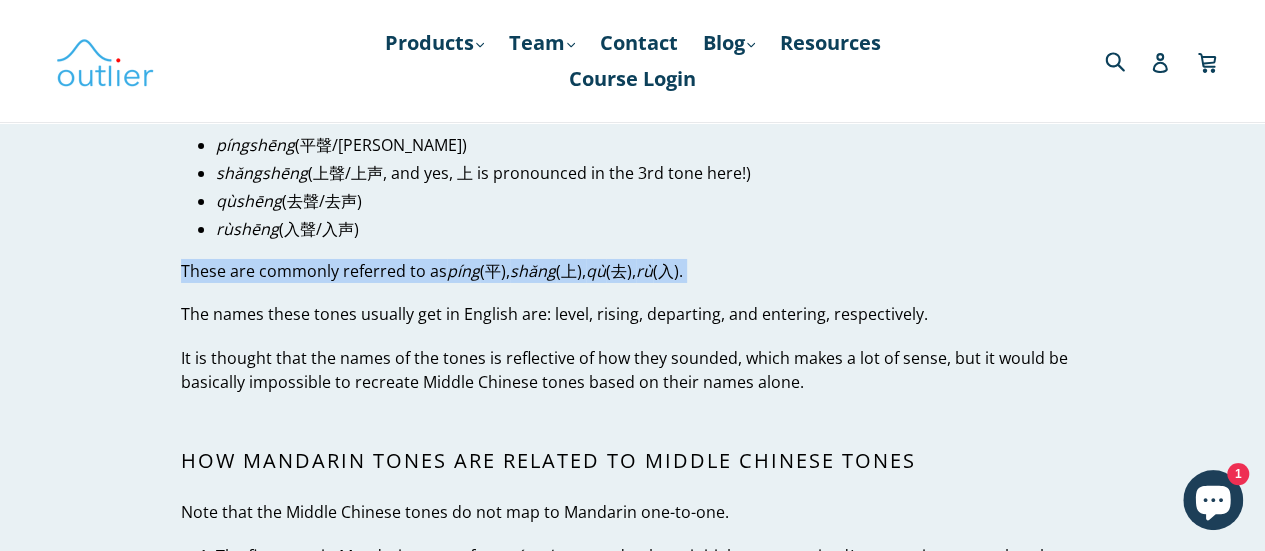 click on "These are commonly referred to as  píng  (平),  shǎng  (上),  qù  (去),  rù  (入)." at bounding box center [632, 271] 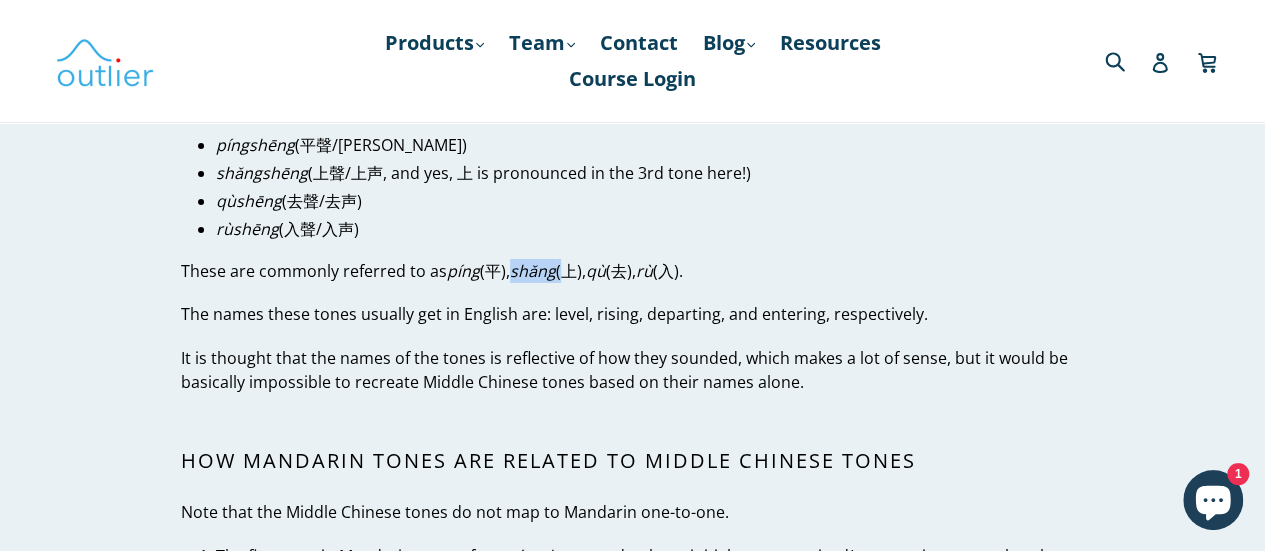 click on "shǎng" at bounding box center [533, 271] 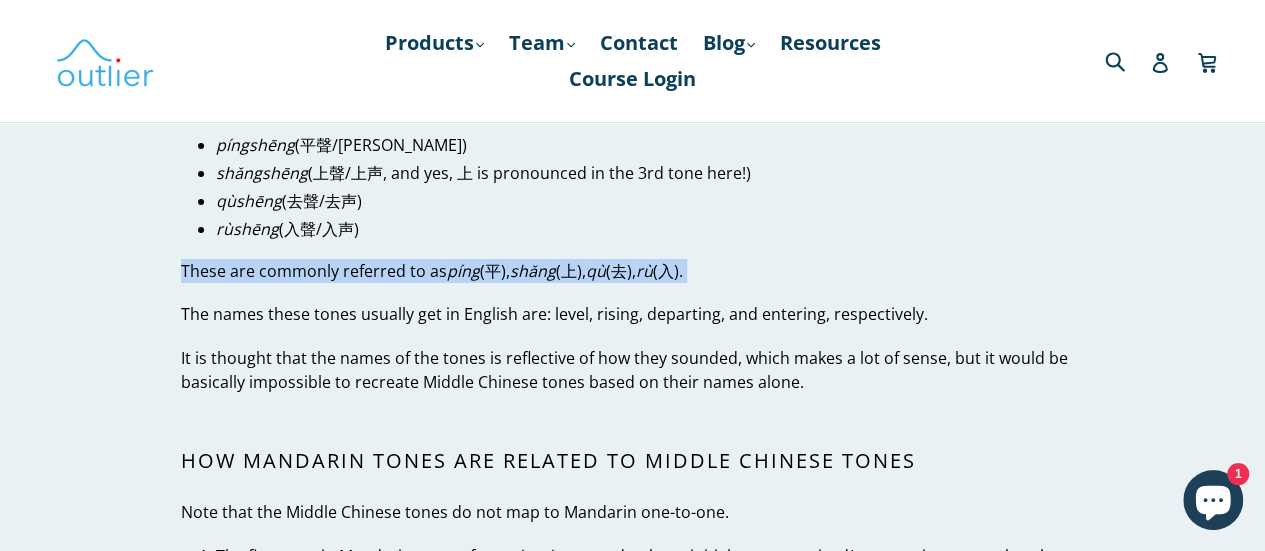 click on "shǎng" at bounding box center (533, 271) 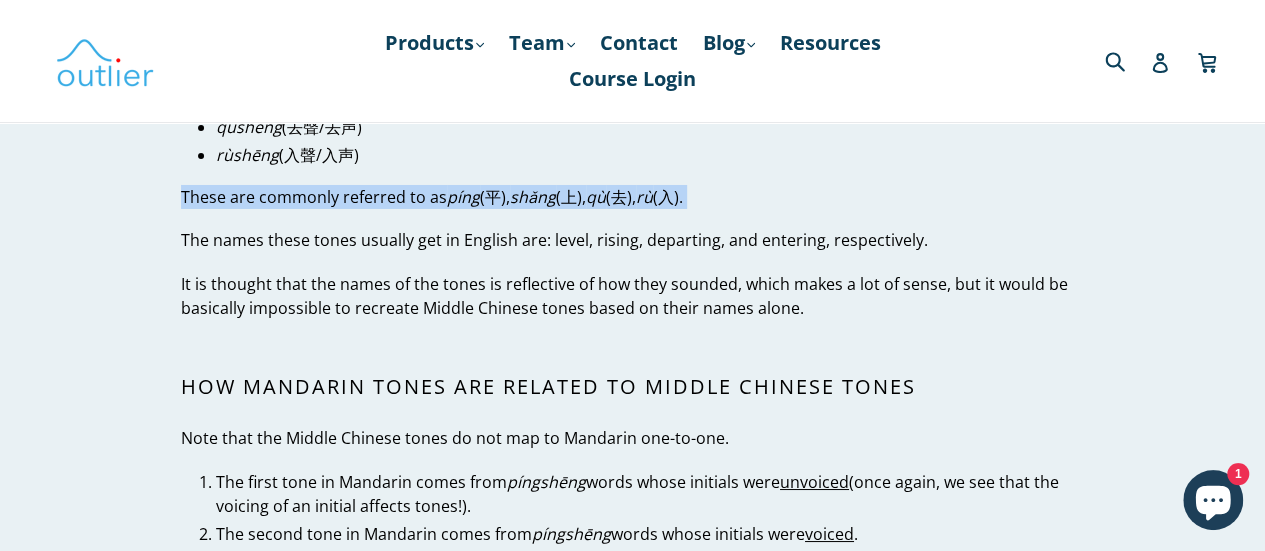 scroll, scrollTop: 3500, scrollLeft: 0, axis: vertical 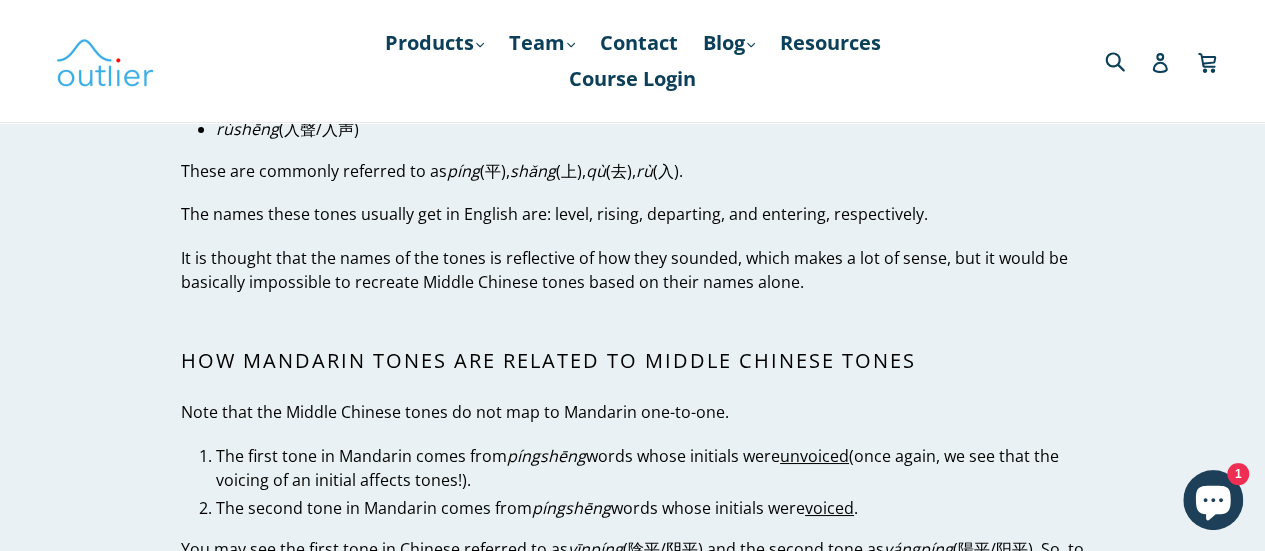 click on "How Mandarin tones are related to Middle Chinese tones" at bounding box center (632, 361) 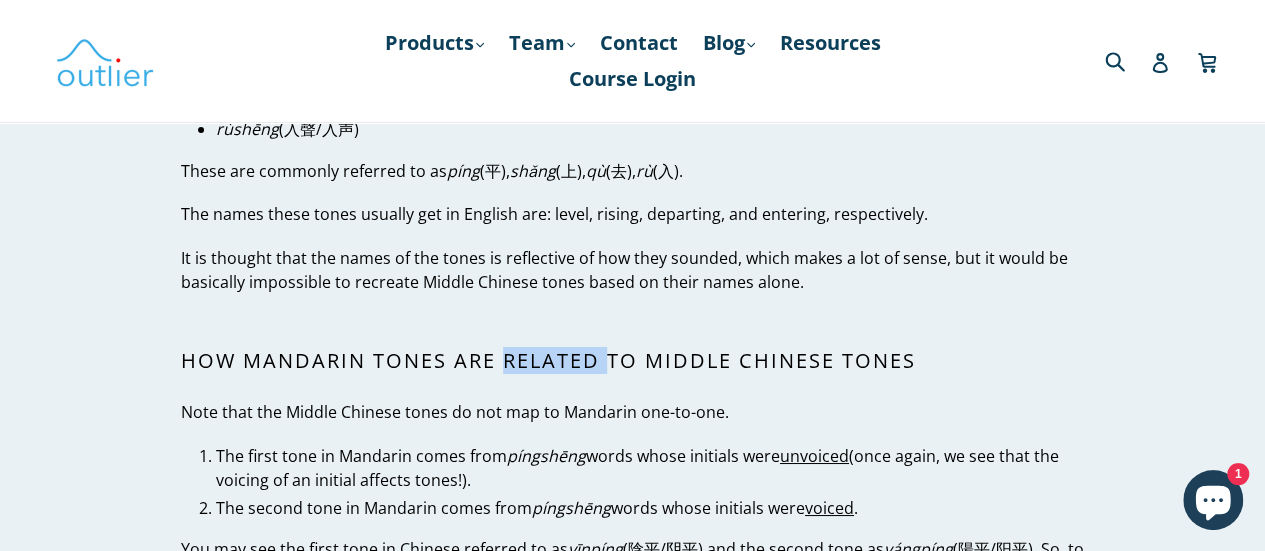 click on "How Mandarin tones are related to Middle Chinese tones" at bounding box center [632, 361] 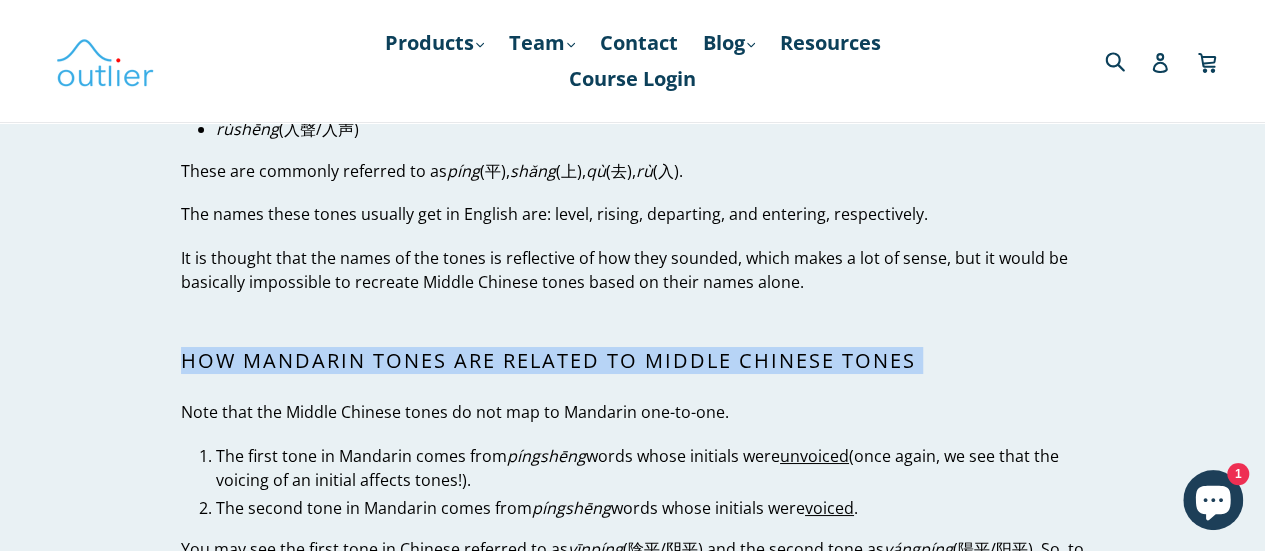 click on "How Mandarin tones are related to Middle Chinese tones" at bounding box center (632, 361) 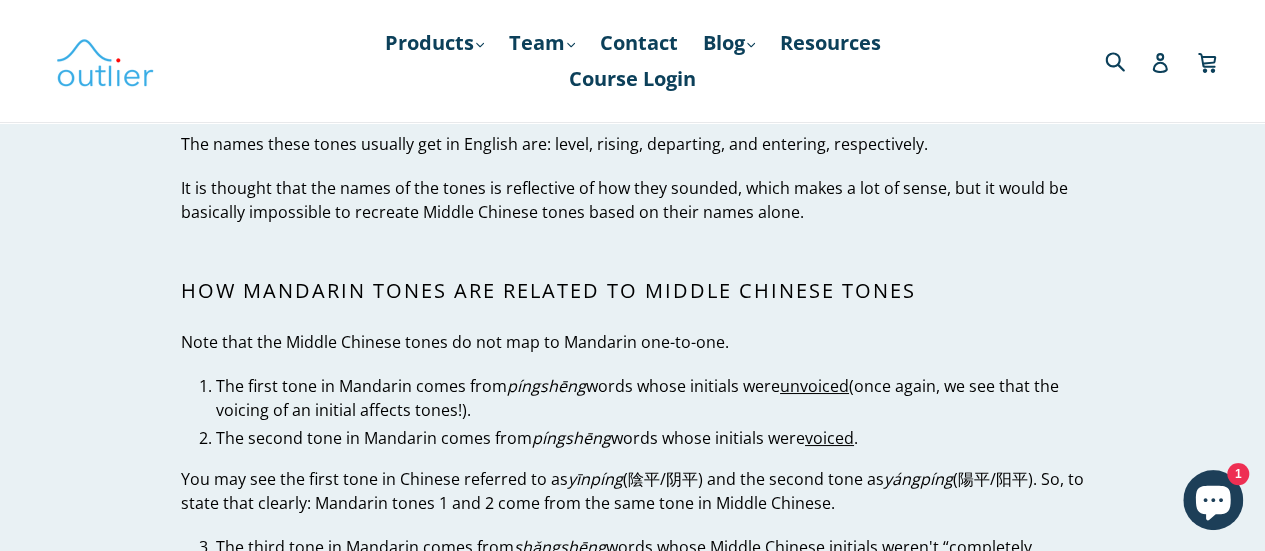scroll, scrollTop: 3600, scrollLeft: 0, axis: vertical 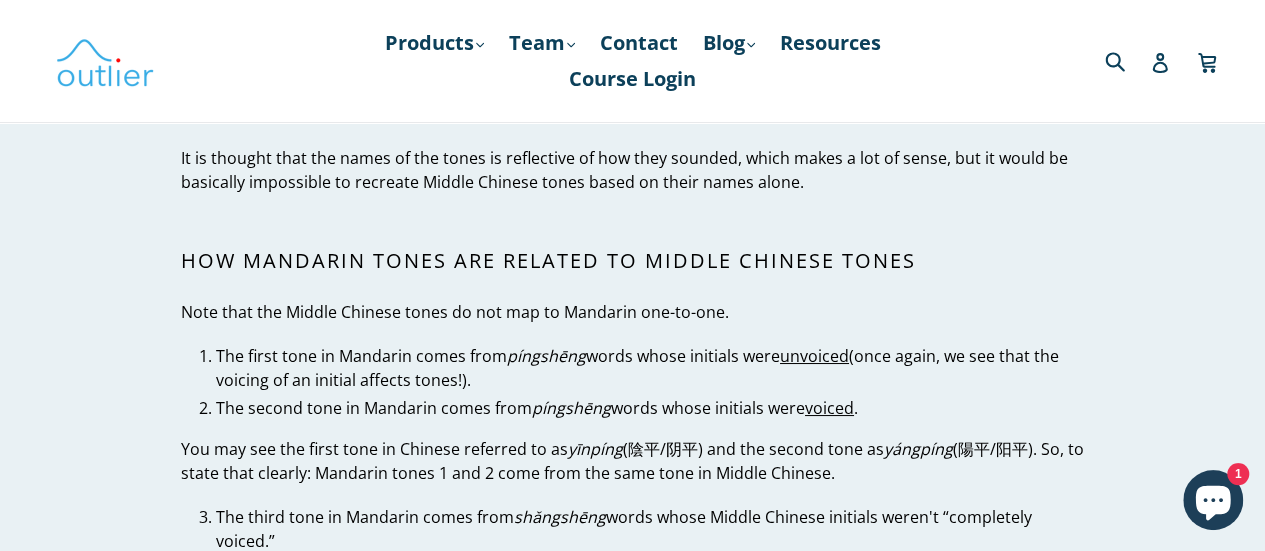 click on "píngshēng" at bounding box center (546, 356) 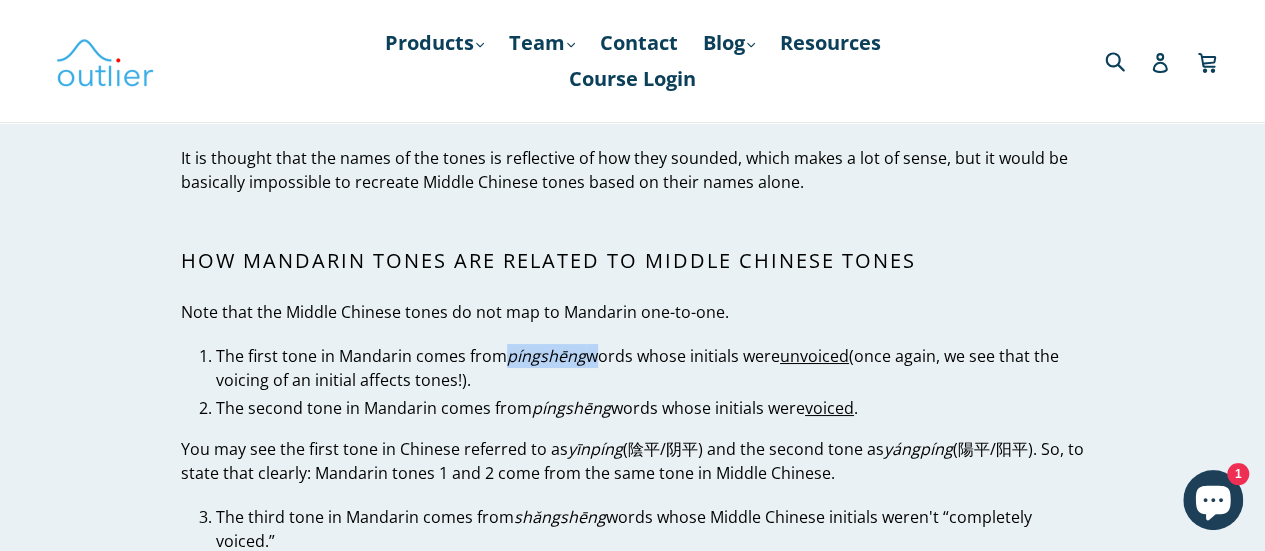click on "píngshēng" at bounding box center [546, 356] 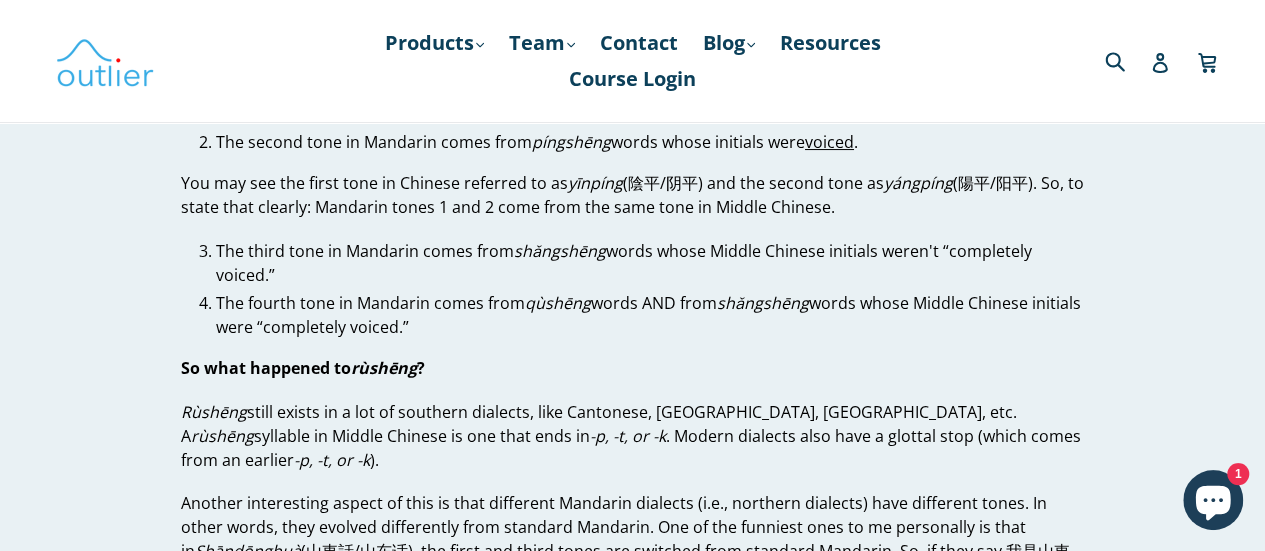 scroll, scrollTop: 3900, scrollLeft: 0, axis: vertical 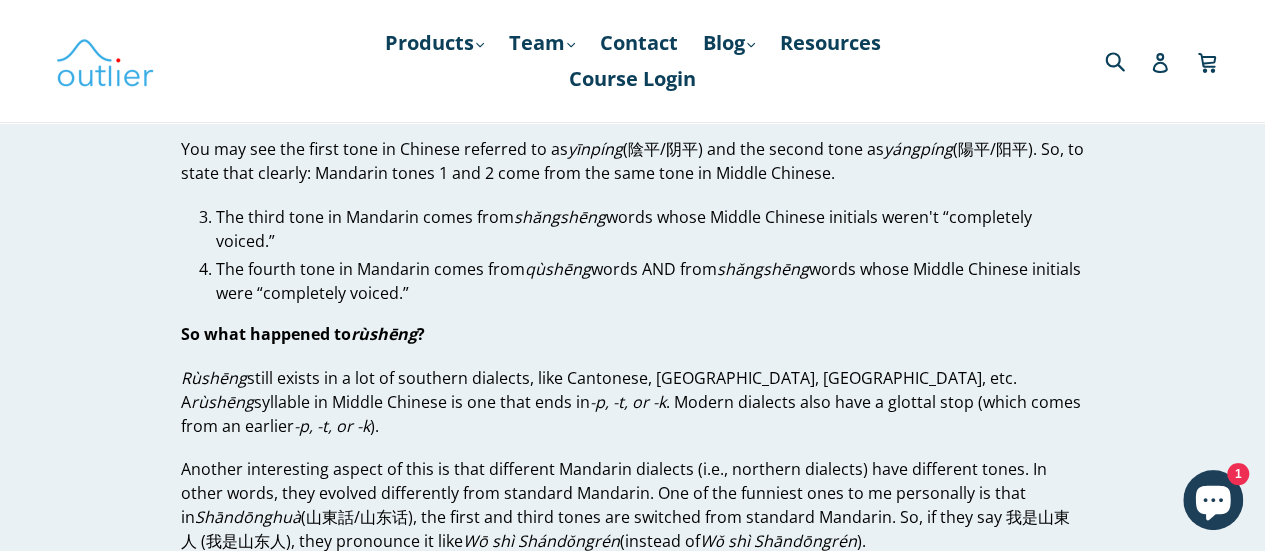 click on "rùshēng" at bounding box center [384, 334] 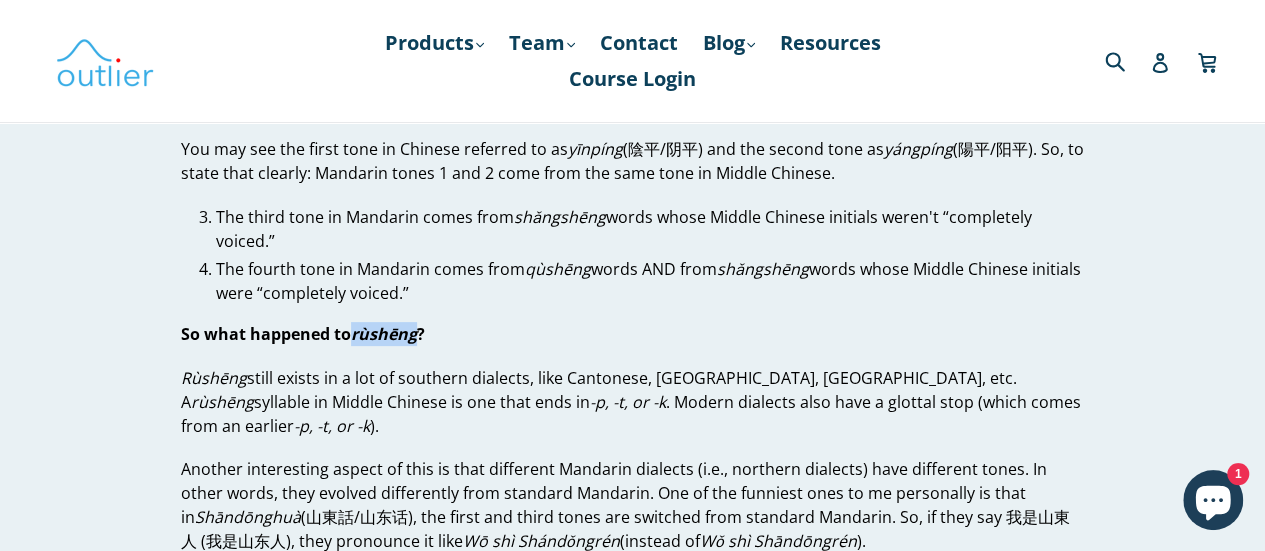 click on "rùshēng" at bounding box center [384, 334] 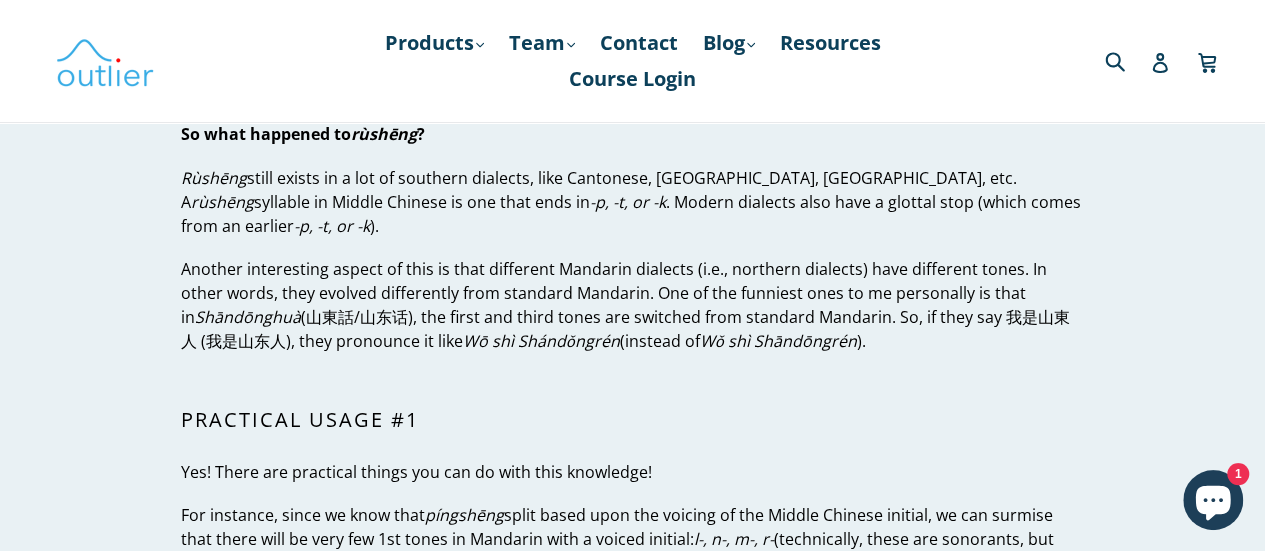 click on "Rùshēng  still exists in a lot of southern dialects, like Cantonese, Hakka, Minnan, etc. A  rùshēng  syllable in Middle Chinese is one that ends in  -p, -t, or -k . Modern dialects also have a glottal stop (which comes from an earlier  -p, -t, or -k )." at bounding box center (632, 202) 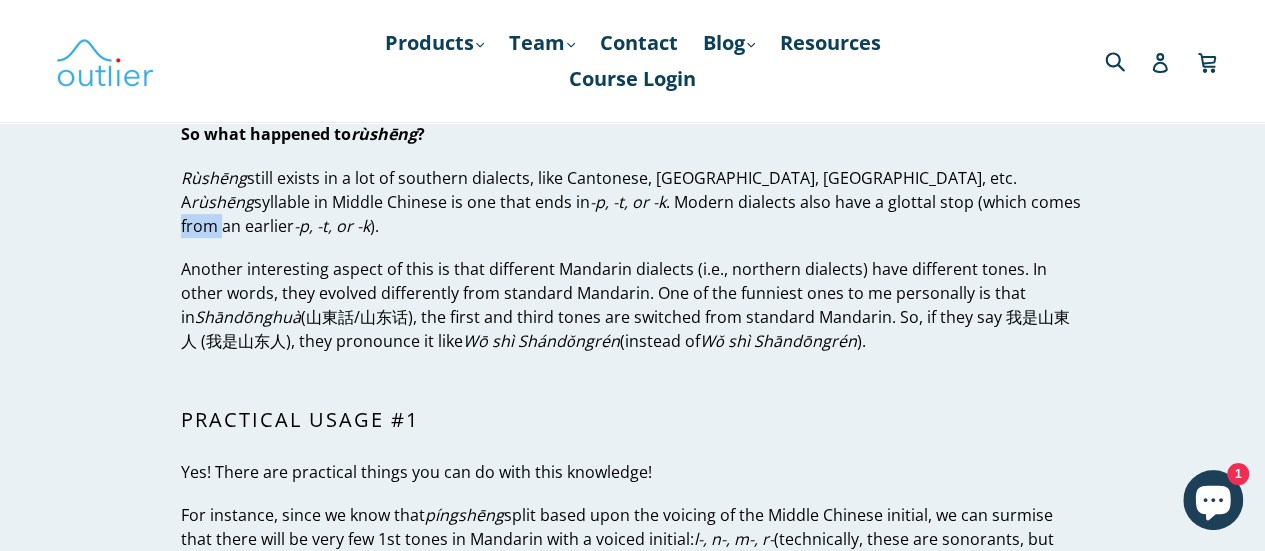 click on "Rùshēng  still exists in a lot of southern dialects, like Cantonese, Hakka, Minnan, etc. A  rùshēng  syllable in Middle Chinese is one that ends in  -p, -t, or -k . Modern dialects also have a glottal stop (which comes from an earlier  -p, -t, or -k )." at bounding box center (632, 202) 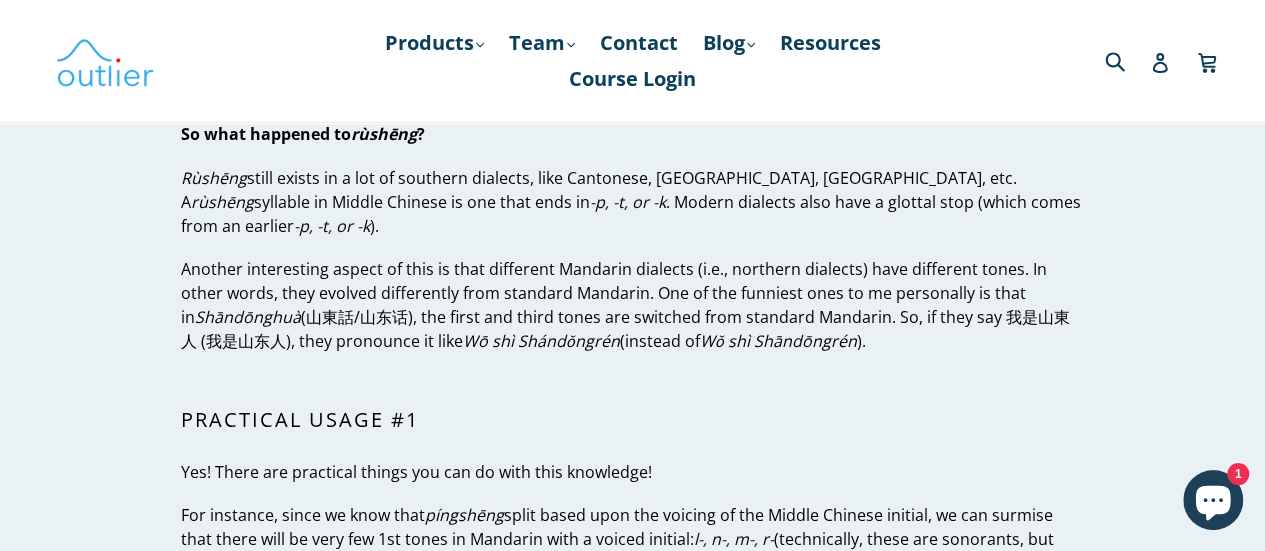 click on "Another interesting aspect of this is that different Mandarin dialects (i.e., northern dialects) have different tones. In other words, they evolved differently from standard Mandarin. One of the funniest ones to me personally is that in  Shāndōnghuà  (山東話/山东话), the first and third tones are switched from standard Mandarin. So, if they say 我是山東人 (我是山东人), they pronounce it like  Wō shì Shándǒngrén  (instead of  Wǒ shì Shāndōngrén )." at bounding box center [632, 305] 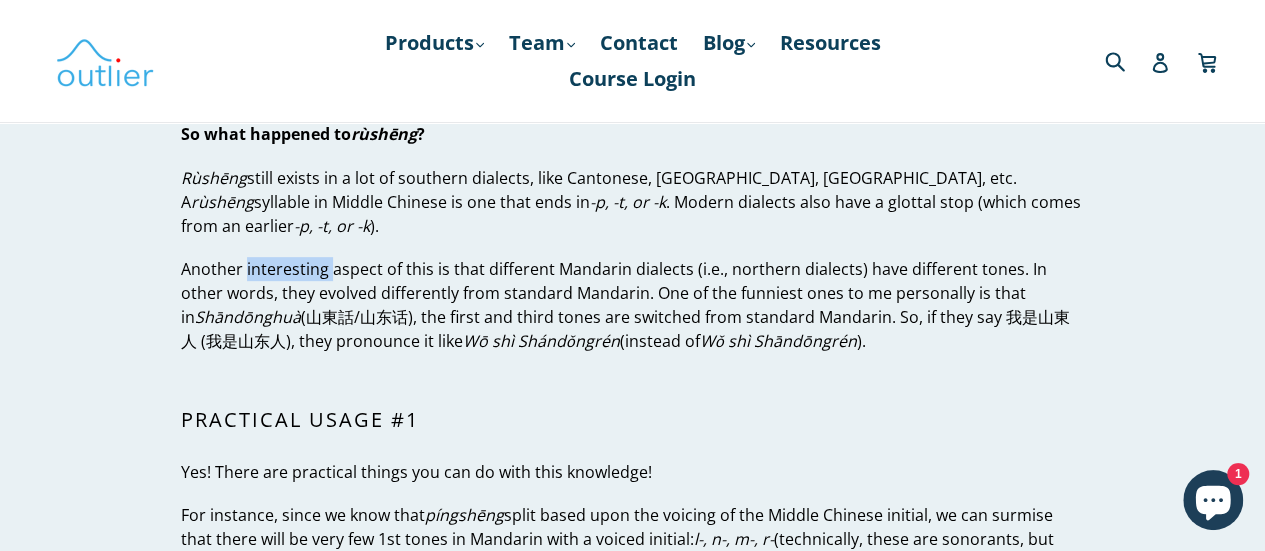 click on "Another interesting aspect of this is that different Mandarin dialects (i.e., northern dialects) have different tones. In other words, they evolved differently from standard Mandarin. One of the funniest ones to me personally is that in  Shāndōnghuà  (山東話/山东话), the first and third tones are switched from standard Mandarin. So, if they say 我是山東人 (我是山东人), they pronounce it like  Wō shì Shándǒngrén  (instead of  Wǒ shì Shāndōngrén )." at bounding box center (632, 305) 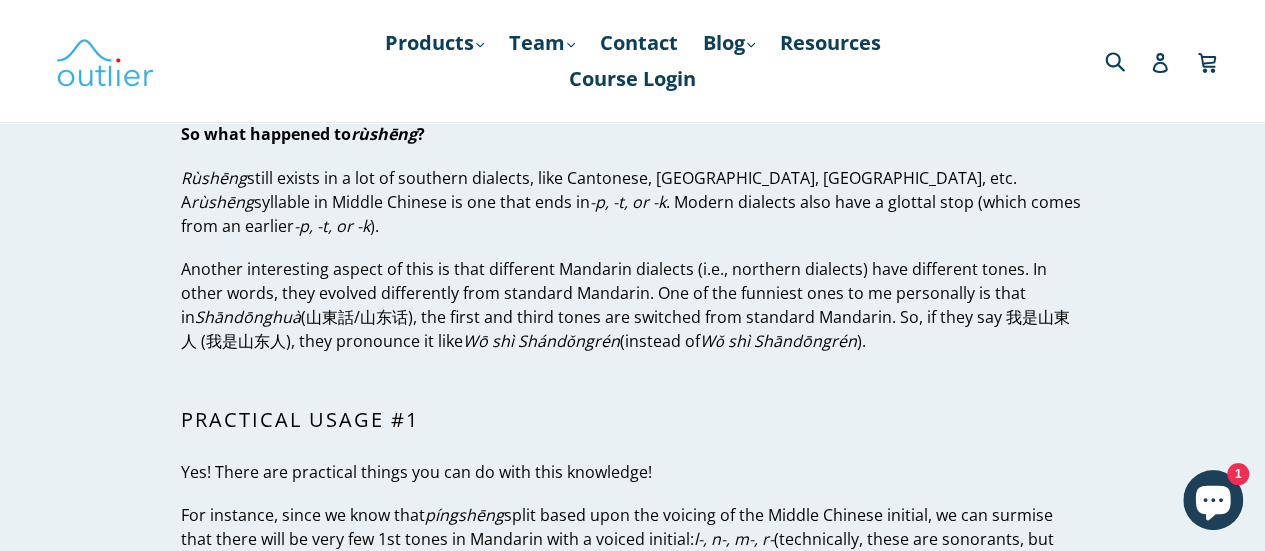 click on "Practical usage #1" at bounding box center (632, 420) 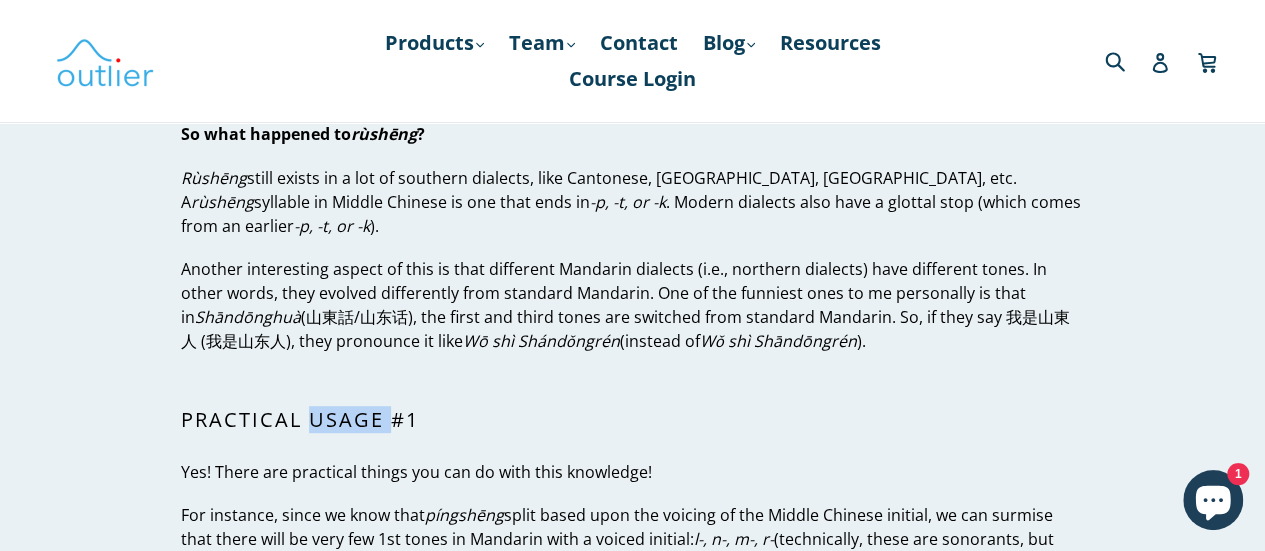 click on "Practical usage #1" at bounding box center [632, 420] 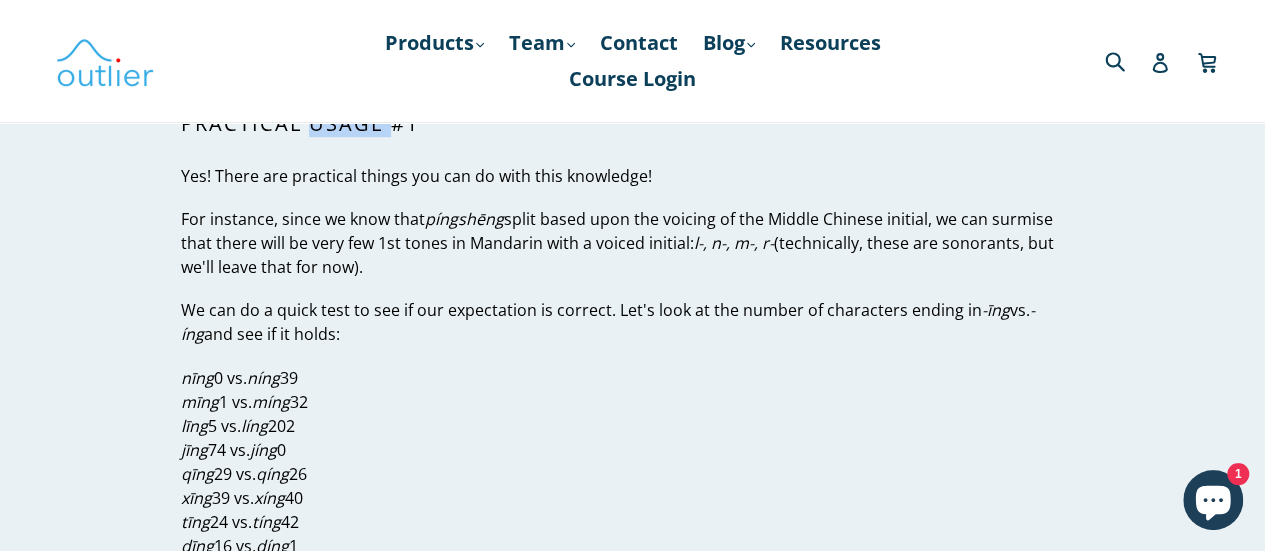 scroll, scrollTop: 4400, scrollLeft: 0, axis: vertical 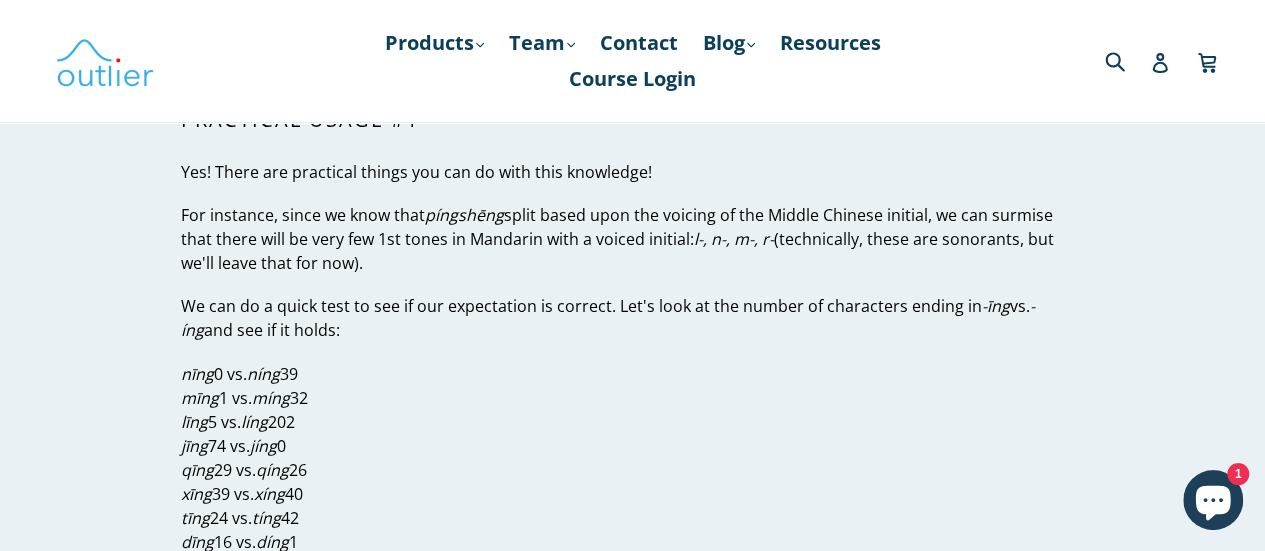 click on "níng" at bounding box center [263, 374] 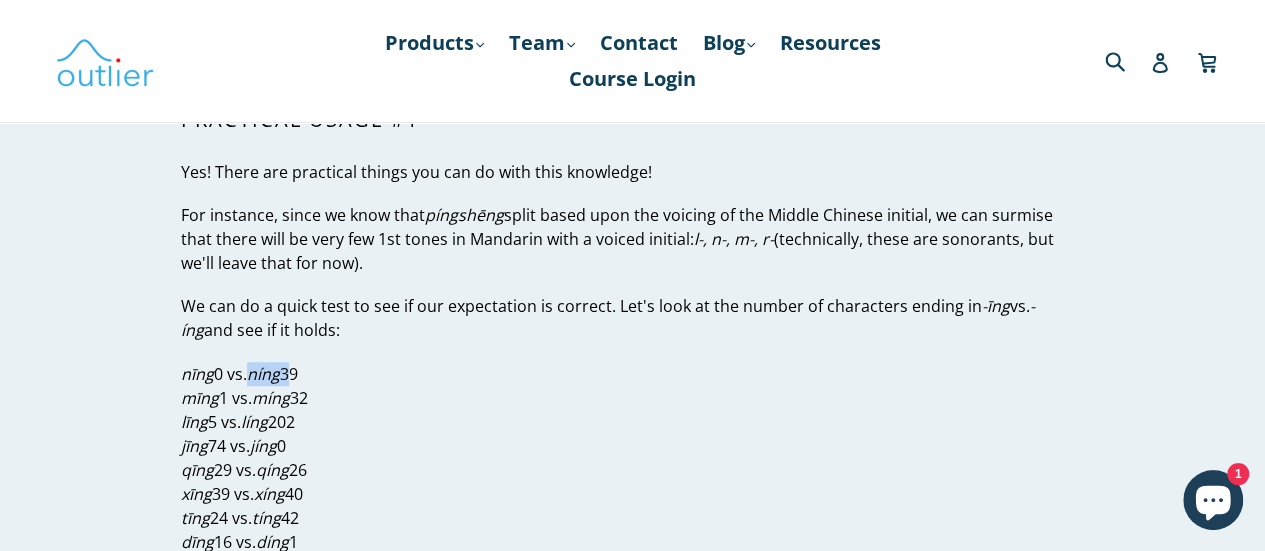 click on "níng" at bounding box center [263, 374] 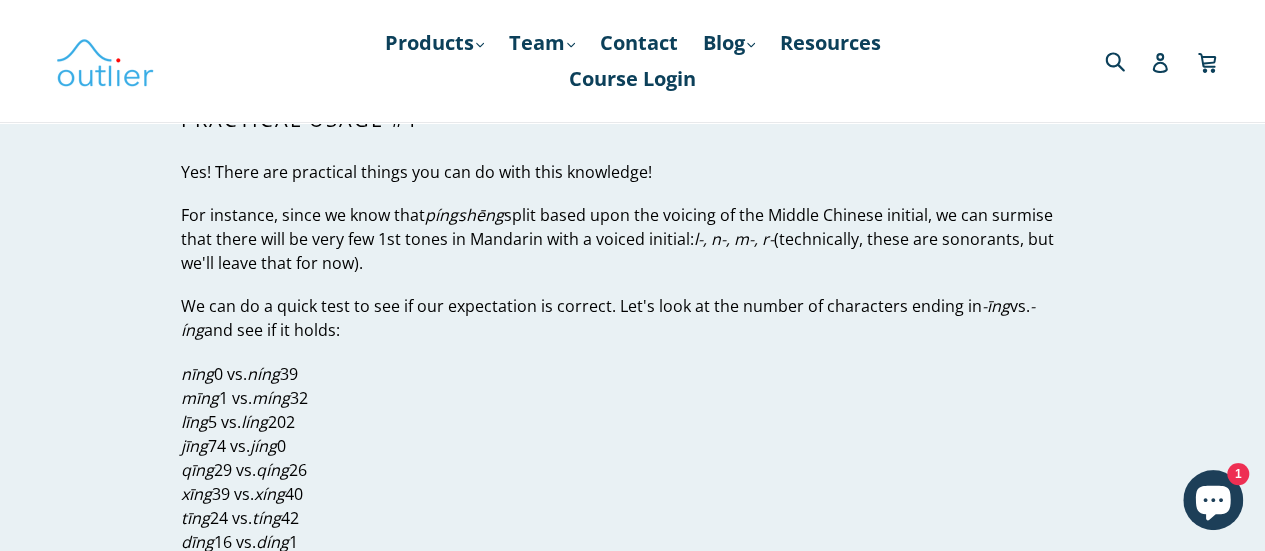 click on "We can do a quick test to see if our expectation is correct. Let's look at the number of characters ending in  -īng  vs.  -íng  and see if it holds:" at bounding box center (632, 318) 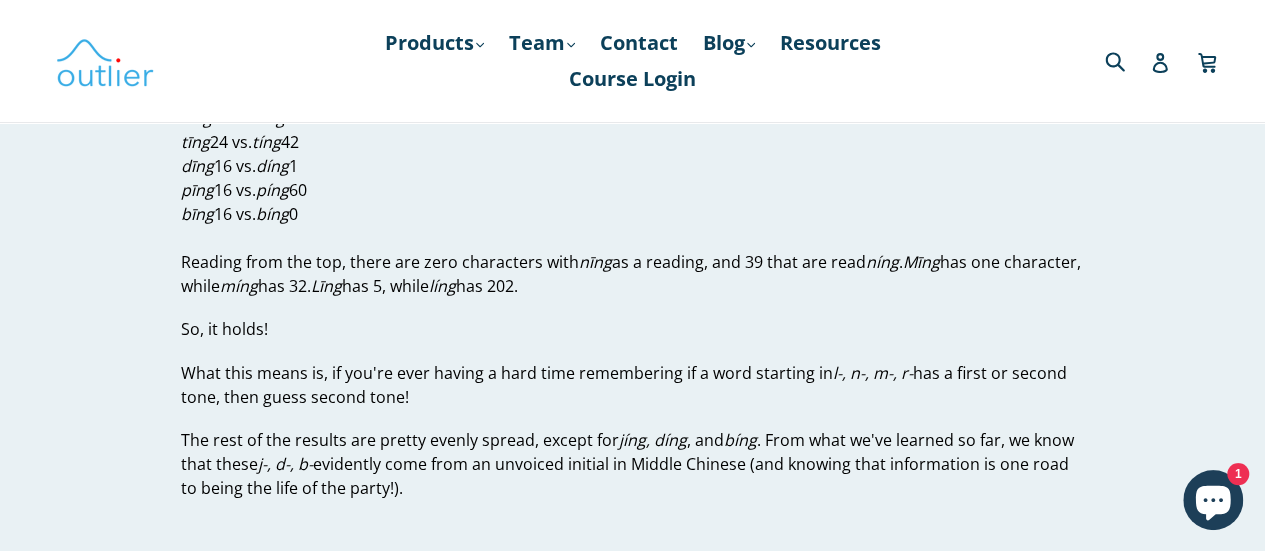 scroll, scrollTop: 4800, scrollLeft: 0, axis: vertical 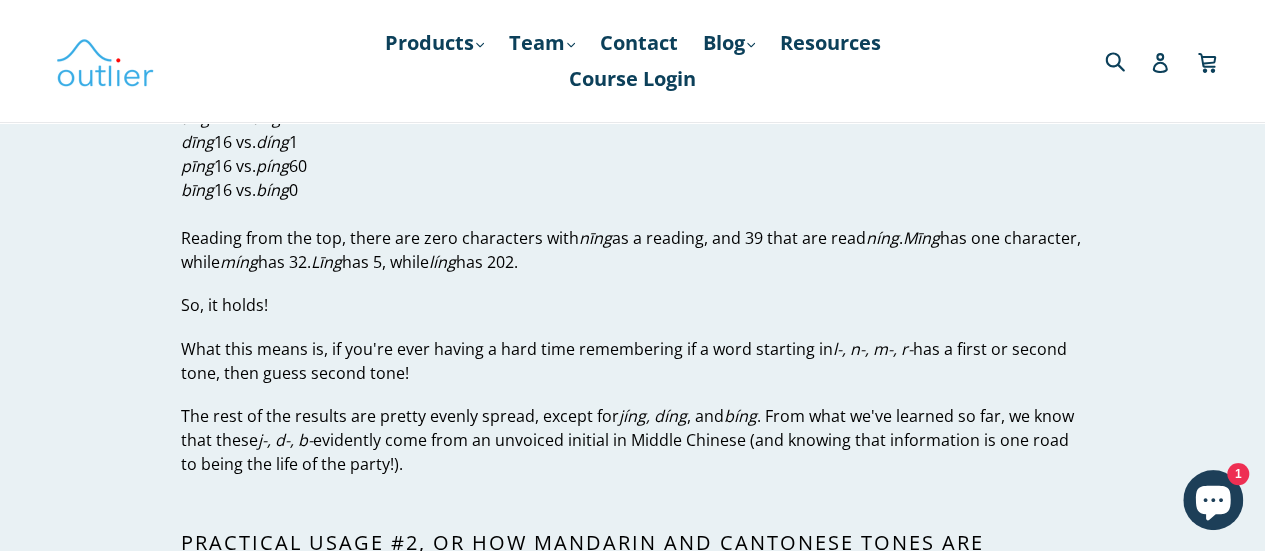 click on "Līng" at bounding box center [326, 262] 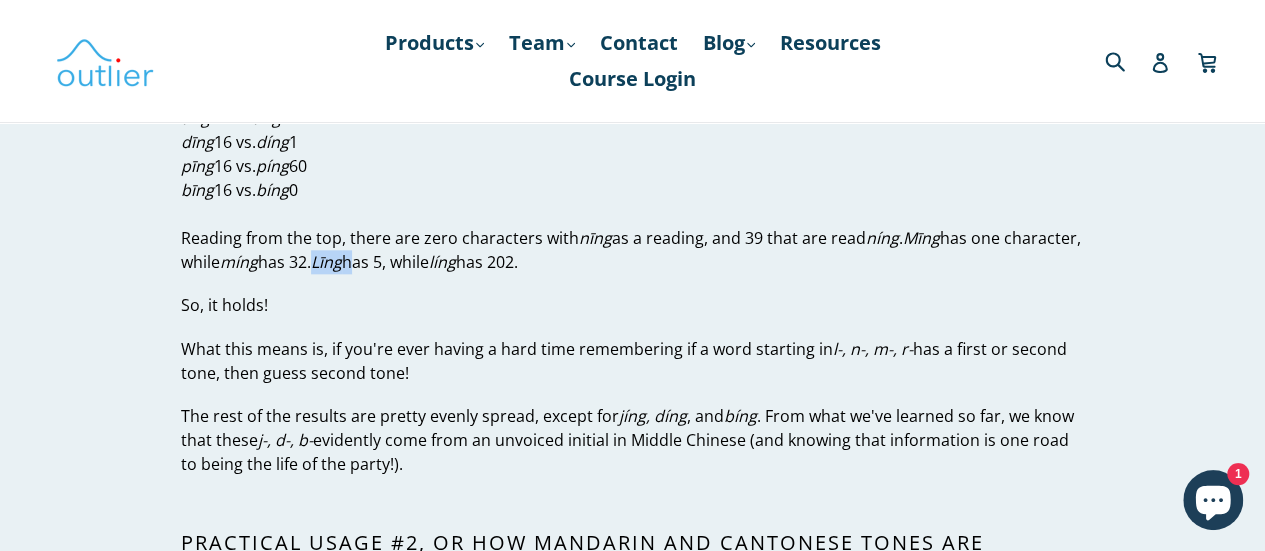 click on "Līng" at bounding box center (326, 262) 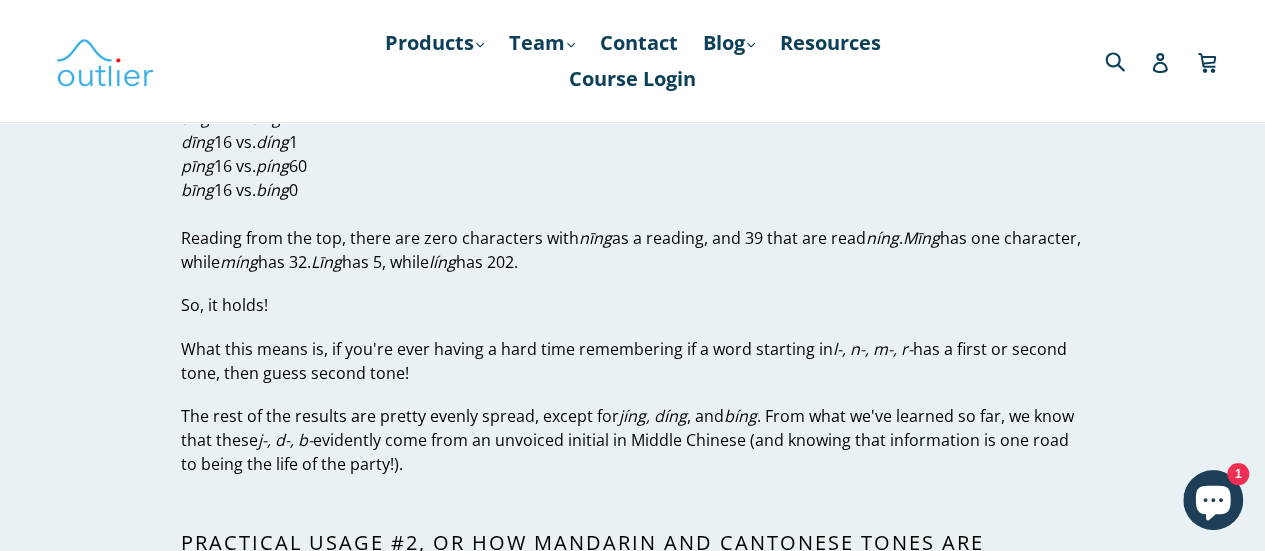 click on "nīng  0 vs.  níng  39 mīng  1 vs.  míng  32 līng  5 vs.  líng  202 jīng  74 vs.  jíng  0 qīng  29 vs.  qíng  26 xīng  39 vs.  xíng  40 tīng  24 vs.  tíng  42 dīng  16 vs.  díng  1 pīng  16 vs.  píng  60 bīng  16 vs.  bíng  0 Reading from the top, there are zero characters with  nīng  as a reading, and 39 that are read  níng .  Mīng  has one character, while  míng  has 32.  Līng  has 5, while  líng  has 202." at bounding box center (632, 118) 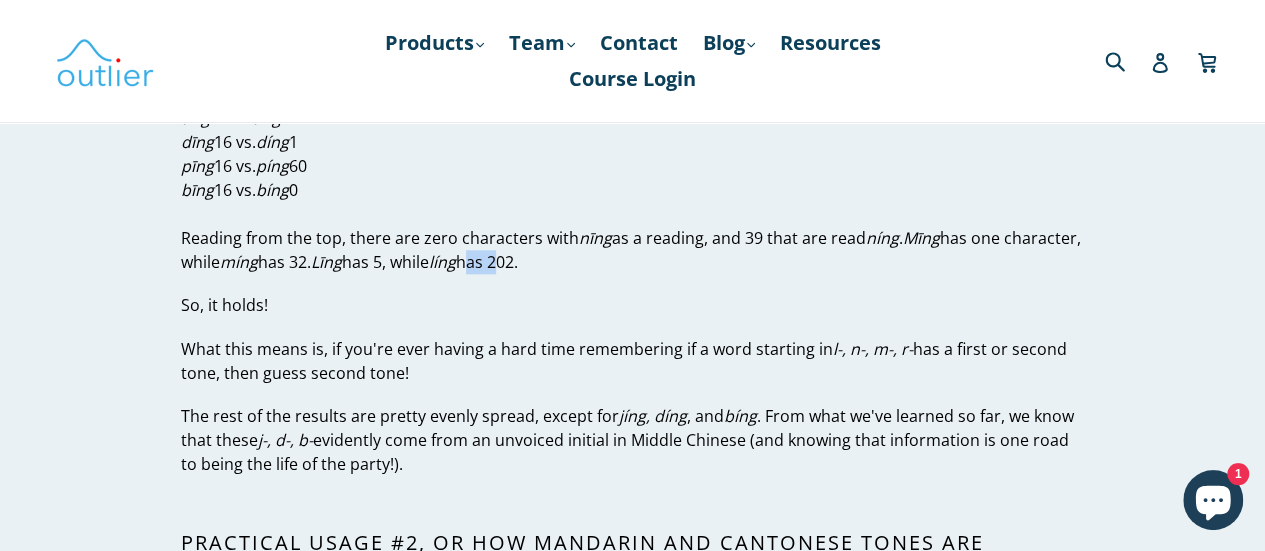 click on "nīng  0 vs.  níng  39 mīng  1 vs.  míng  32 līng  5 vs.  líng  202 jīng  74 vs.  jíng  0 qīng  29 vs.  qíng  26 xīng  39 vs.  xíng  40 tīng  24 vs.  tíng  42 dīng  16 vs.  díng  1 pīng  16 vs.  píng  60 bīng  16 vs.  bíng  0 Reading from the top, there are zero characters with  nīng  as a reading, and 39 that are read  níng .  Mīng  has one character, while  míng  has 32.  Līng  has 5, while  líng  has 202." at bounding box center [632, 118] 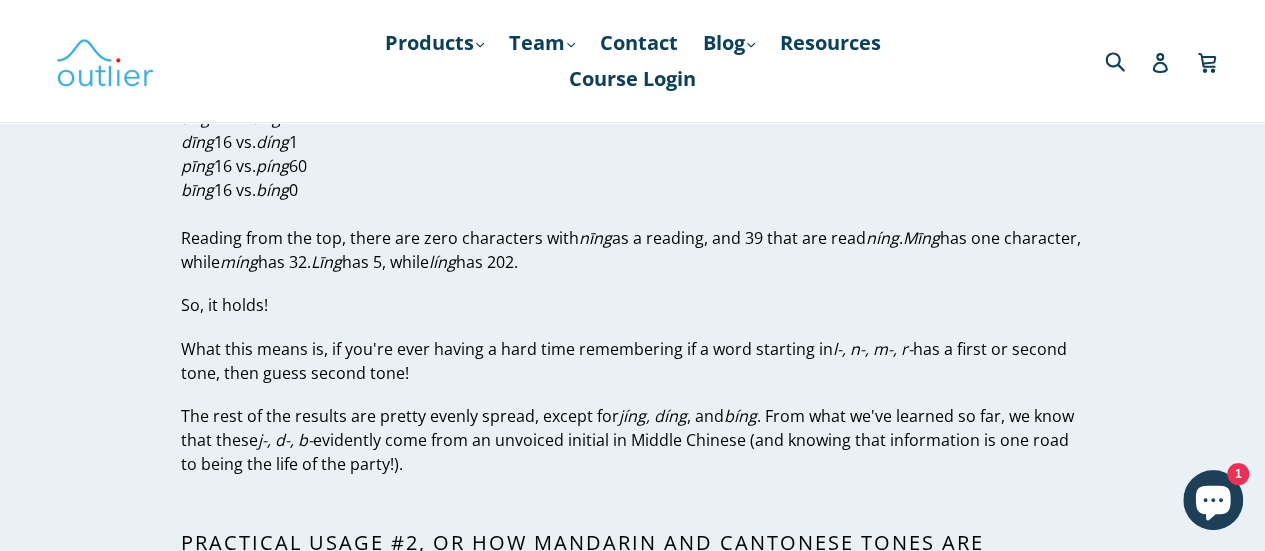 click on "míng" at bounding box center (239, 262) 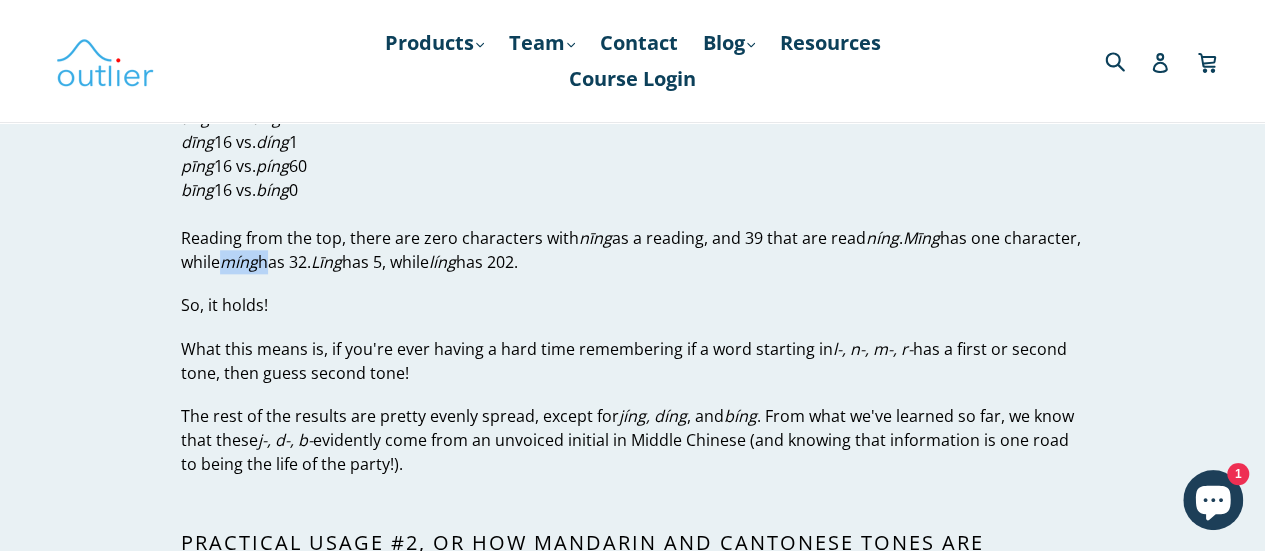 click on "míng" at bounding box center [239, 262] 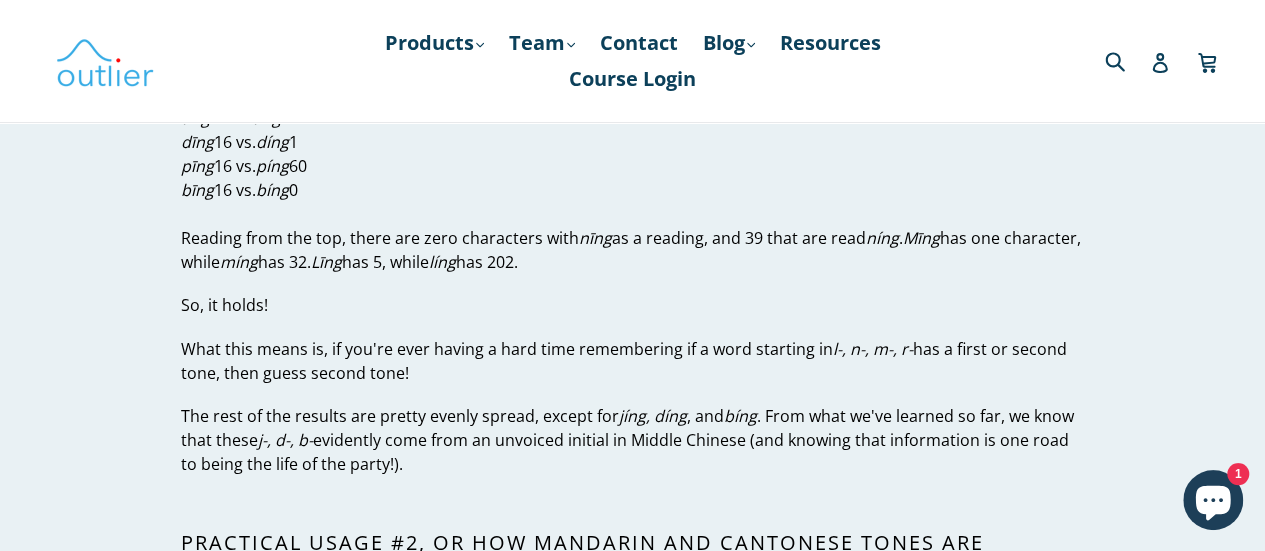 click on "nīng  0 vs.  níng  39 mīng  1 vs.  míng  32 līng  5 vs.  líng  202 jīng  74 vs.  jíng  0 qīng  29 vs.  qíng  26 xīng  39 vs.  xíng  40 tīng  24 vs.  tíng  42 dīng  16 vs.  díng  1 pīng  16 vs.  píng  60 bīng  16 vs.  bíng  0 Reading from the top, there are zero characters with  nīng  as a reading, and 39 that are read  níng .  Mīng  has one character, while  míng  has 32.  Līng  has 5, while  líng  has 202." at bounding box center (632, 118) 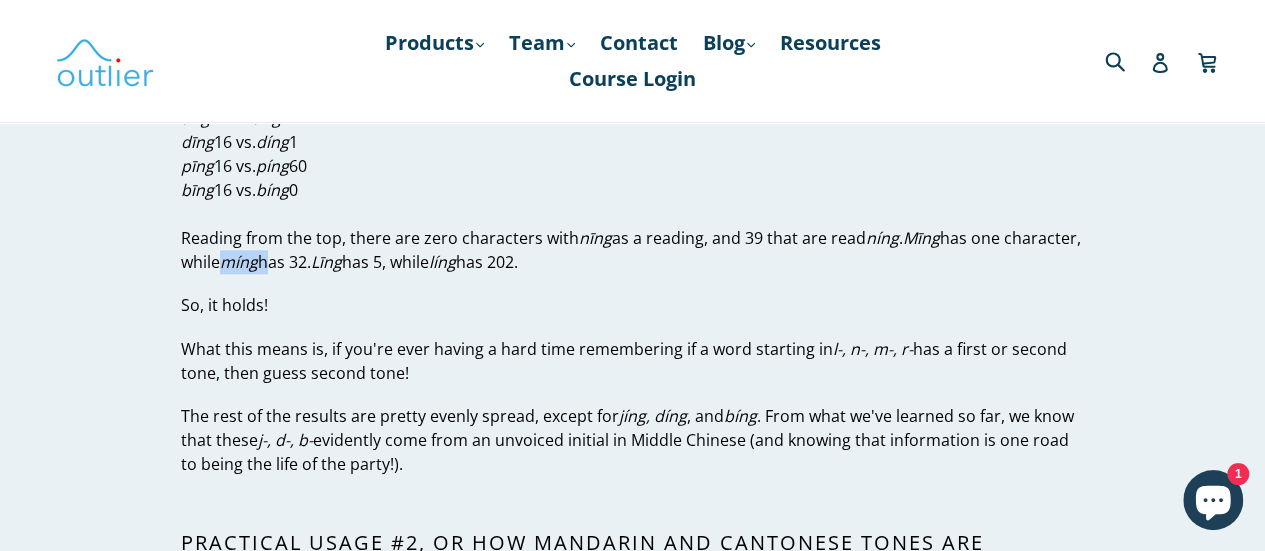 click on "míng" at bounding box center [239, 262] 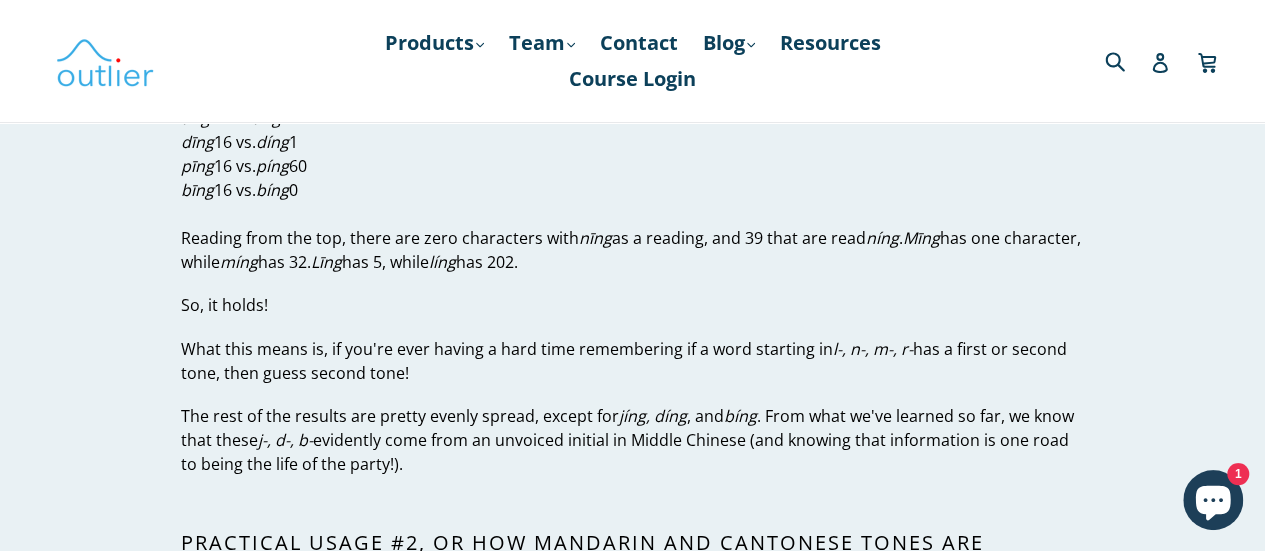 click on "nīng  0 vs.  níng  39 mīng  1 vs.  míng  32 līng  5 vs.  líng  202 jīng  74 vs.  jíng  0 qīng  29 vs.  qíng  26 xīng  39 vs.  xíng  40 tīng  24 vs.  tíng  42 dīng  16 vs.  díng  1 pīng  16 vs.  píng  60 bīng  16 vs.  bíng  0 Reading from the top, there are zero characters with  nīng  as a reading, and 39 that are read  níng .  Mīng  has one character, while  míng  has 32.  Līng  has 5, while  líng  has 202." at bounding box center (632, 118) 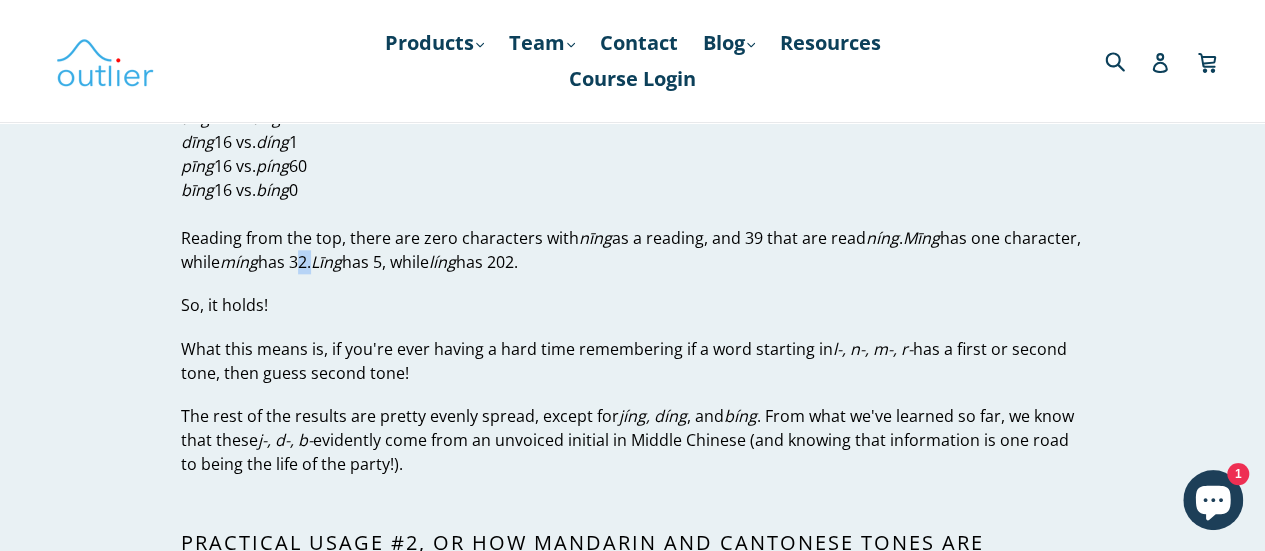 click on "nīng  0 vs.  níng  39 mīng  1 vs.  míng  32 līng  5 vs.  líng  202 jīng  74 vs.  jíng  0 qīng  29 vs.  qíng  26 xīng  39 vs.  xíng  40 tīng  24 vs.  tíng  42 dīng  16 vs.  díng  1 pīng  16 vs.  píng  60 bīng  16 vs.  bíng  0 Reading from the top, there are zero characters with  nīng  as a reading, and 39 that are read  níng .  Mīng  has one character, while  míng  has 32.  Līng  has 5, while  líng  has 202." at bounding box center [632, 118] 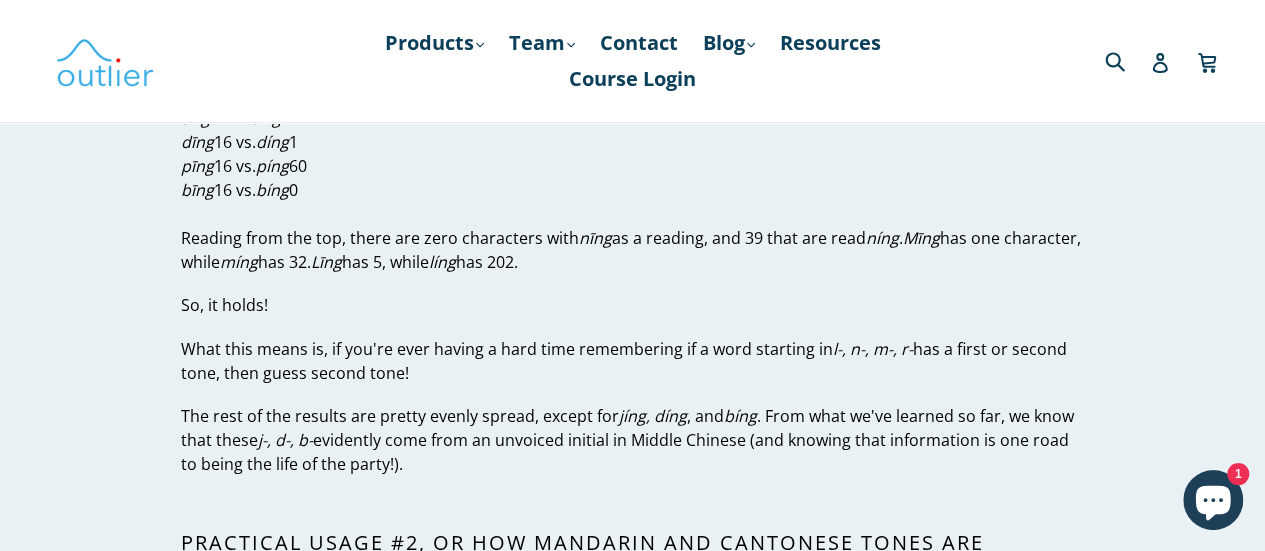 click on "nīng  0 vs.  níng  39 mīng  1 vs.  míng  32 līng  5 vs.  líng  202 jīng  74 vs.  jíng  0 qīng  29 vs.  qíng  26 xīng  39 vs.  xíng  40 tīng  24 vs.  tíng  42 dīng  16 vs.  díng  1 pīng  16 vs.  píng  60 bīng  16 vs.  bíng  0 Reading from the top, there are zero characters with  nīng  as a reading, and 39 that are read  níng .  Mīng  has one character, while  míng  has 32.  Līng  has 5, while  líng  has 202." at bounding box center [632, 118] 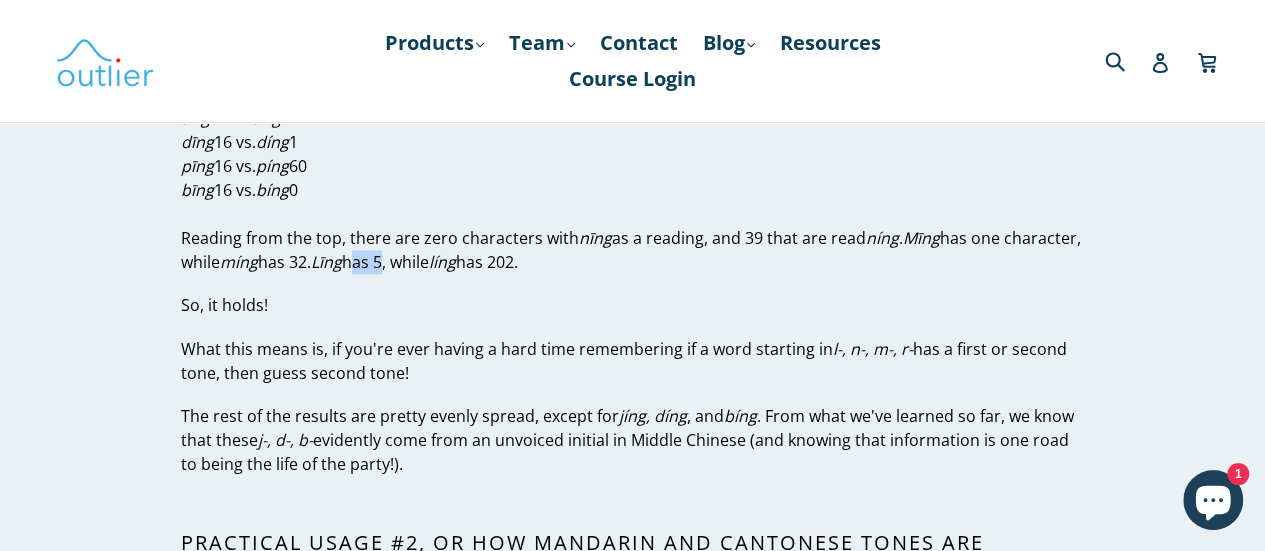 click on "nīng  0 vs.  níng  39 mīng  1 vs.  míng  32 līng  5 vs.  líng  202 jīng  74 vs.  jíng  0 qīng  29 vs.  qíng  26 xīng  39 vs.  xíng  40 tīng  24 vs.  tíng  42 dīng  16 vs.  díng  1 pīng  16 vs.  píng  60 bīng  16 vs.  bíng  0 Reading from the top, there are zero characters with  nīng  as a reading, and 39 that are read  níng .  Mīng  has one character, while  míng  has 32.  Līng  has 5, while  líng  has 202." at bounding box center (632, 118) 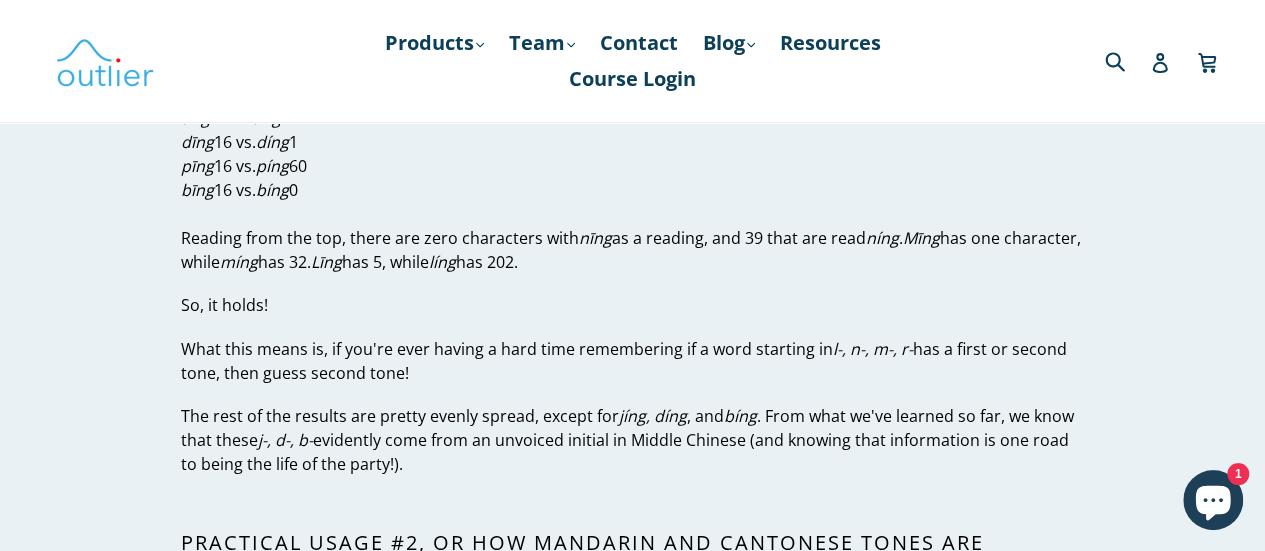 click on "nīng  0 vs.  níng  39 mīng  1 vs.  míng  32 līng  5 vs.  líng  202 jīng  74 vs.  jíng  0 qīng  29 vs.  qíng  26 xīng  39 vs.  xíng  40 tīng  24 vs.  tíng  42 dīng  16 vs.  díng  1 pīng  16 vs.  píng  60 bīng  16 vs.  bíng  0 Reading from the top, there are zero characters with  nīng  as a reading, and 39 that are read  níng .  Mīng  has one character, while  míng  has 32.  Līng  has 5, while  líng  has 202." at bounding box center (632, 118) 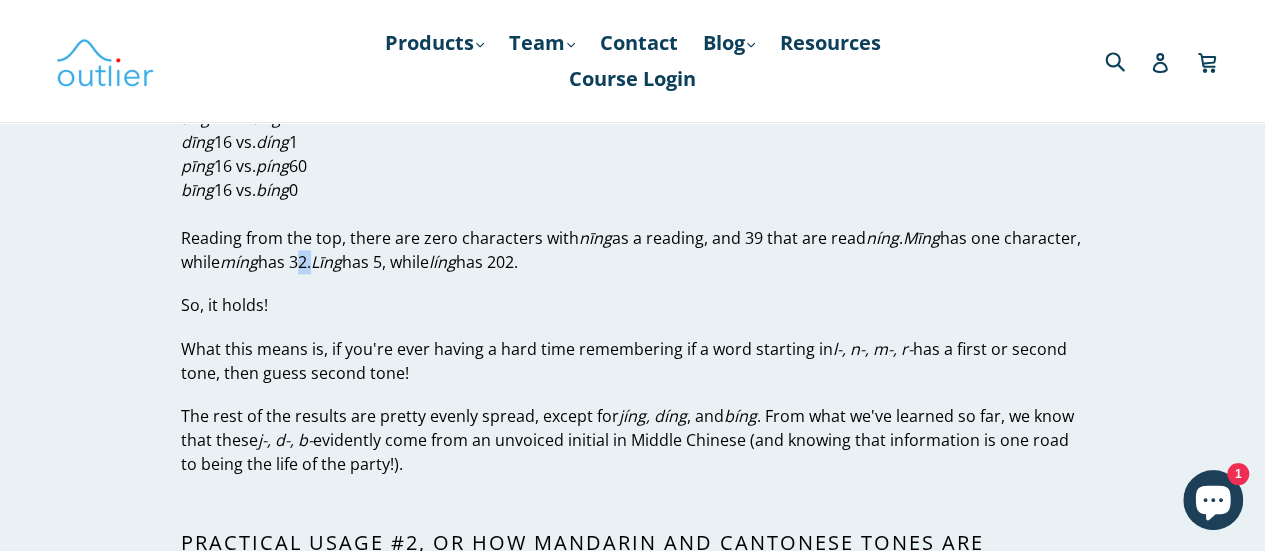 click on "nīng  0 vs.  níng  39 mīng  1 vs.  míng  32 līng  5 vs.  líng  202 jīng  74 vs.  jíng  0 qīng  29 vs.  qíng  26 xīng  39 vs.  xíng  40 tīng  24 vs.  tíng  42 dīng  16 vs.  díng  1 pīng  16 vs.  píng  60 bīng  16 vs.  bíng  0 Reading from the top, there are zero characters with  nīng  as a reading, and 39 that are read  níng .  Mīng  has one character, while  míng  has 32.  Līng  has 5, while  líng  has 202." at bounding box center (632, 118) 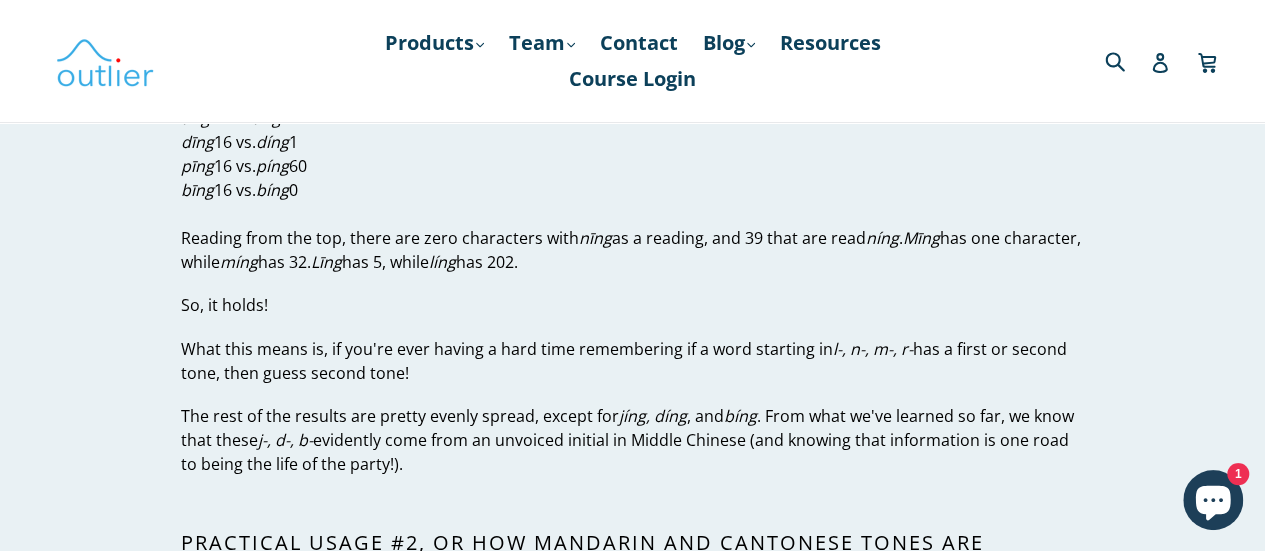 click on "nīng  0 vs.  níng  39 mīng  1 vs.  míng  32 līng  5 vs.  líng  202 jīng  74 vs.  jíng  0 qīng  29 vs.  qíng  26 xīng  39 vs.  xíng  40 tīng  24 vs.  tíng  42 dīng  16 vs.  díng  1 pīng  16 vs.  píng  60 bīng  16 vs.  bíng  0 Reading from the top, there are zero characters with  nīng  as a reading, and 39 that are read  níng .  Mīng  has one character, while  míng  has 32.  Līng  has 5, while  líng  has 202." at bounding box center [632, 118] 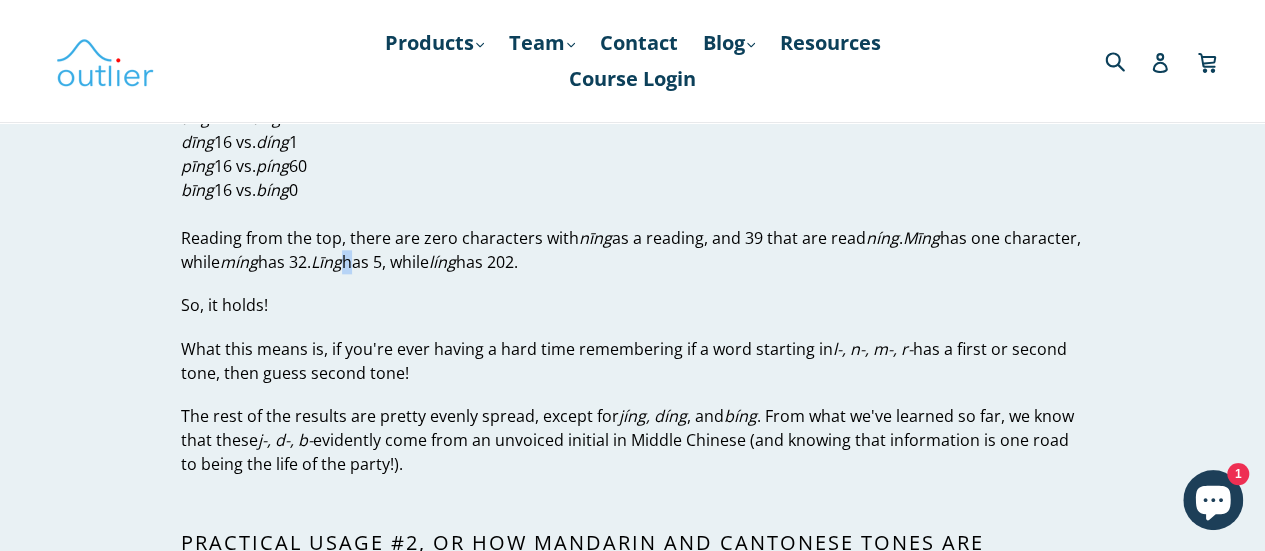 click on "nīng  0 vs.  níng  39 mīng  1 vs.  míng  32 līng  5 vs.  líng  202 jīng  74 vs.  jíng  0 qīng  29 vs.  qíng  26 xīng  39 vs.  xíng  40 tīng  24 vs.  tíng  42 dīng  16 vs.  díng  1 pīng  16 vs.  píng  60 bīng  16 vs.  bíng  0 Reading from the top, there are zero characters with  nīng  as a reading, and 39 that are read  níng .  Mīng  has one character, while  míng  has 32.  Līng  has 5, while  líng  has 202." at bounding box center [632, 118] 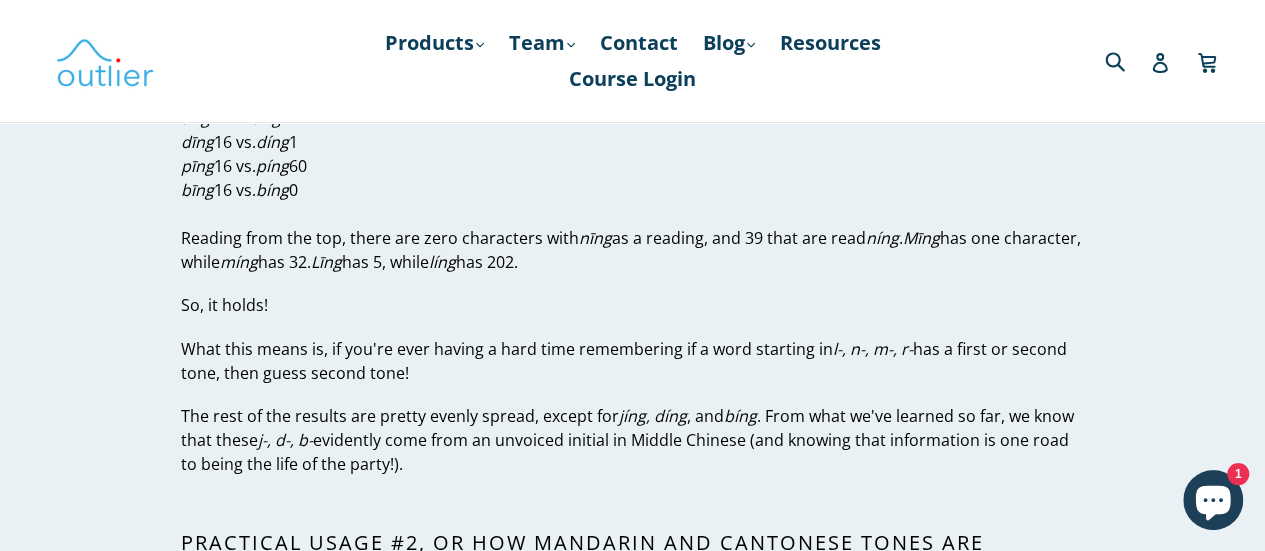 click on "nīng  0 vs.  níng  39 mīng  1 vs.  míng  32 līng  5 vs.  líng  202 jīng  74 vs.  jíng  0 qīng  29 vs.  qíng  26 xīng  39 vs.  xíng  40 tīng  24 vs.  tíng  42 dīng  16 vs.  díng  1 pīng  16 vs.  píng  60 bīng  16 vs.  bíng  0 Reading from the top, there are zero characters with  nīng  as a reading, and 39 that are read  níng .  Mīng  has one character, while  míng  has 32.  Līng  has 5, while  líng  has 202." at bounding box center [632, 118] 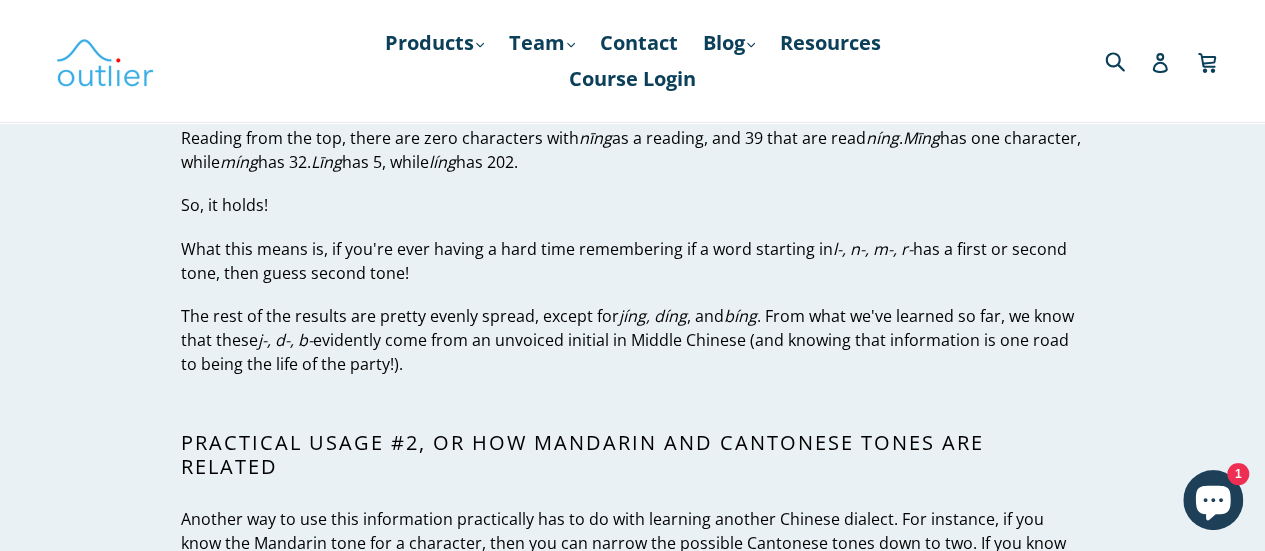 scroll, scrollTop: 5000, scrollLeft: 0, axis: vertical 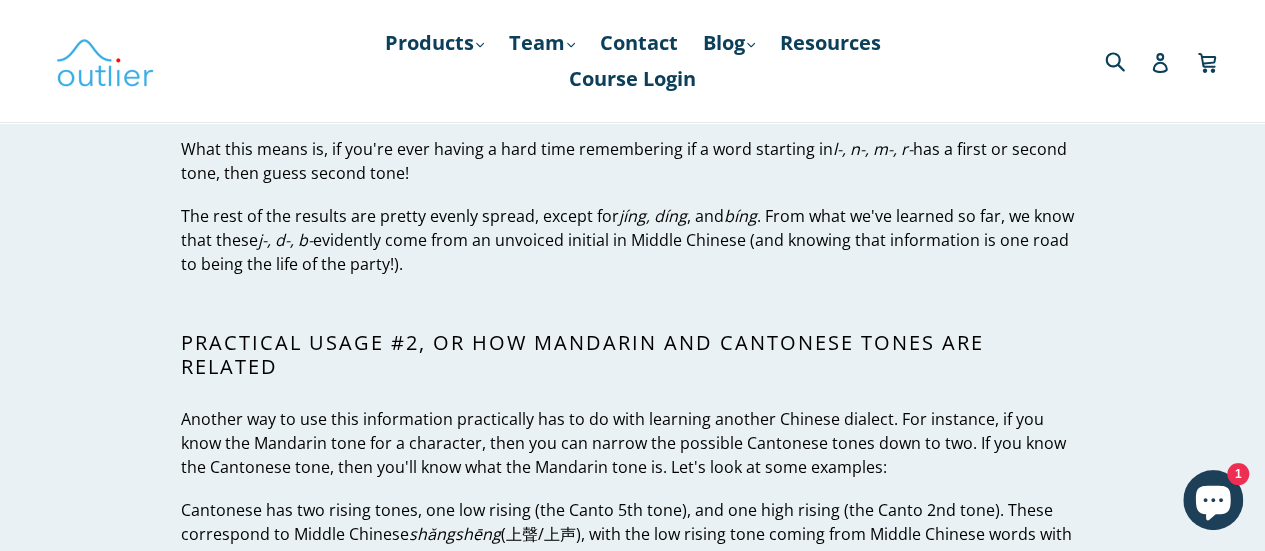 click on "Practical usage #2, or How Mandarin and Cantonese tones are related" at bounding box center (632, 355) 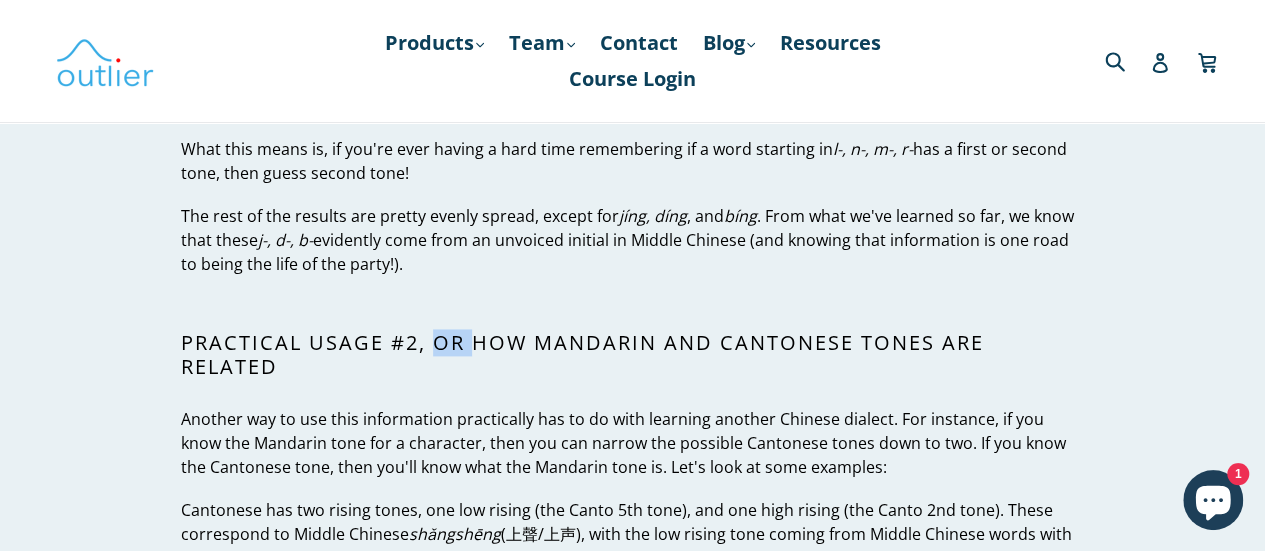 click on "Practical usage #2, or How Mandarin and Cantonese tones are related" at bounding box center [632, 355] 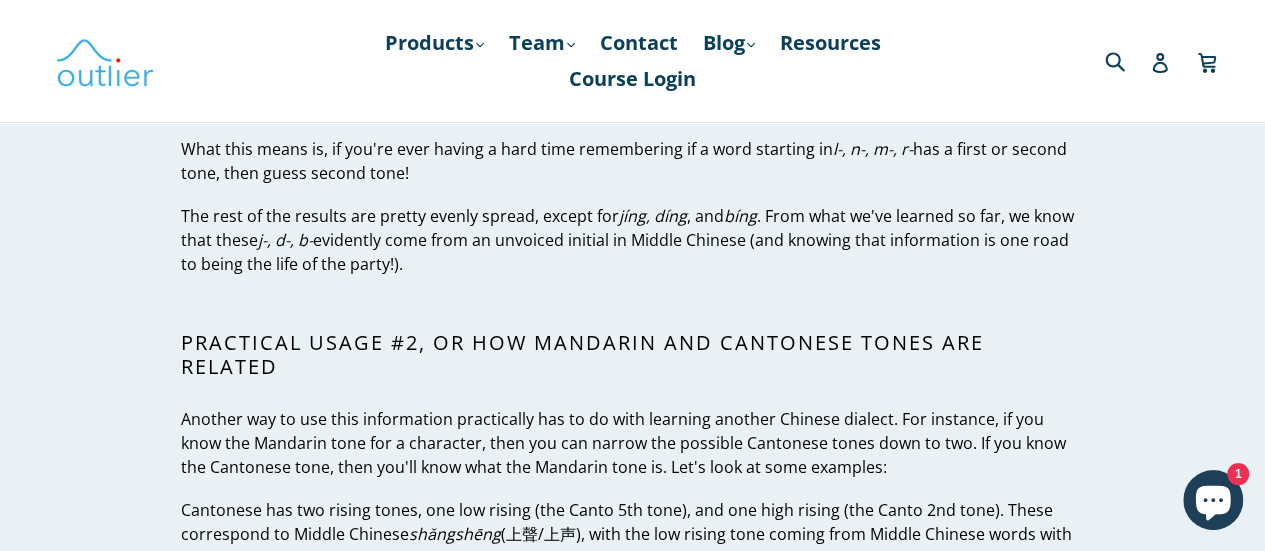click on "Practical usage #2, or How Mandarin and Cantonese tones are related" at bounding box center (632, 355) 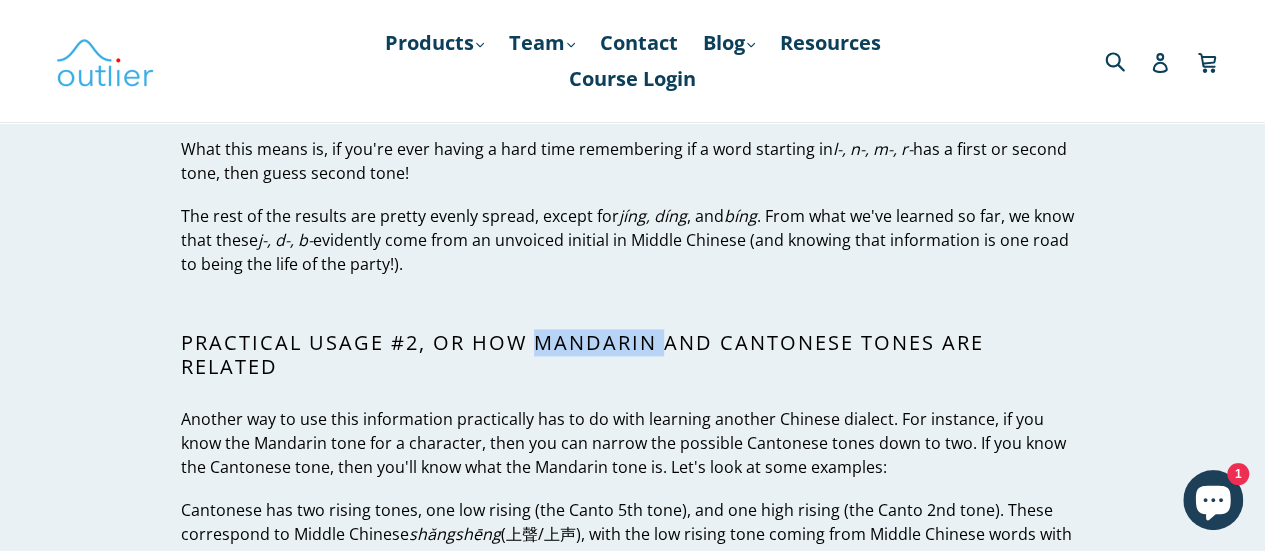 click on "Practical usage #2, or How Mandarin and Cantonese tones are related" at bounding box center (632, 355) 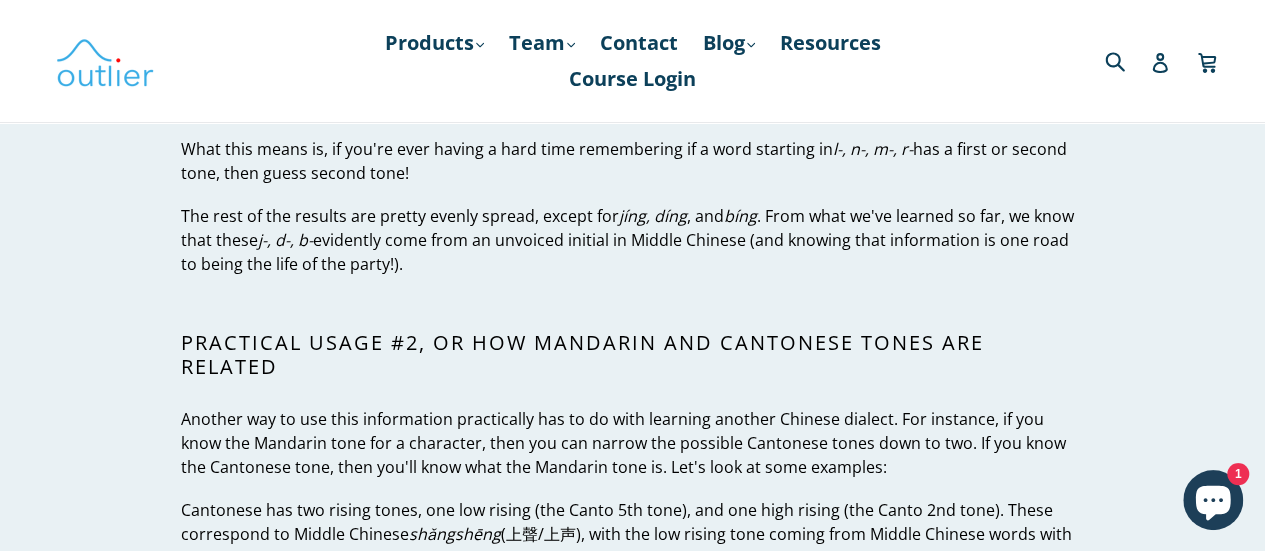 click on "Practical usage #2, or How Mandarin and Cantonese tones are related" at bounding box center (632, 355) 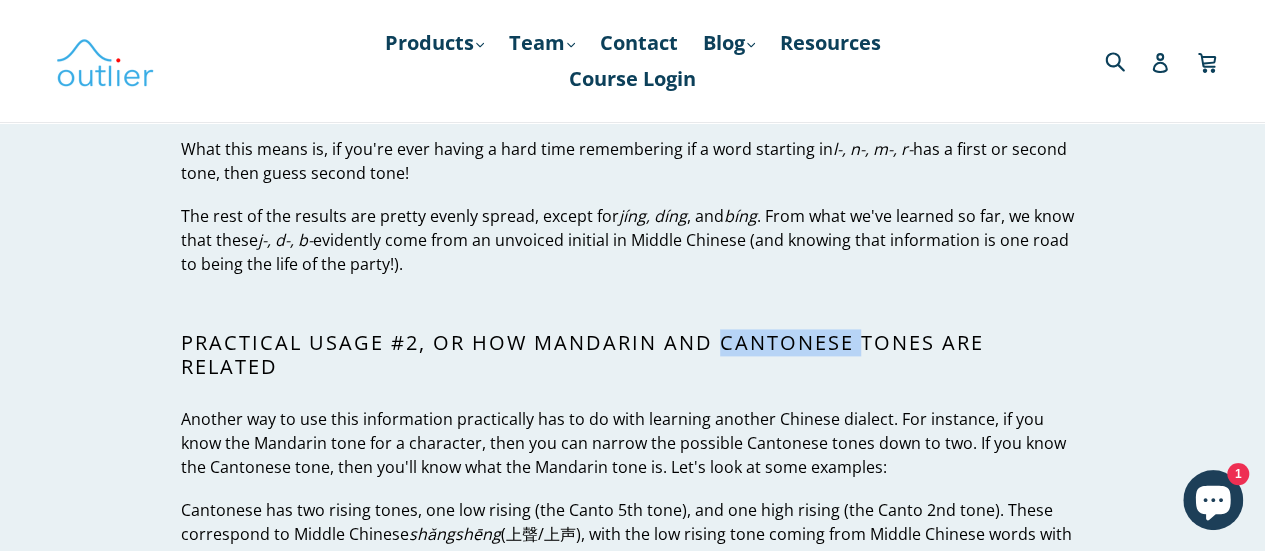 click on "Practical usage #2, or How Mandarin and Cantonese tones are related" at bounding box center (632, 355) 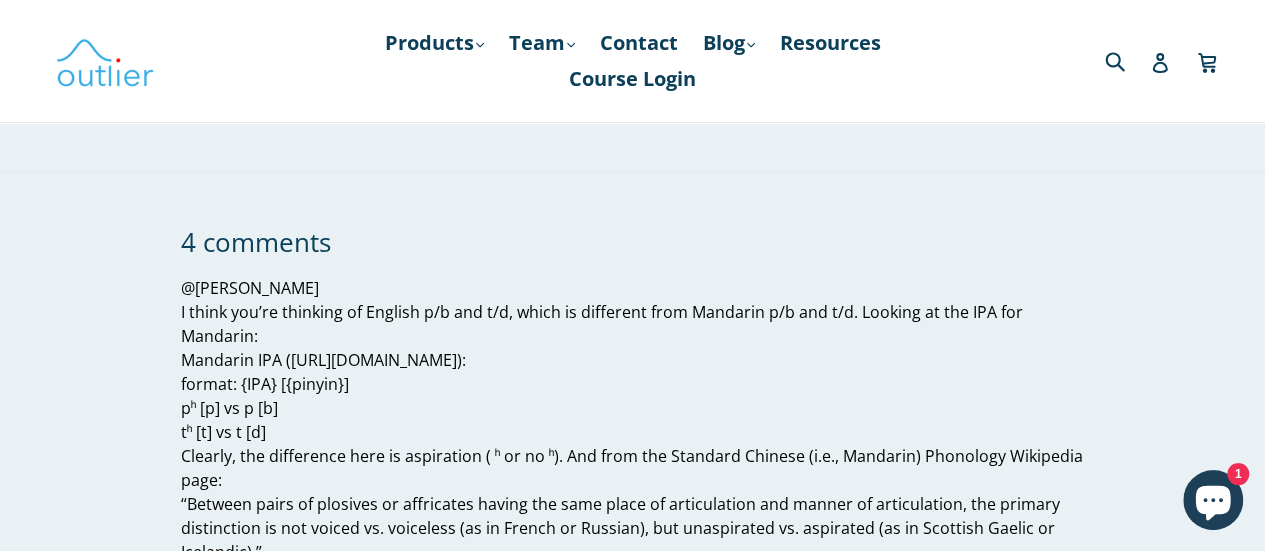 scroll, scrollTop: 7900, scrollLeft: 0, axis: vertical 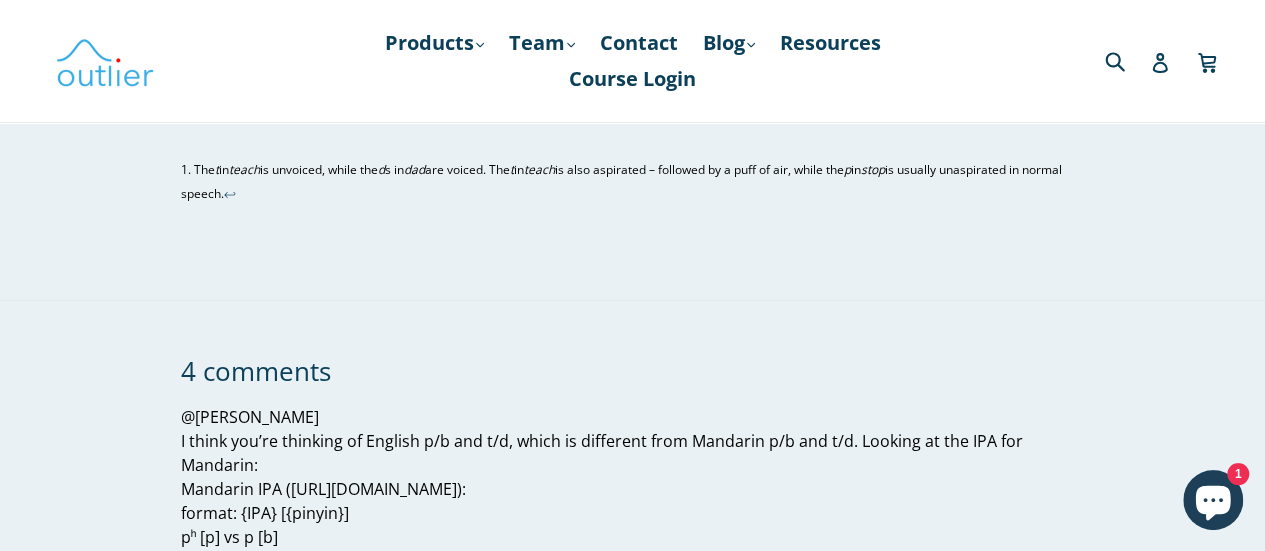 click on "4 comments" at bounding box center [632, 371] 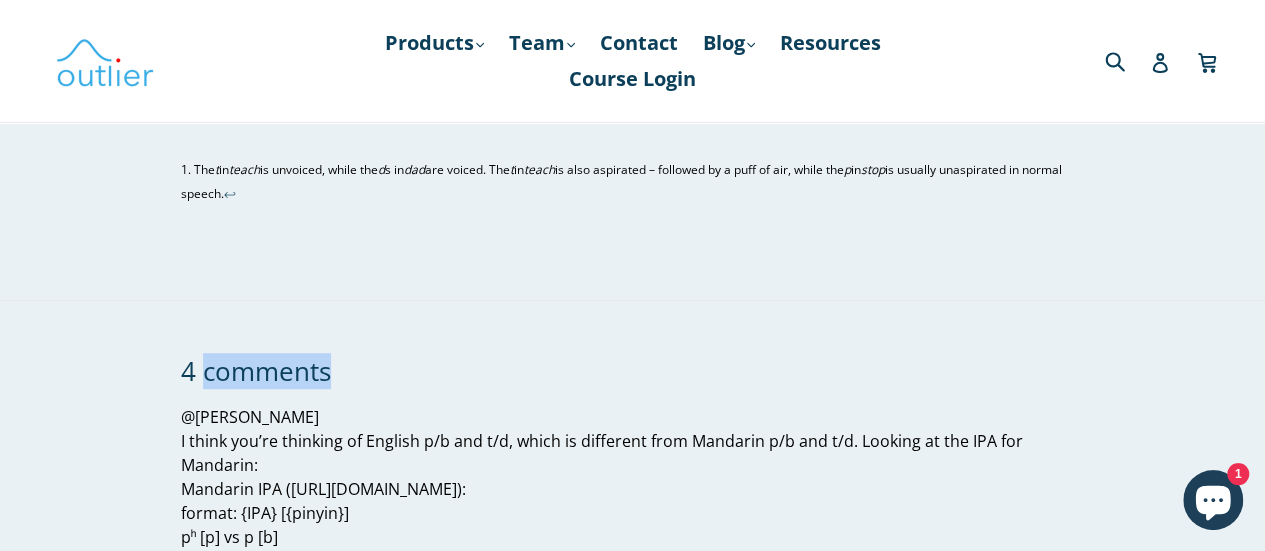 click on "4 comments" at bounding box center [632, 371] 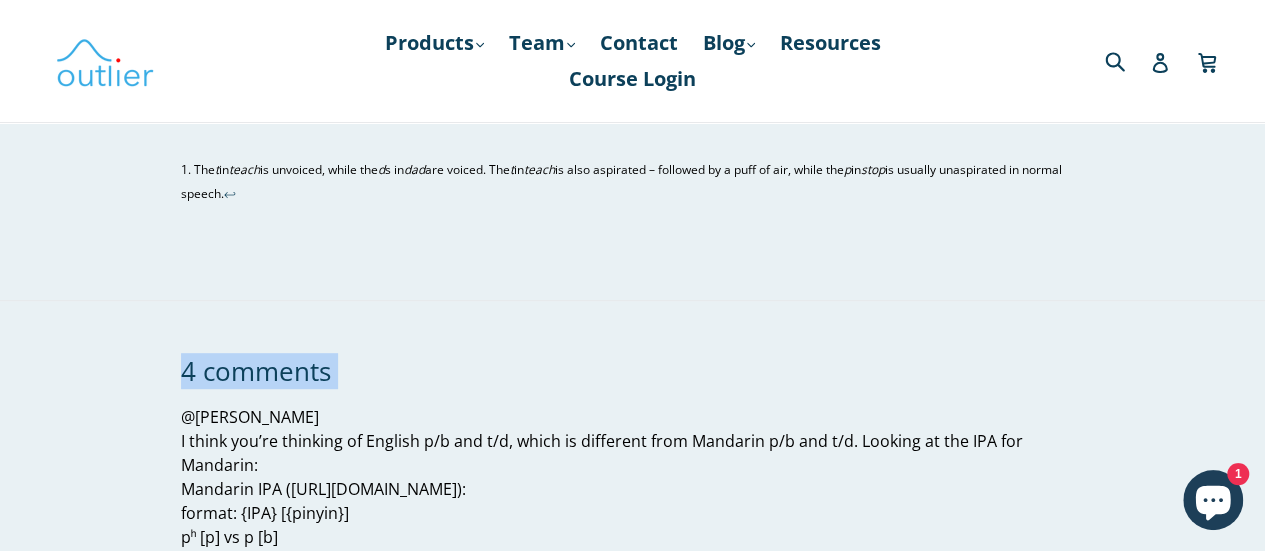 click on "4 comments" at bounding box center [632, 371] 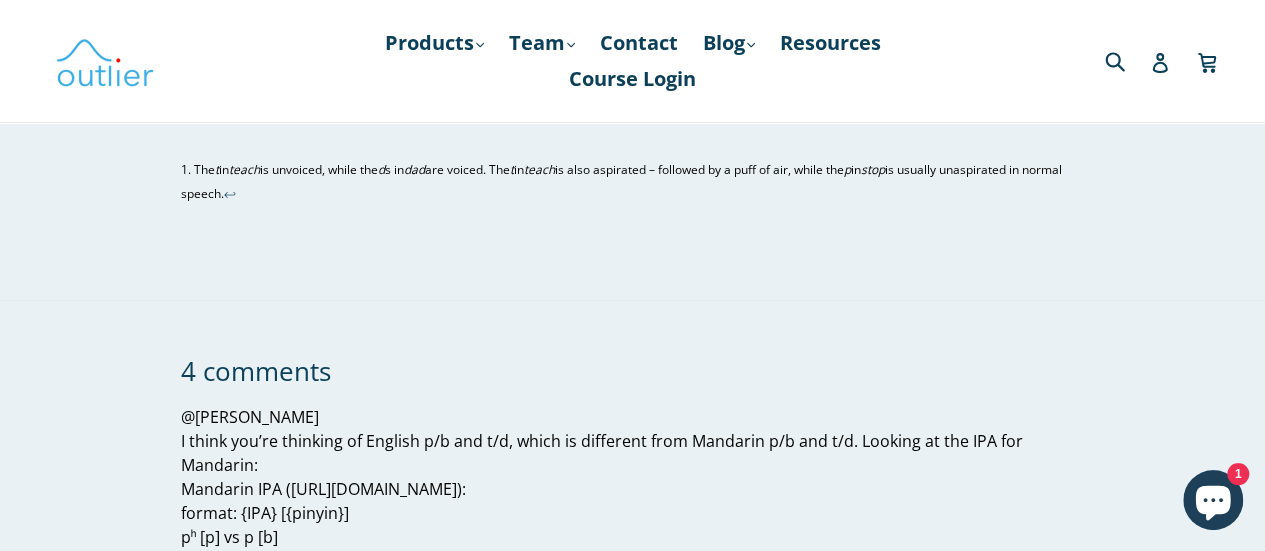 click on "@[PERSON_NAME]
I think you’re thinking of English p/b and t/d, which is different from Mandarin p/b and t/d. Looking at the IPA for Mandarin:
Mandarin IPA ([URL][DOMAIN_NAME]):
format: {IPA} [{pinyin}]
pʰ [p] vs p [b]
tʰ [t] vs t [d]
Clearly, the difference here is aspiration ( ʰ or no ʰ). And from the Standard Chinese (i.e., Mandarin) Phonology Wikipedia page:
“Between pairs of plosives or affricates having the same place of articulation and manner of articulation, the primary distinction is not voiced vs. voiceless (as in French or Russian), but unaspirated vs. aspirated (as in Scottish Gaelic or Icelandic).”" at bounding box center (632, 549) 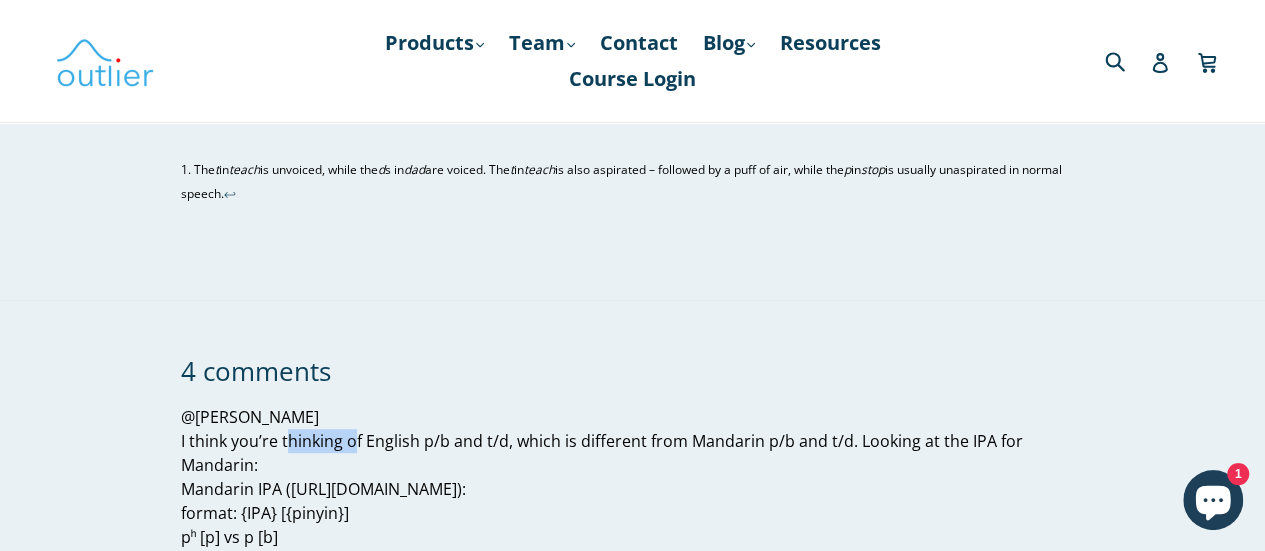 click on "@[PERSON_NAME]
I think you’re thinking of English p/b and t/d, which is different from Mandarin p/b and t/d. Looking at the IPA for Mandarin:
Mandarin IPA ([URL][DOMAIN_NAME]):
format: {IPA} [{pinyin}]
pʰ [p] vs p [b]
tʰ [t] vs t [d]
Clearly, the difference here is aspiration ( ʰ or no ʰ). And from the Standard Chinese (i.e., Mandarin) Phonology Wikipedia page:
“Between pairs of plosives or affricates having the same place of articulation and manner of articulation, the primary distinction is not voiced vs. voiceless (as in French or Russian), but unaspirated vs. aspirated (as in Scottish Gaelic or Icelandic).”" at bounding box center [632, 549] 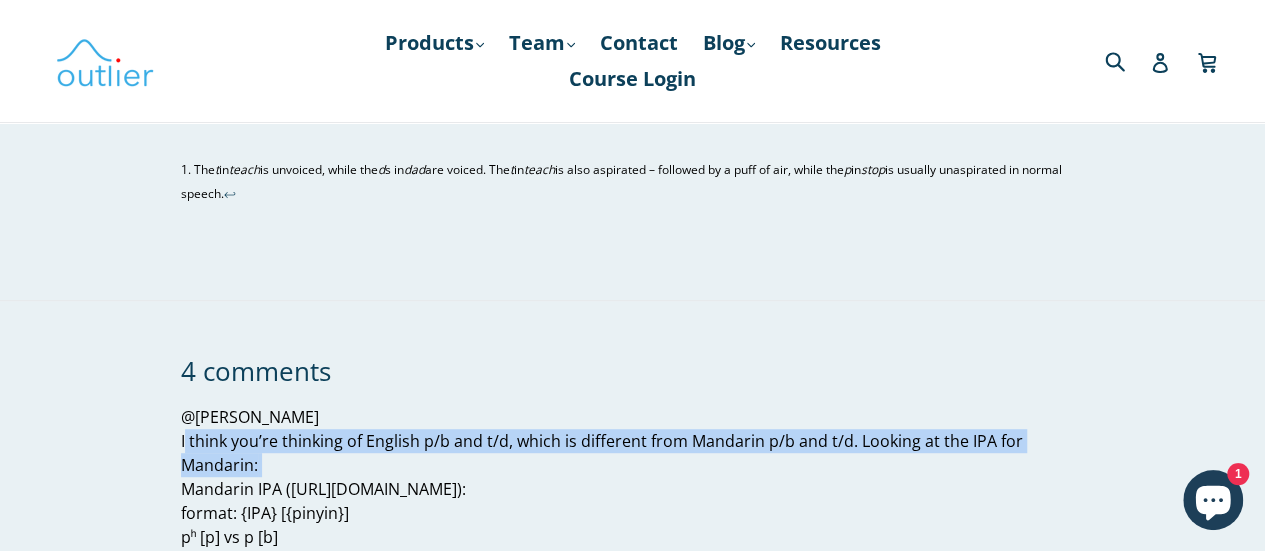 click on "@[PERSON_NAME]
I think you’re thinking of English p/b and t/d, which is different from Mandarin p/b and t/d. Looking at the IPA for Mandarin:
Mandarin IPA ([URL][DOMAIN_NAME]):
format: {IPA} [{pinyin}]
pʰ [p] vs p [b]
tʰ [t] vs t [d]
Clearly, the difference here is aspiration ( ʰ or no ʰ). And from the Standard Chinese (i.e., Mandarin) Phonology Wikipedia page:
“Between pairs of plosives or affricates having the same place of articulation and manner of articulation, the primary distinction is not voiced vs. voiceless (as in French or Russian), but unaspirated vs. aspirated (as in Scottish Gaelic or Icelandic).”" at bounding box center [632, 549] 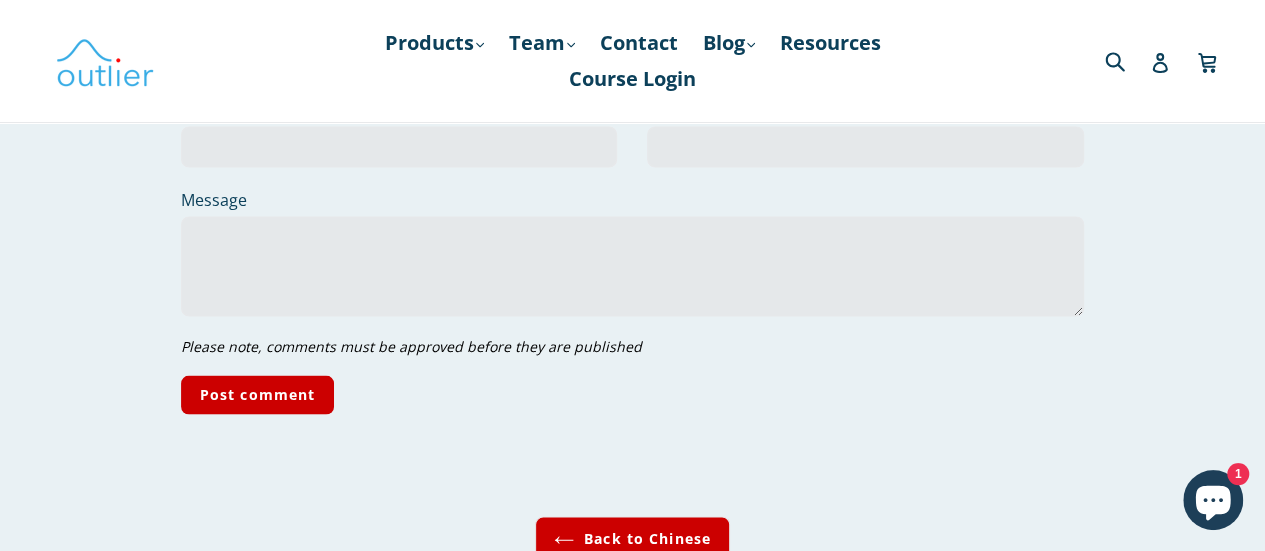 scroll, scrollTop: 9400, scrollLeft: 0, axis: vertical 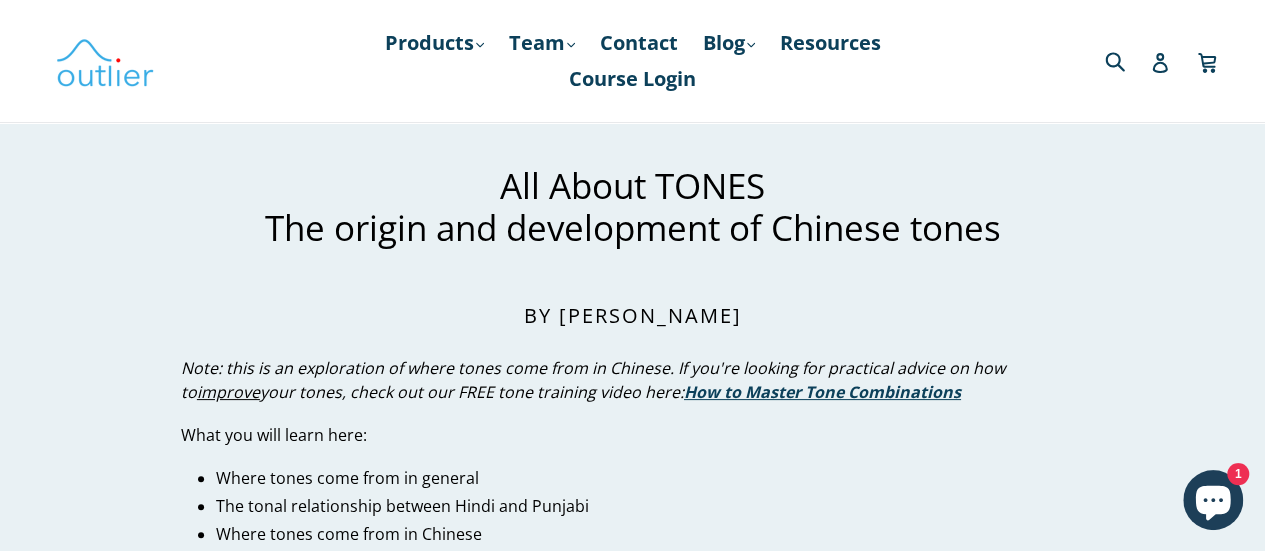 click on "All About TONES The origin and development of Chinese tones" at bounding box center (632, 207) 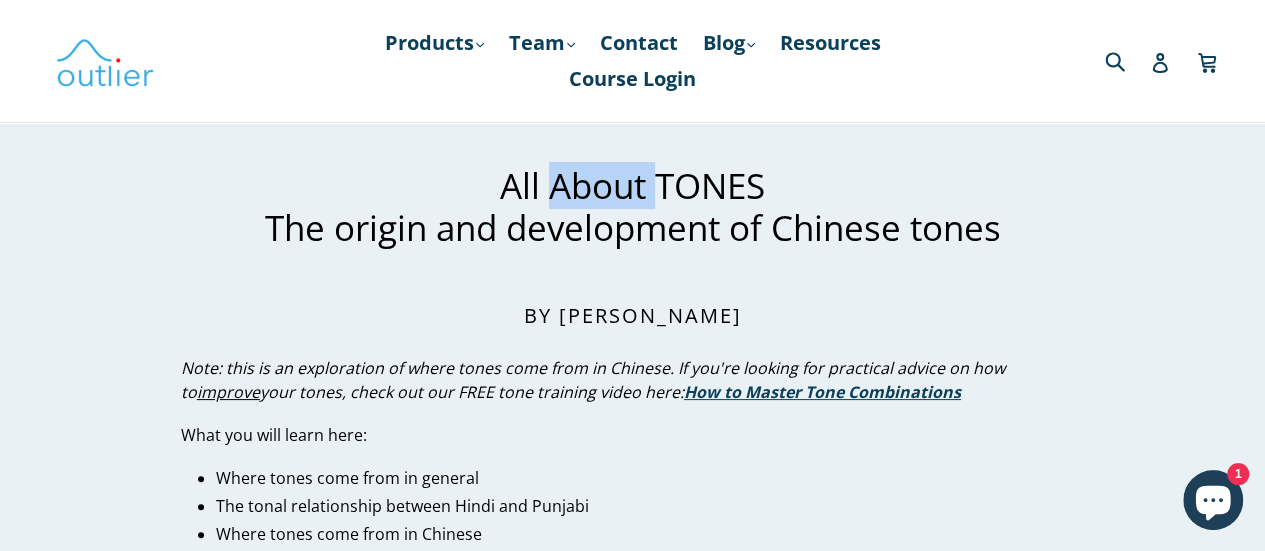 click on "All About TONES The origin and development of Chinese tones" at bounding box center (632, 207) 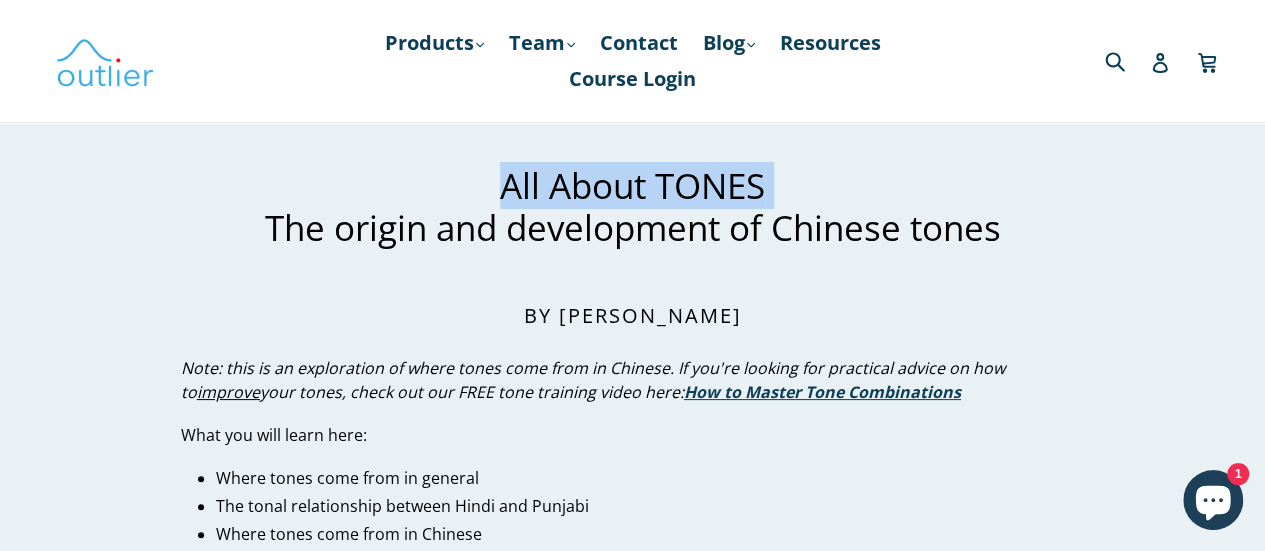 click on "All About TONES The origin and development of Chinese tones" at bounding box center [632, 207] 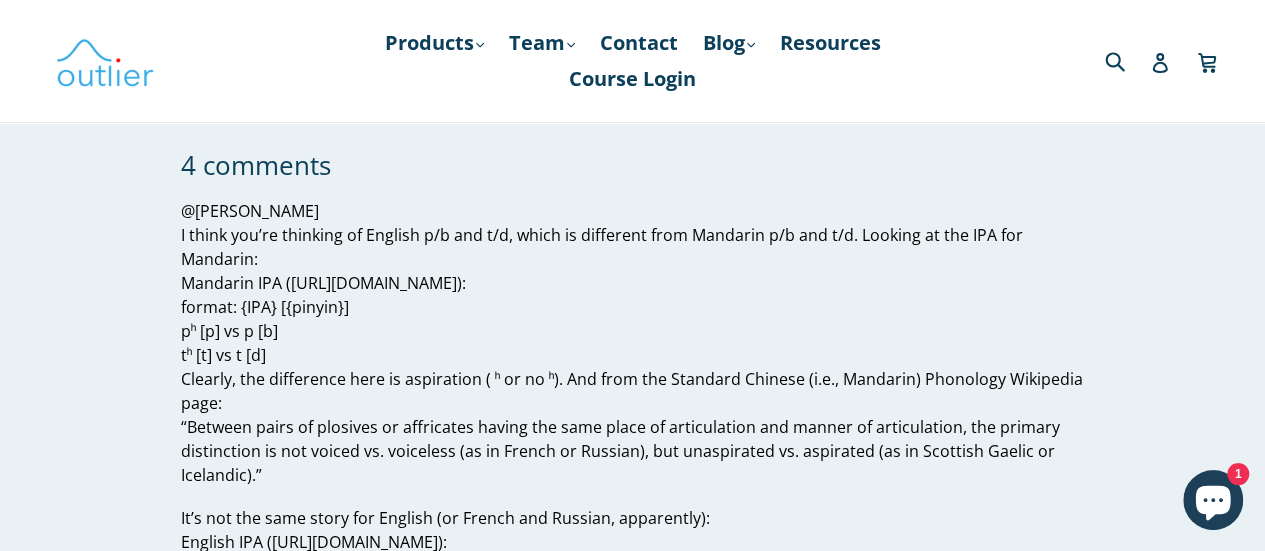 scroll, scrollTop: 8000, scrollLeft: 0, axis: vertical 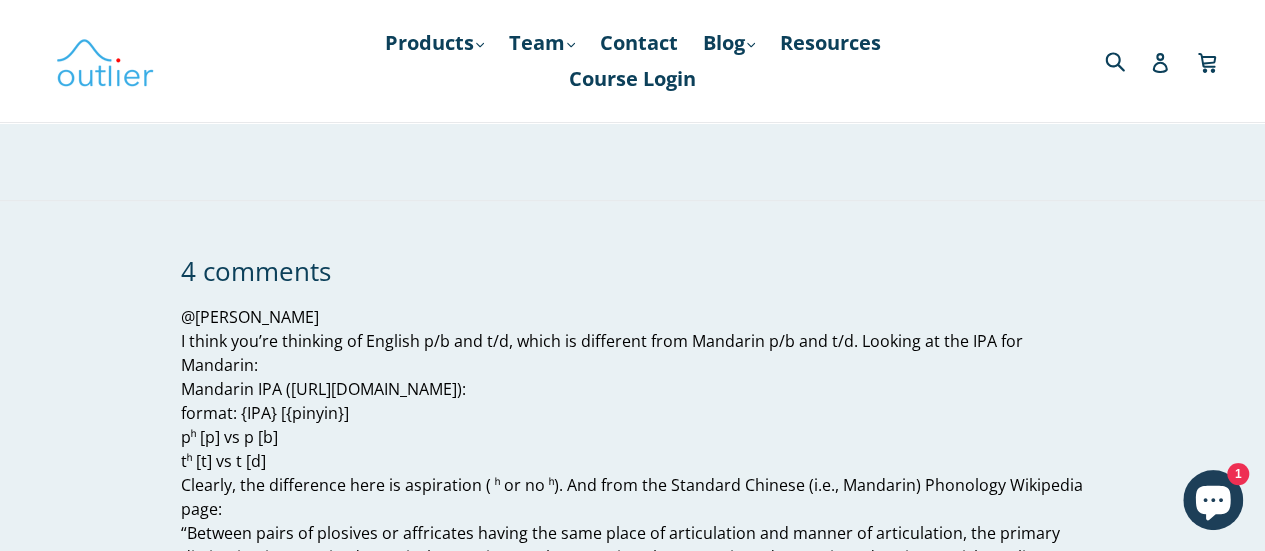 click on "@[PERSON_NAME]
I think you’re thinking of English p/b and t/d, which is different from Mandarin p/b and t/d. Looking at the IPA for Mandarin:
Mandarin IPA ([URL][DOMAIN_NAME]):
format: {IPA} [{pinyin}]
pʰ [p] vs p [b]
tʰ [t] vs t [d]
Clearly, the difference here is aspiration ( ʰ or no ʰ). And from the Standard Chinese (i.e., Mandarin) Phonology Wikipedia page:
“Between pairs of plosives or affricates having the same place of articulation and manner of articulation, the primary distinction is not voiced vs. voiceless (as in French or Russian), but unaspirated vs. aspirated (as in Scottish Gaelic or Icelandic).”" at bounding box center (632, 449) 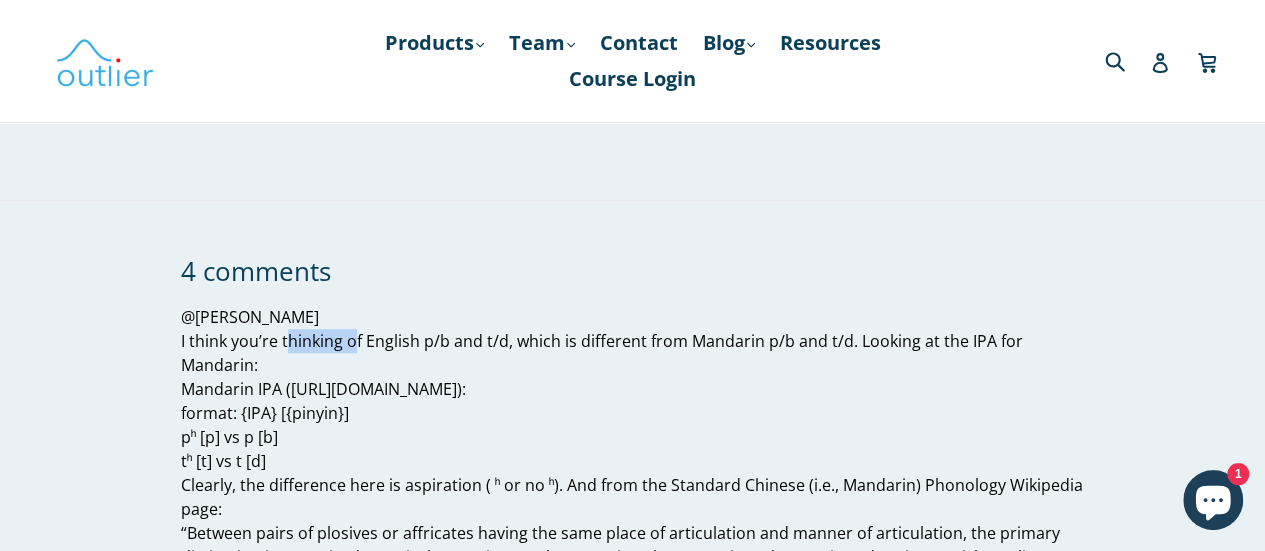 click on "@[PERSON_NAME]
I think you’re thinking of English p/b and t/d, which is different from Mandarin p/b and t/d. Looking at the IPA for Mandarin:
Mandarin IPA ([URL][DOMAIN_NAME]):
format: {IPA} [{pinyin}]
pʰ [p] vs p [b]
tʰ [t] vs t [d]
Clearly, the difference here is aspiration ( ʰ or no ʰ). And from the Standard Chinese (i.e., Mandarin) Phonology Wikipedia page:
“Between pairs of plosives or affricates having the same place of articulation and manner of articulation, the primary distinction is not voiced vs. voiceless (as in French or Russian), but unaspirated vs. aspirated (as in Scottish Gaelic or Icelandic).”" at bounding box center [632, 449] 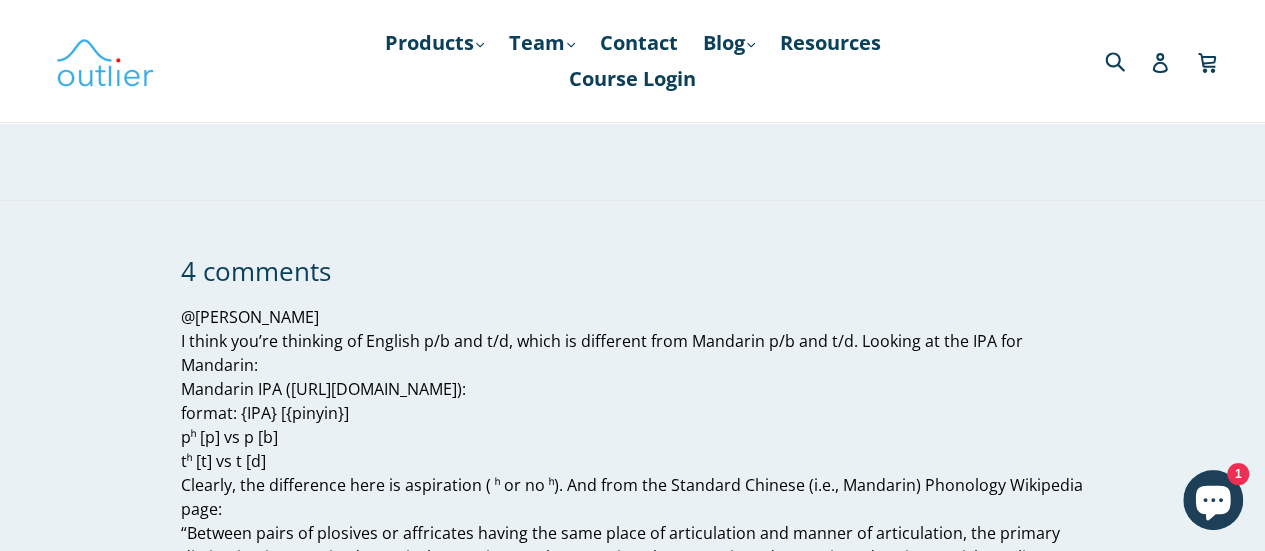 click on "@[PERSON_NAME]
I think you’re thinking of English p/b and t/d, which is different from Mandarin p/b and t/d. Looking at the IPA for Mandarin:
Mandarin IPA ([URL][DOMAIN_NAME]):
format: {IPA} [{pinyin}]
pʰ [p] vs p [b]
tʰ [t] vs t [d]
Clearly, the difference here is aspiration ( ʰ or no ʰ). And from the Standard Chinese (i.e., Mandarin) Phonology Wikipedia page:
“Between pairs of plosives or affricates having the same place of articulation and manner of articulation, the primary distinction is not voiced vs. voiceless (as in French or Russian), but unaspirated vs. aspirated (as in Scottish Gaelic or Icelandic).”" at bounding box center [632, 449] 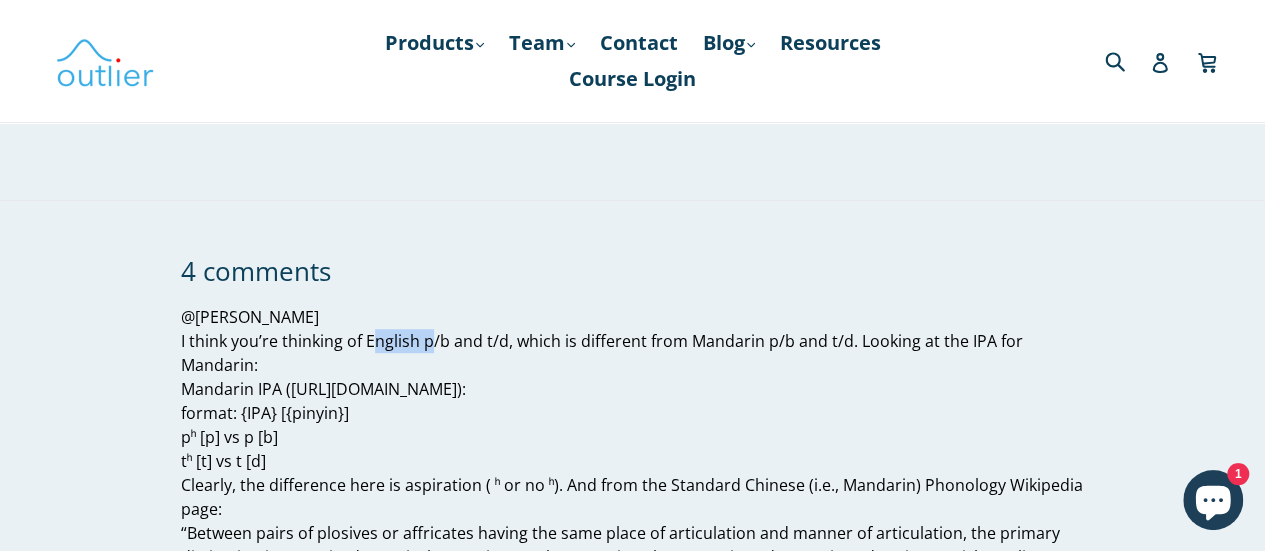 click on "@[PERSON_NAME]
I think you’re thinking of English p/b and t/d, which is different from Mandarin p/b and t/d. Looking at the IPA for Mandarin:
Mandarin IPA ([URL][DOMAIN_NAME]):
format: {IPA} [{pinyin}]
pʰ [p] vs p [b]
tʰ [t] vs t [d]
Clearly, the difference here is aspiration ( ʰ or no ʰ). And from the Standard Chinese (i.e., Mandarin) Phonology Wikipedia page:
“Between pairs of plosives or affricates having the same place of articulation and manner of articulation, the primary distinction is not voiced vs. voiceless (as in French or Russian), but unaspirated vs. aspirated (as in Scottish Gaelic or Icelandic).”" at bounding box center (632, 449) 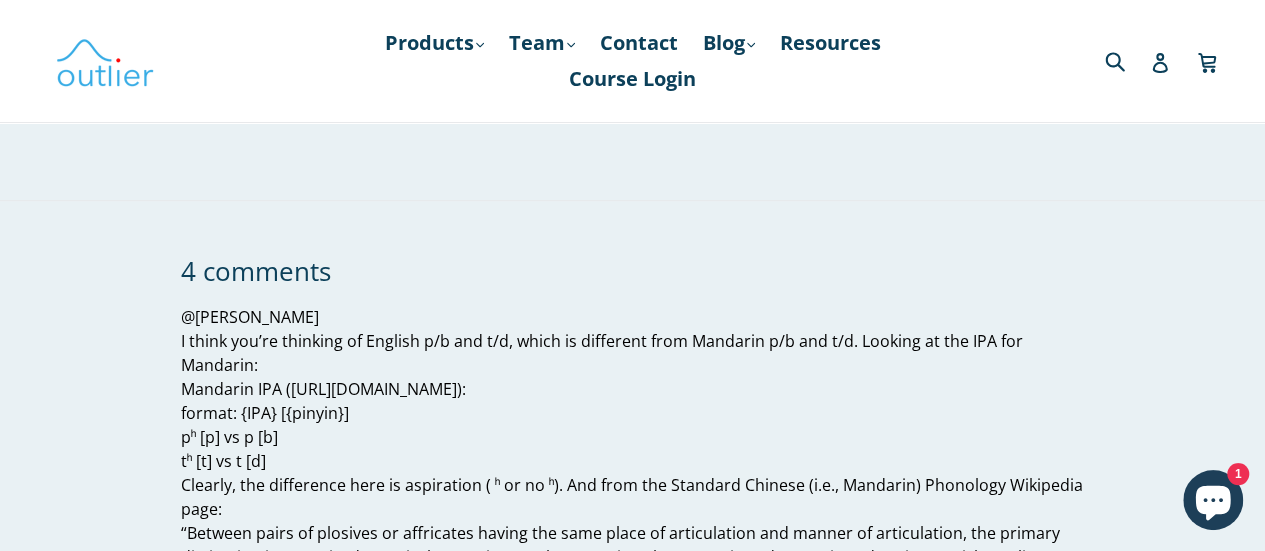 click on "@[PERSON_NAME]
I think you’re thinking of English p/b and t/d, which is different from Mandarin p/b and t/d. Looking at the IPA for Mandarin:
Mandarin IPA ([URL][DOMAIN_NAME]):
format: {IPA} [{pinyin}]
pʰ [p] vs p [b]
tʰ [t] vs t [d]
Clearly, the difference here is aspiration ( ʰ or no ʰ). And from the Standard Chinese (i.e., Mandarin) Phonology Wikipedia page:
“Between pairs of plosives or affricates having the same place of articulation and manner of articulation, the primary distinction is not voiced vs. voiceless (as in French or Russian), but unaspirated vs. aspirated (as in Scottish Gaelic or Icelandic).”" at bounding box center [632, 449] 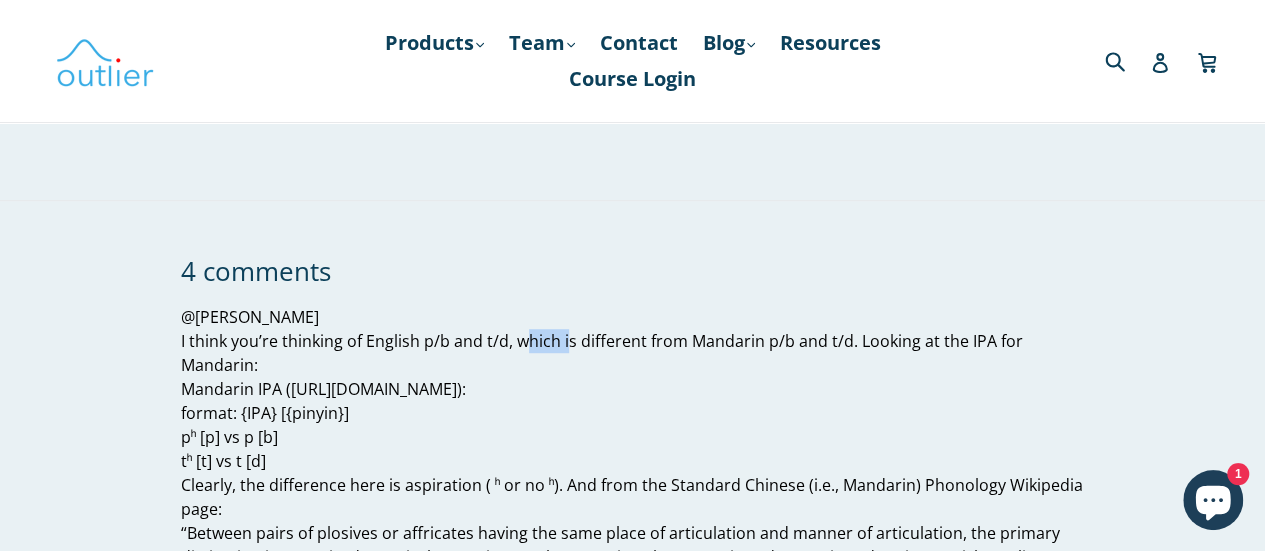 click on "@[PERSON_NAME]
I think you’re thinking of English p/b and t/d, which is different from Mandarin p/b and t/d. Looking at the IPA for Mandarin:
Mandarin IPA ([URL][DOMAIN_NAME]):
format: {IPA} [{pinyin}]
pʰ [p] vs p [b]
tʰ [t] vs t [d]
Clearly, the difference here is aspiration ( ʰ or no ʰ). And from the Standard Chinese (i.e., Mandarin) Phonology Wikipedia page:
“Between pairs of plosives or affricates having the same place of articulation and manner of articulation, the primary distinction is not voiced vs. voiceless (as in French or Russian), but unaspirated vs. aspirated (as in Scottish Gaelic or Icelandic).”" at bounding box center [632, 449] 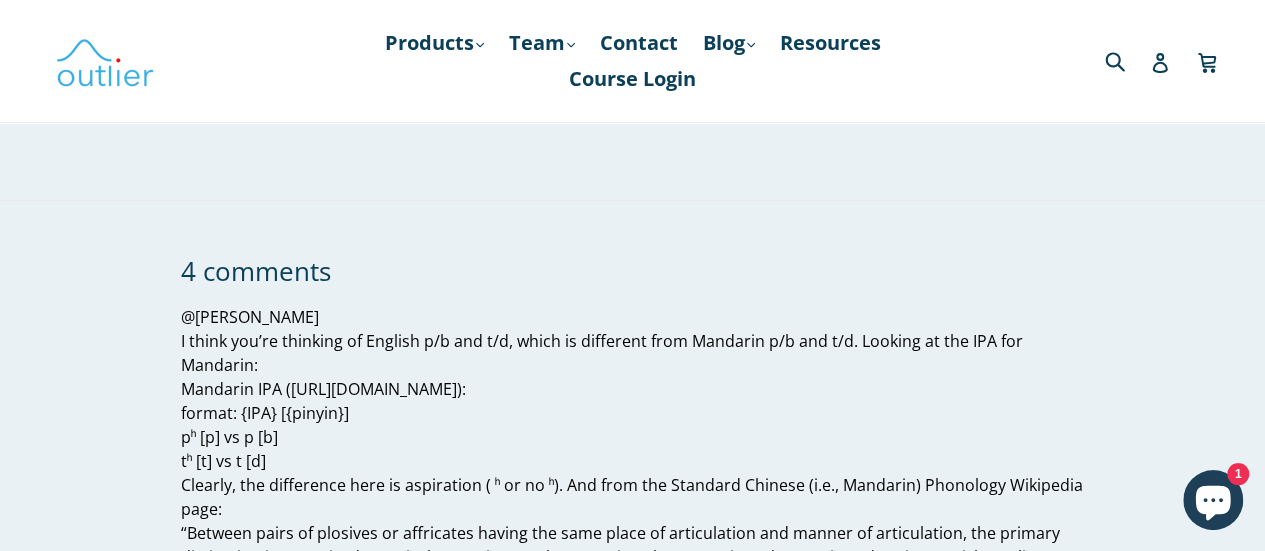 click on "@[PERSON_NAME]
I think you’re thinking of English p/b and t/d, which is different from Mandarin p/b and t/d. Looking at the IPA for Mandarin:
Mandarin IPA ([URL][DOMAIN_NAME]):
format: {IPA} [{pinyin}]
pʰ [p] vs p [b]
tʰ [t] vs t [d]
Clearly, the difference here is aspiration ( ʰ or no ʰ). And from the Standard Chinese (i.e., Mandarin) Phonology Wikipedia page:
“Between pairs of plosives or affricates having the same place of articulation and manner of articulation, the primary distinction is not voiced vs. voiceless (as in French or Russian), but unaspirated vs. aspirated (as in Scottish Gaelic or Icelandic).”" at bounding box center (632, 449) 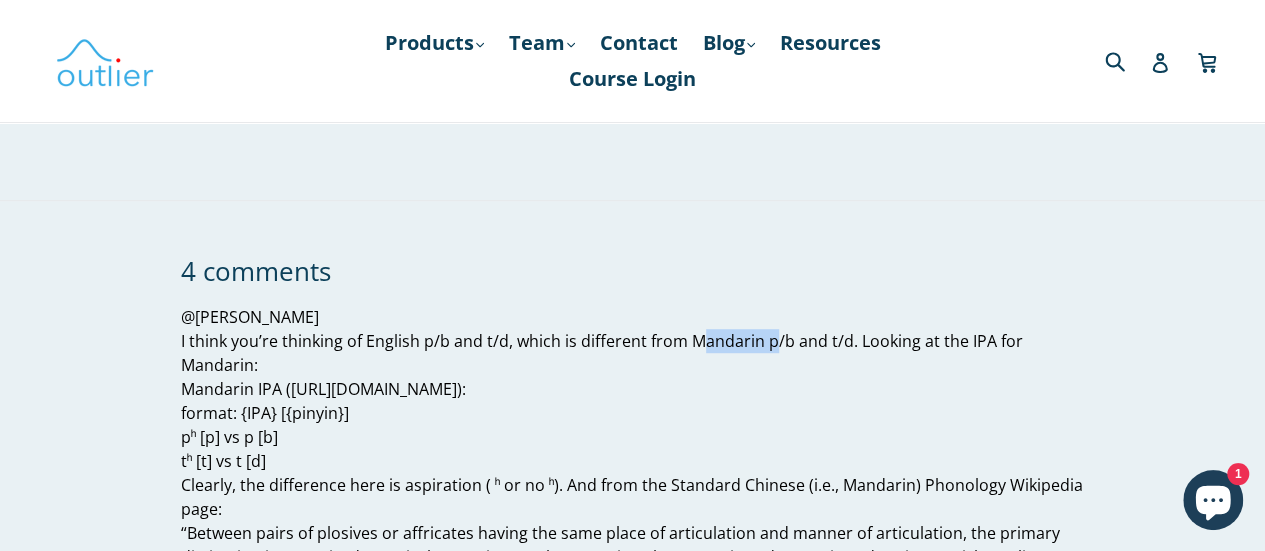 click on "@[PERSON_NAME]
I think you’re thinking of English p/b and t/d, which is different from Mandarin p/b and t/d. Looking at the IPA for Mandarin:
Mandarin IPA ([URL][DOMAIN_NAME]):
format: {IPA} [{pinyin}]
pʰ [p] vs p [b]
tʰ [t] vs t [d]
Clearly, the difference here is aspiration ( ʰ or no ʰ). And from the Standard Chinese (i.e., Mandarin) Phonology Wikipedia page:
“Between pairs of plosives or affricates having the same place of articulation and manner of articulation, the primary distinction is not voiced vs. voiceless (as in French or Russian), but unaspirated vs. aspirated (as in Scottish Gaelic or Icelandic).”" at bounding box center (632, 449) 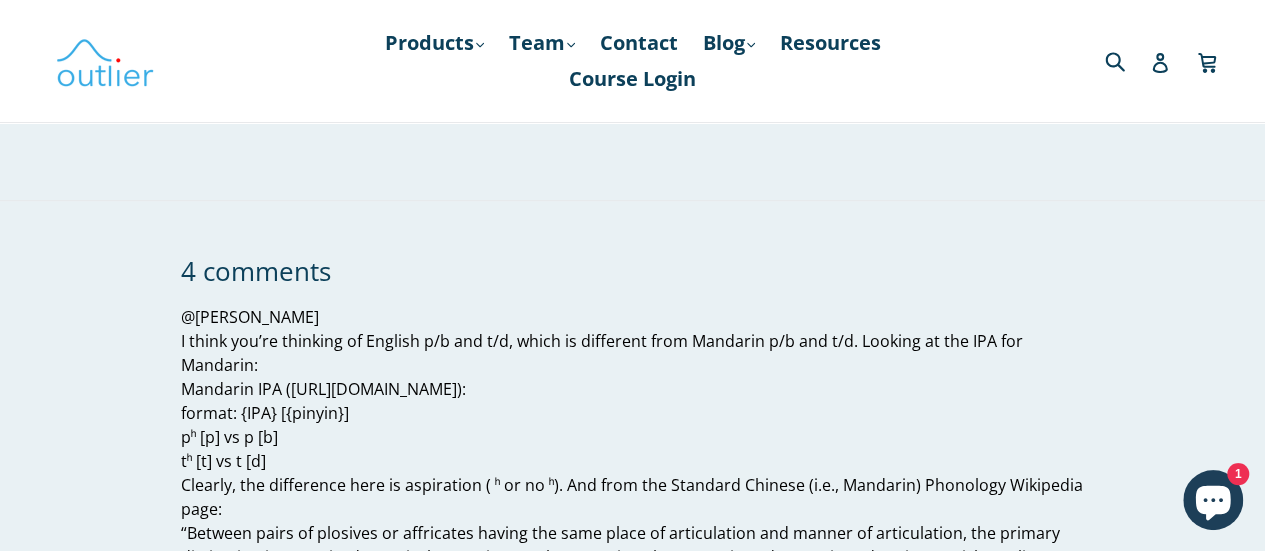 click on "@[PERSON_NAME]
I think you’re thinking of English p/b and t/d, which is different from Mandarin p/b and t/d. Looking at the IPA for Mandarin:
Mandarin IPA ([URL][DOMAIN_NAME]):
format: {IPA} [{pinyin}]
pʰ [p] vs p [b]
tʰ [t] vs t [d]
Clearly, the difference here is aspiration ( ʰ or no ʰ). And from the Standard Chinese (i.e., Mandarin) Phonology Wikipedia page:
“Between pairs of plosives or affricates having the same place of articulation and manner of articulation, the primary distinction is not voiced vs. voiceless (as in French or Russian), but unaspirated vs. aspirated (as in Scottish Gaelic or Icelandic).”" at bounding box center [632, 449] 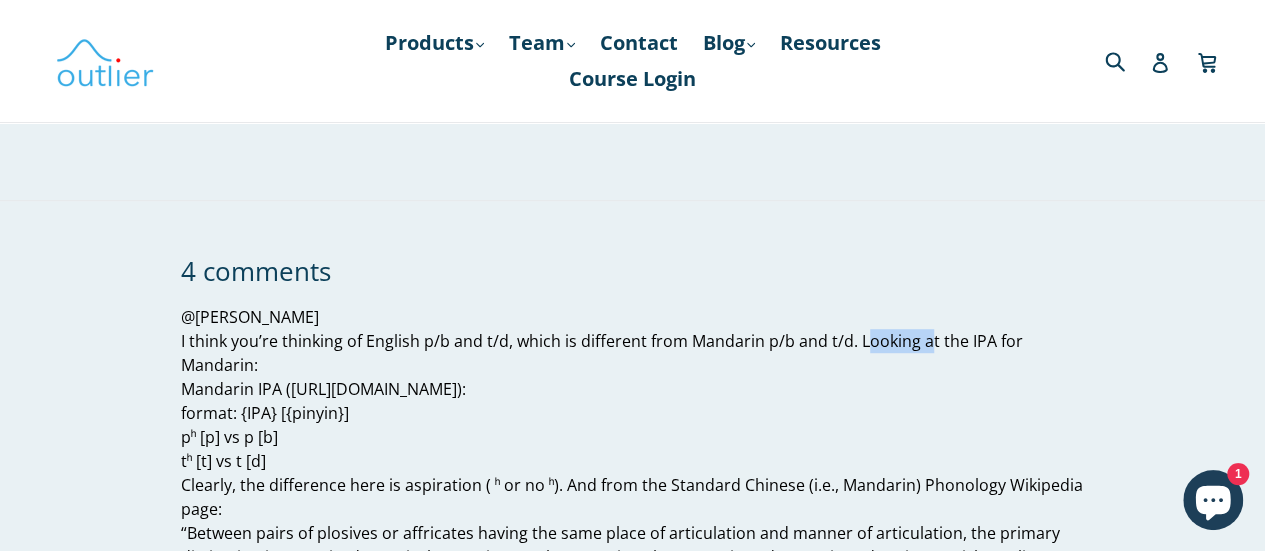 click on "@[PERSON_NAME]
I think you’re thinking of English p/b and t/d, which is different from Mandarin p/b and t/d. Looking at the IPA for Mandarin:
Mandarin IPA ([URL][DOMAIN_NAME]):
format: {IPA} [{pinyin}]
pʰ [p] vs p [b]
tʰ [t] vs t [d]
Clearly, the difference here is aspiration ( ʰ or no ʰ). And from the Standard Chinese (i.e., Mandarin) Phonology Wikipedia page:
“Between pairs of plosives or affricates having the same place of articulation and manner of articulation, the primary distinction is not voiced vs. voiceless (as in French or Russian), but unaspirated vs. aspirated (as in Scottish Gaelic or Icelandic).”" at bounding box center (632, 449) 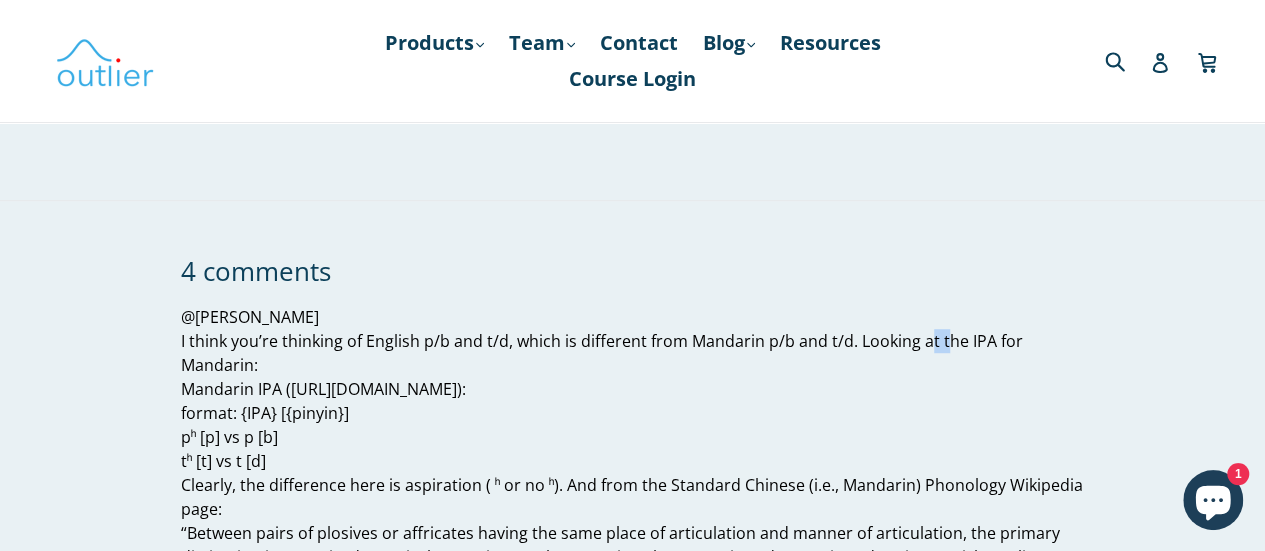click on "@[PERSON_NAME]
I think you’re thinking of English p/b and t/d, which is different from Mandarin p/b and t/d. Looking at the IPA for Mandarin:
Mandarin IPA ([URL][DOMAIN_NAME]):
format: {IPA} [{pinyin}]
pʰ [p] vs p [b]
tʰ [t] vs t [d]
Clearly, the difference here is aspiration ( ʰ or no ʰ). And from the Standard Chinese (i.e., Mandarin) Phonology Wikipedia page:
“Between pairs of plosives or affricates having the same place of articulation and manner of articulation, the primary distinction is not voiced vs. voiceless (as in French or Russian), but unaspirated vs. aspirated (as in Scottish Gaelic or Icelandic).”" at bounding box center (632, 449) 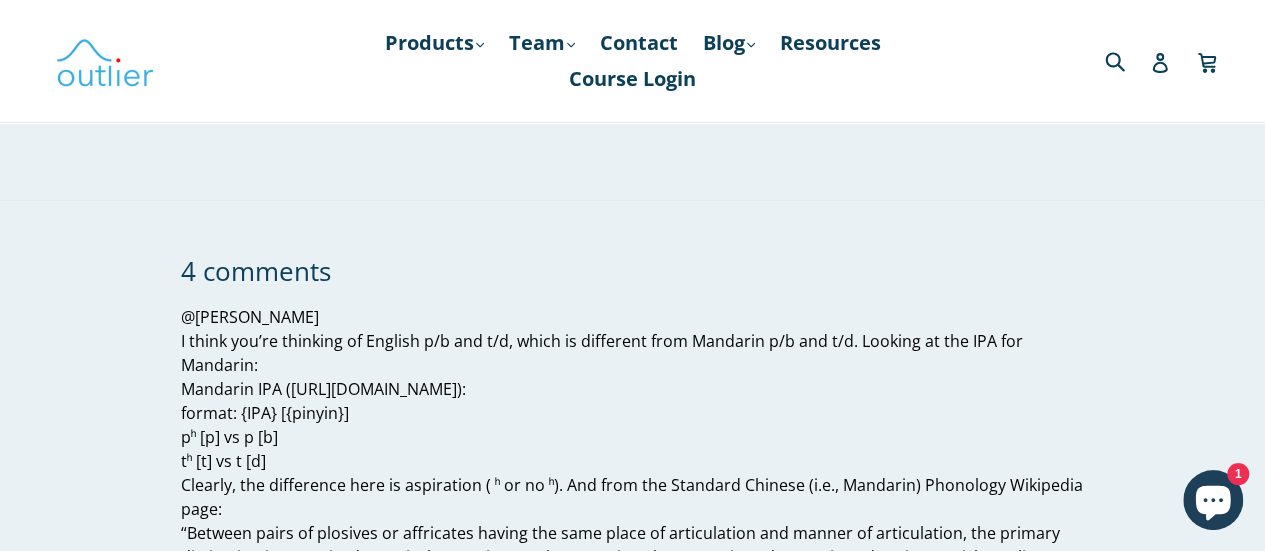click on "@[PERSON_NAME]
I think you’re thinking of English p/b and t/d, which is different from Mandarin p/b and t/d. Looking at the IPA for Mandarin:
Mandarin IPA ([URL][DOMAIN_NAME]):
format: {IPA} [{pinyin}]
pʰ [p] vs p [b]
tʰ [t] vs t [d]
Clearly, the difference here is aspiration ( ʰ or no ʰ). And from the Standard Chinese (i.e., Mandarin) Phonology Wikipedia page:
“Between pairs of plosives or affricates having the same place of articulation and manner of articulation, the primary distinction is not voiced vs. voiceless (as in French or Russian), but unaspirated vs. aspirated (as in Scottish Gaelic or Icelandic).”" at bounding box center [632, 449] 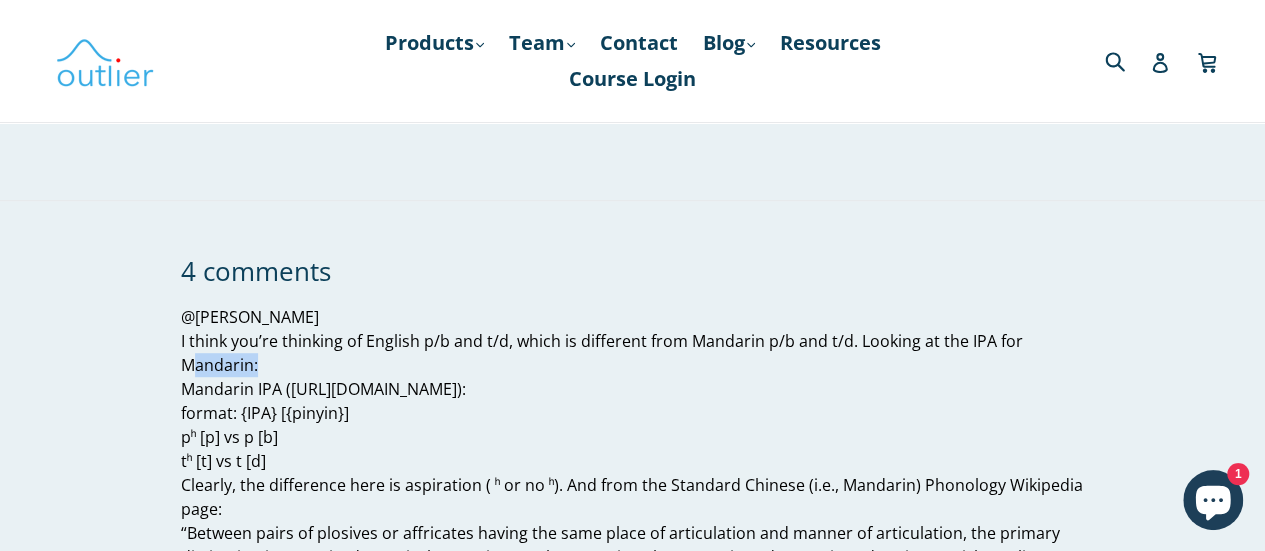 click on "@[PERSON_NAME]
I think you’re thinking of English p/b and t/d, which is different from Mandarin p/b and t/d. Looking at the IPA for Mandarin:
Mandarin IPA ([URL][DOMAIN_NAME]):
format: {IPA} [{pinyin}]
pʰ [p] vs p [b]
tʰ [t] vs t [d]
Clearly, the difference here is aspiration ( ʰ or no ʰ). And from the Standard Chinese (i.e., Mandarin) Phonology Wikipedia page:
“Between pairs of plosives or affricates having the same place of articulation and manner of articulation, the primary distinction is not voiced vs. voiceless (as in French or Russian), but unaspirated vs. aspirated (as in Scottish Gaelic or Icelandic).”" at bounding box center (632, 449) 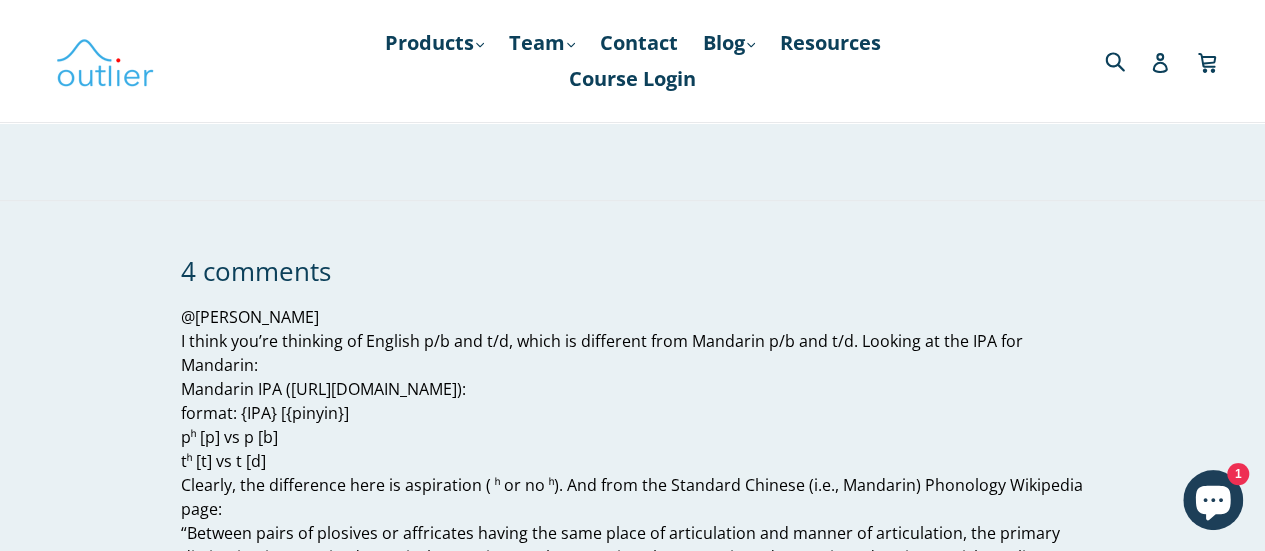 click on "@[PERSON_NAME]
I think you’re thinking of English p/b and t/d, which is different from Mandarin p/b and t/d. Looking at the IPA for Mandarin:
Mandarin IPA ([URL][DOMAIN_NAME]):
format: {IPA} [{pinyin}]
pʰ [p] vs p [b]
tʰ [t] vs t [d]
Clearly, the difference here is aspiration ( ʰ or no ʰ). And from the Standard Chinese (i.e., Mandarin) Phonology Wikipedia page:
“Between pairs of plosives or affricates having the same place of articulation and manner of articulation, the primary distinction is not voiced vs. voiceless (as in French or Russian), but unaspirated vs. aspirated (as in Scottish Gaelic or Icelandic).”" at bounding box center (632, 449) 